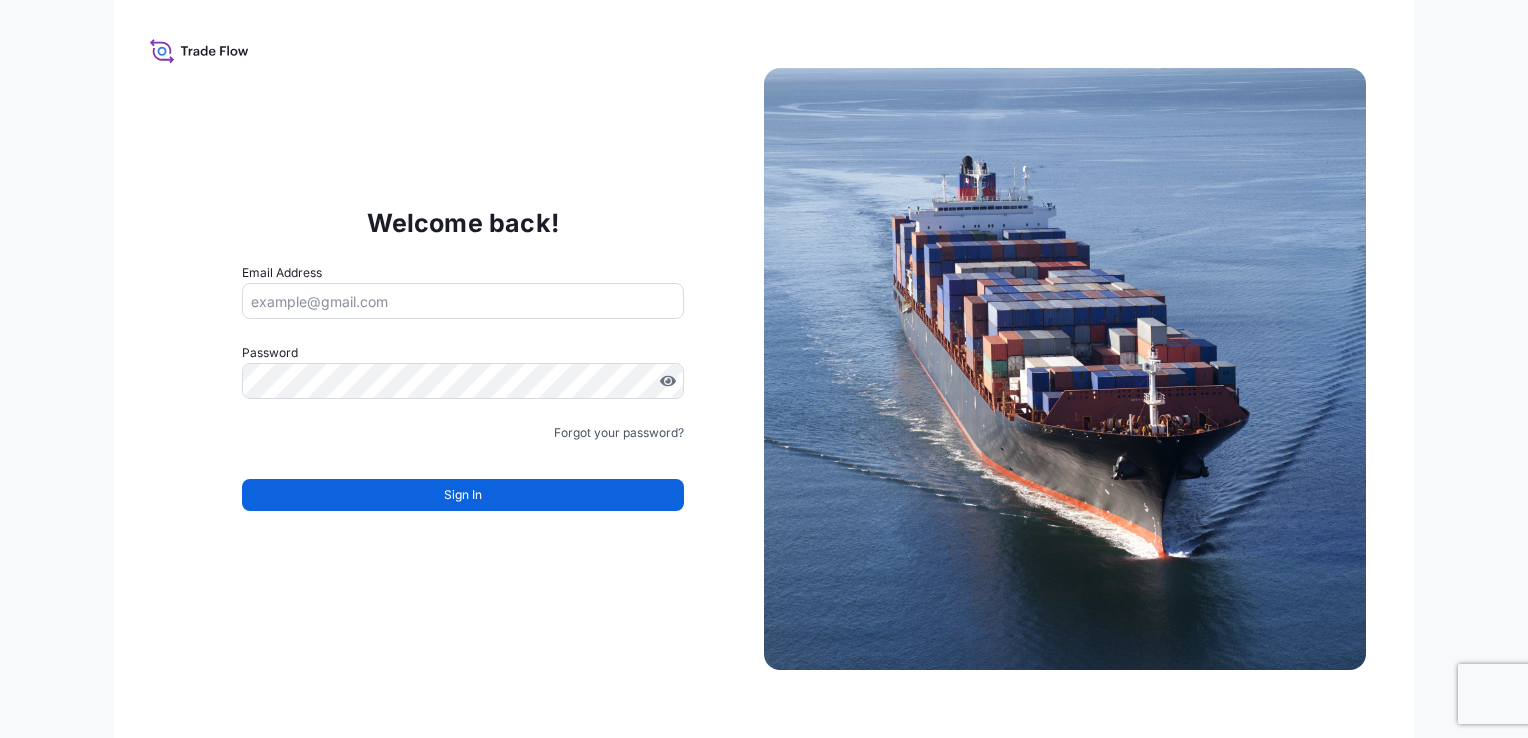 scroll, scrollTop: 0, scrollLeft: 0, axis: both 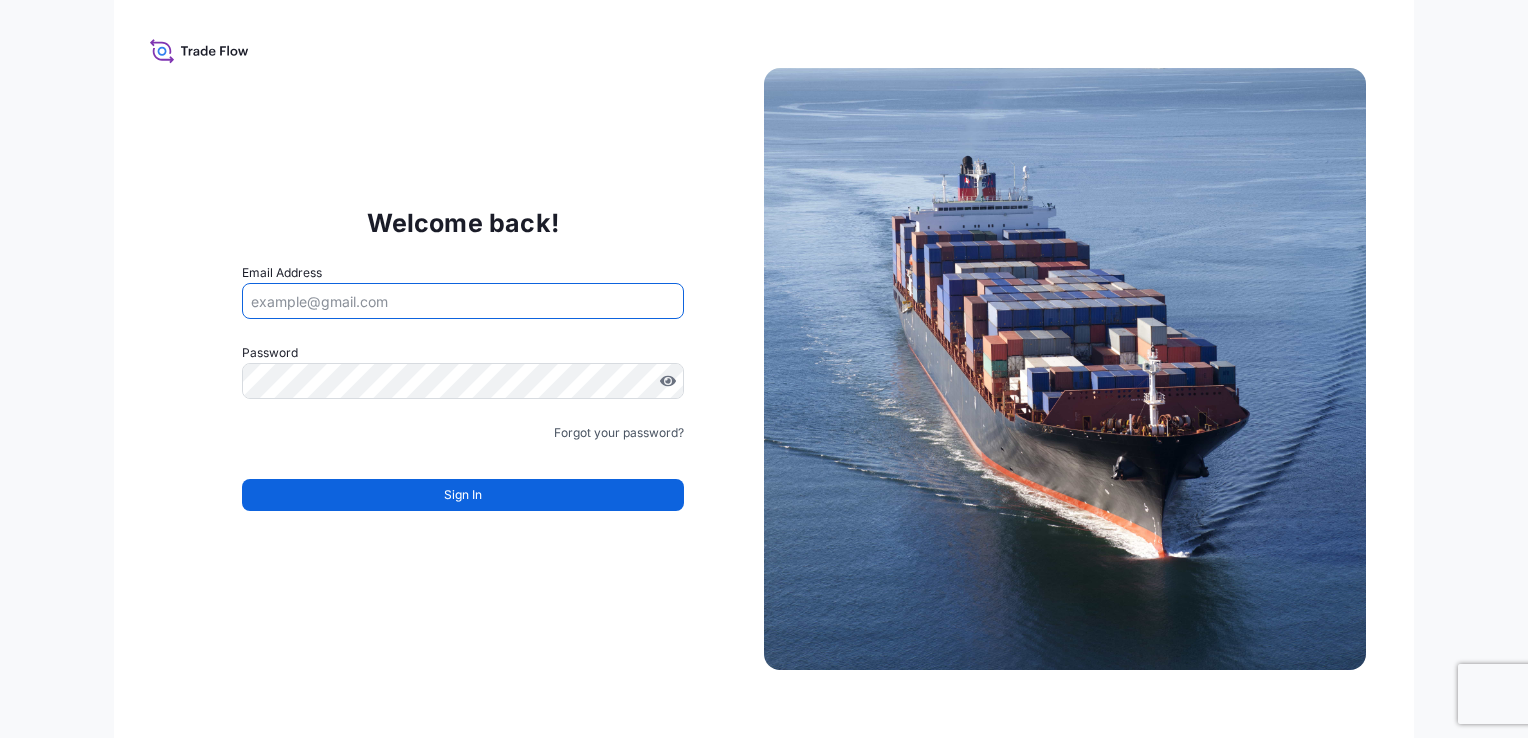 type on "Chiew_Lin.Foo@bruker.com" 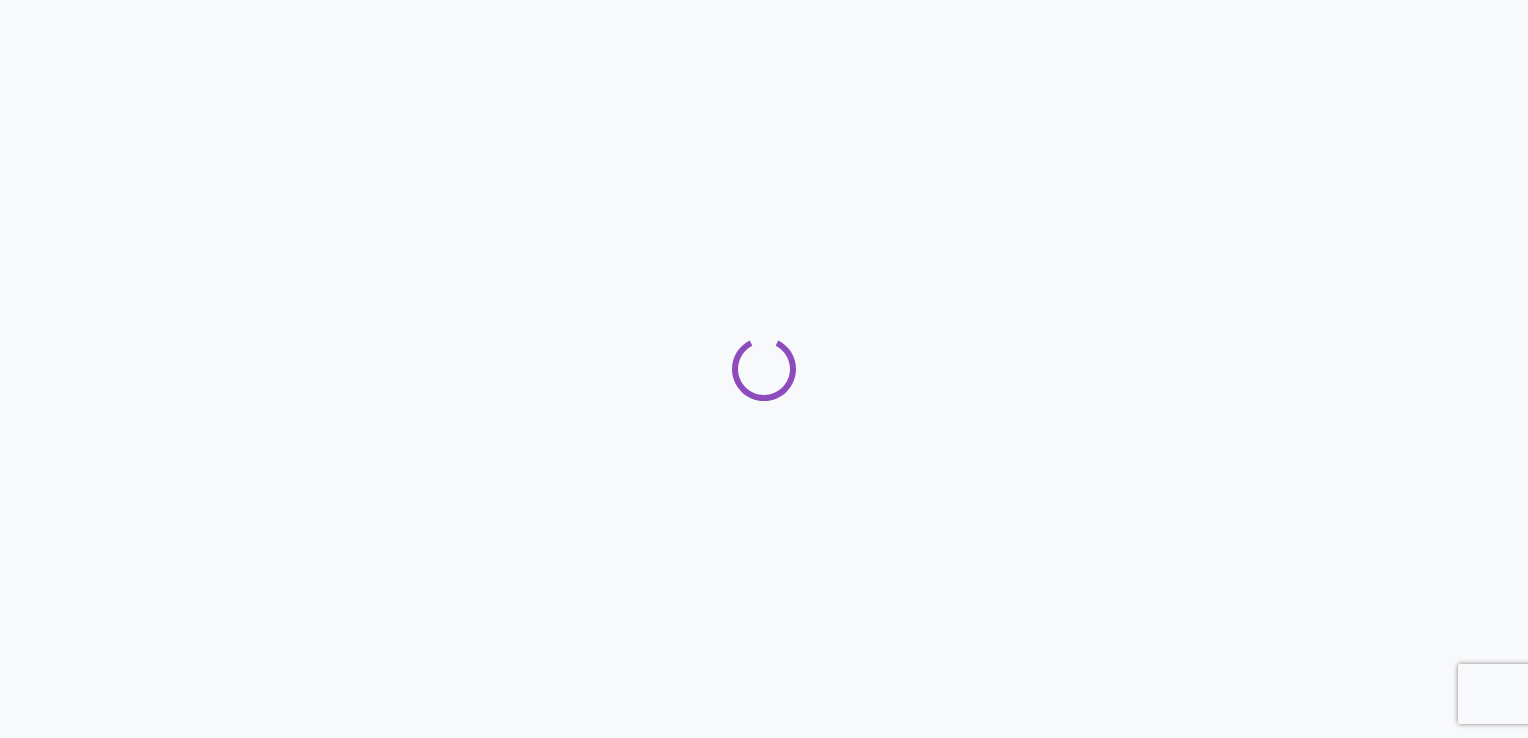 scroll, scrollTop: 0, scrollLeft: 0, axis: both 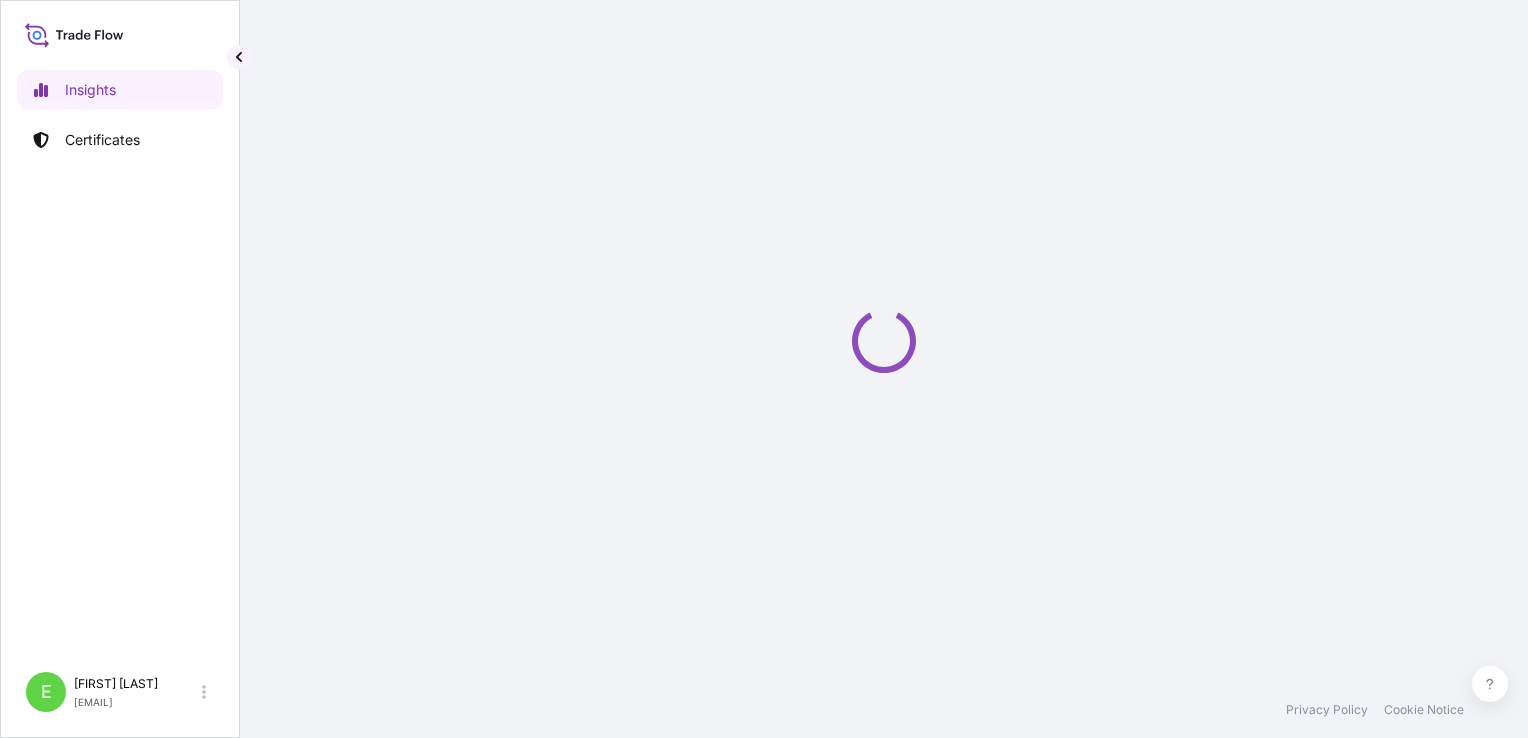 select on "2025" 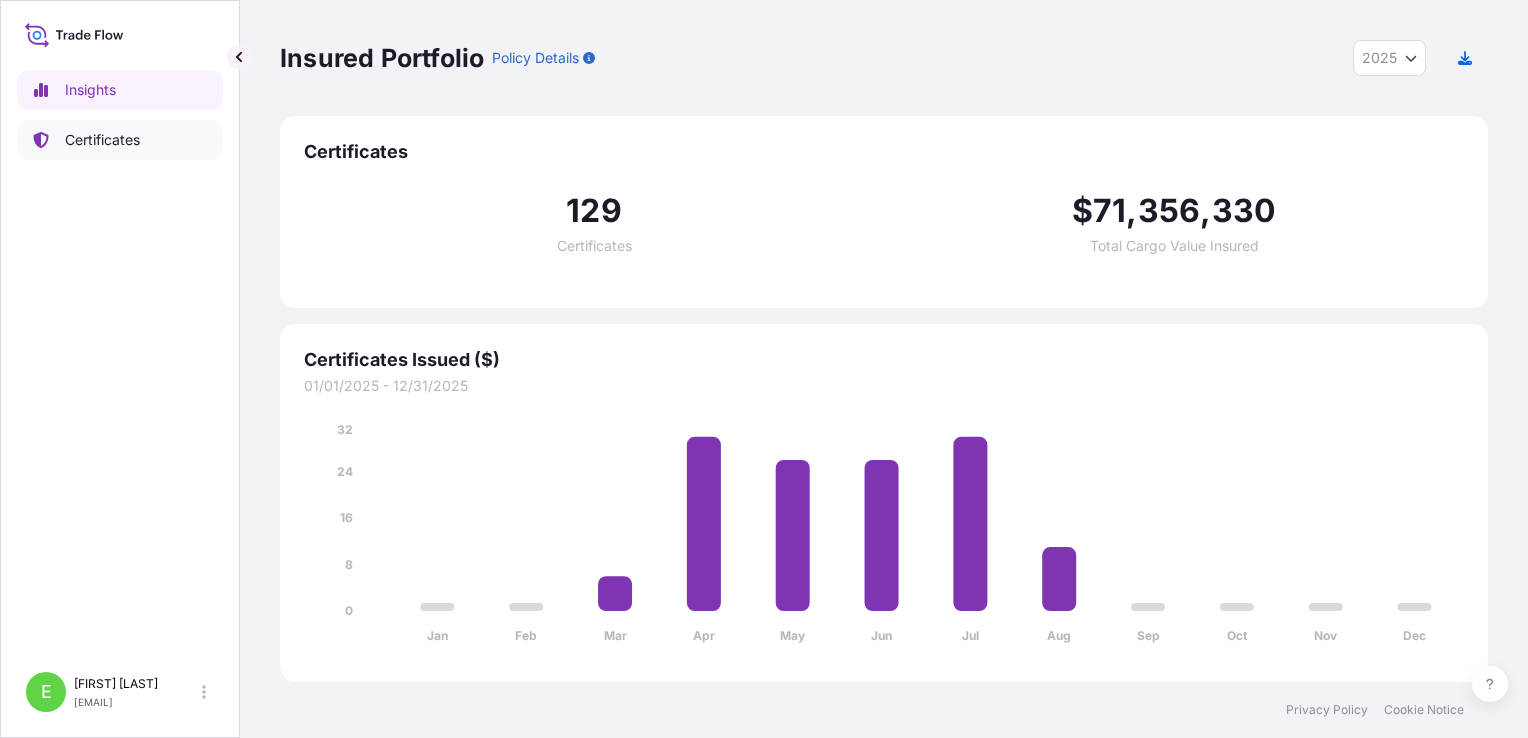 click on "Certificates" at bounding box center (120, 140) 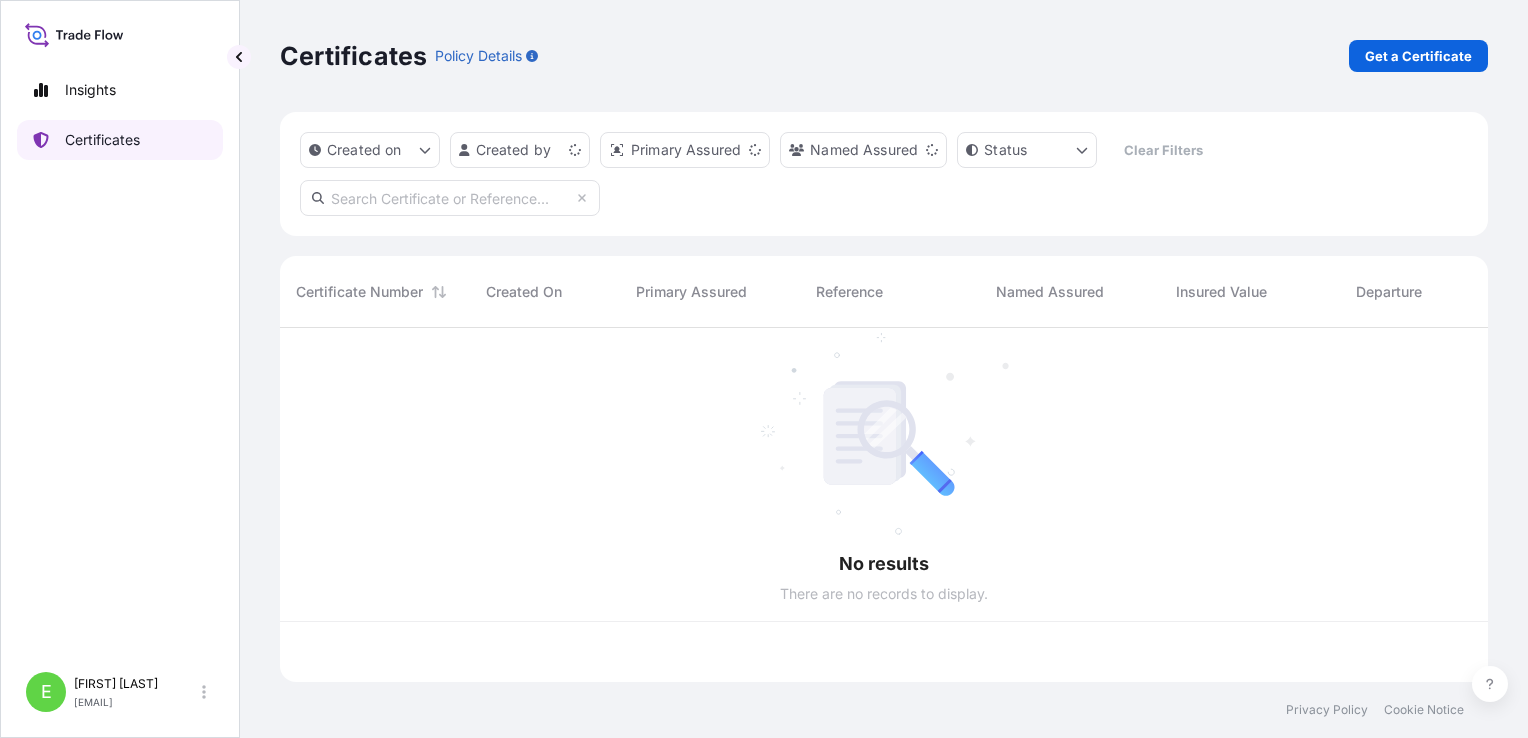 scroll, scrollTop: 16, scrollLeft: 16, axis: both 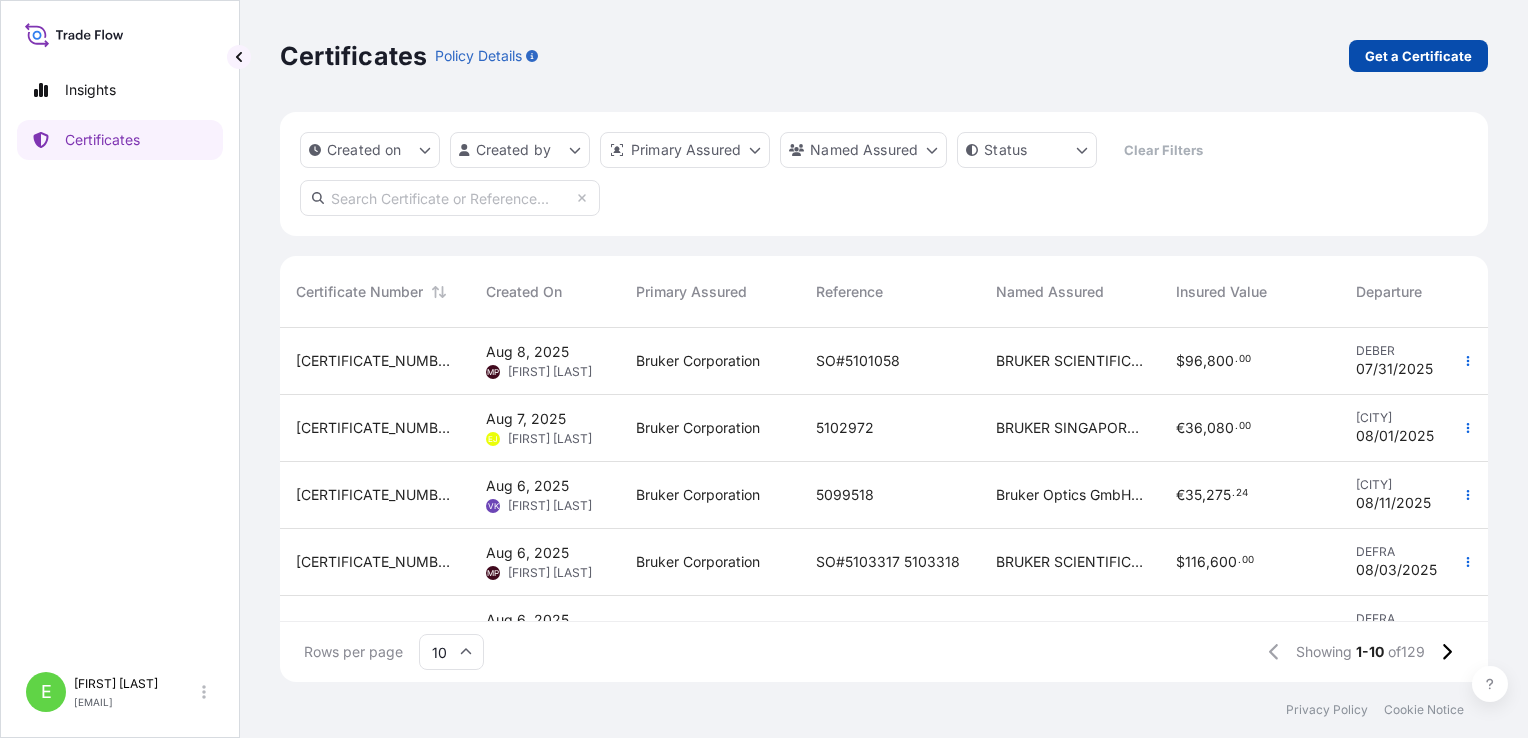 click on "Get a Certificate" at bounding box center [1418, 56] 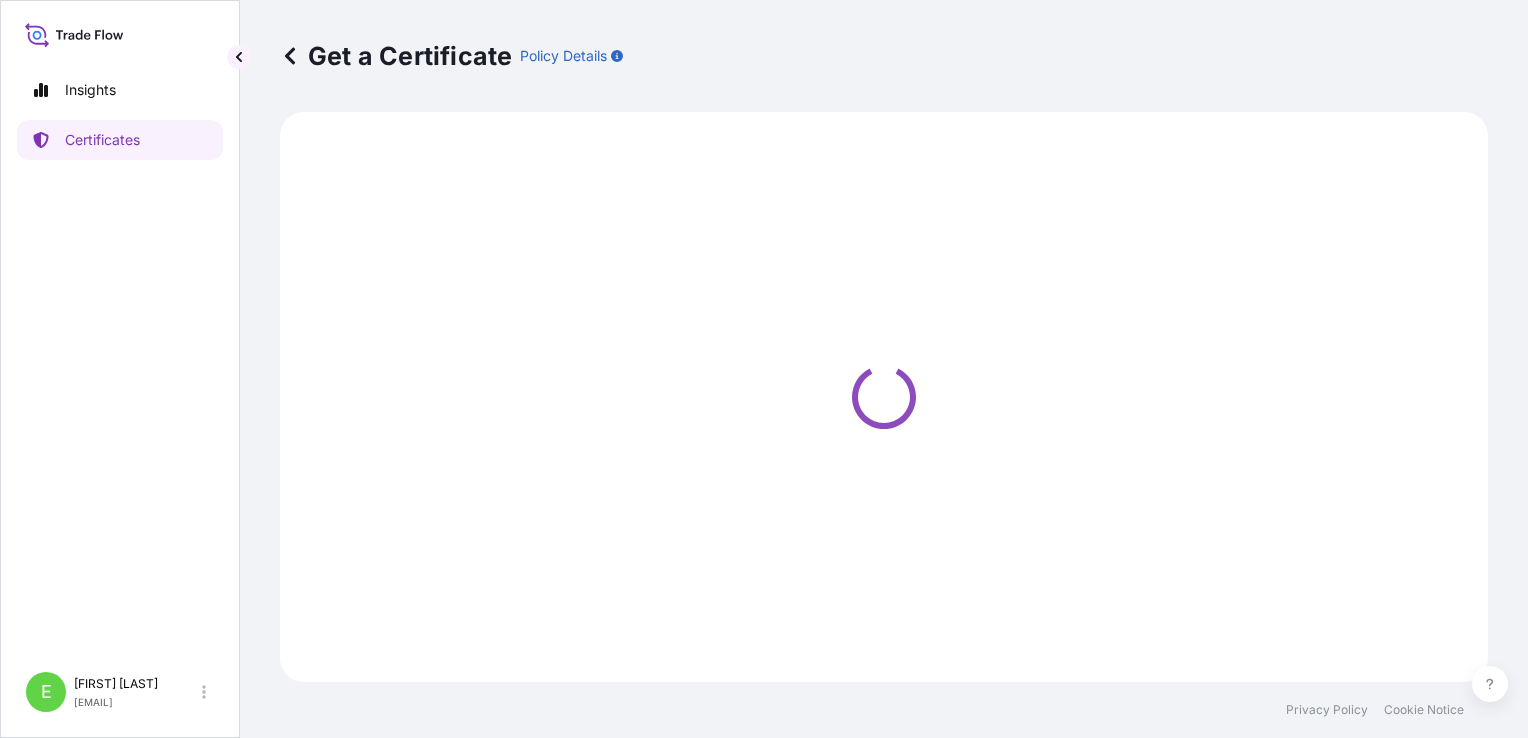 select on "Barge" 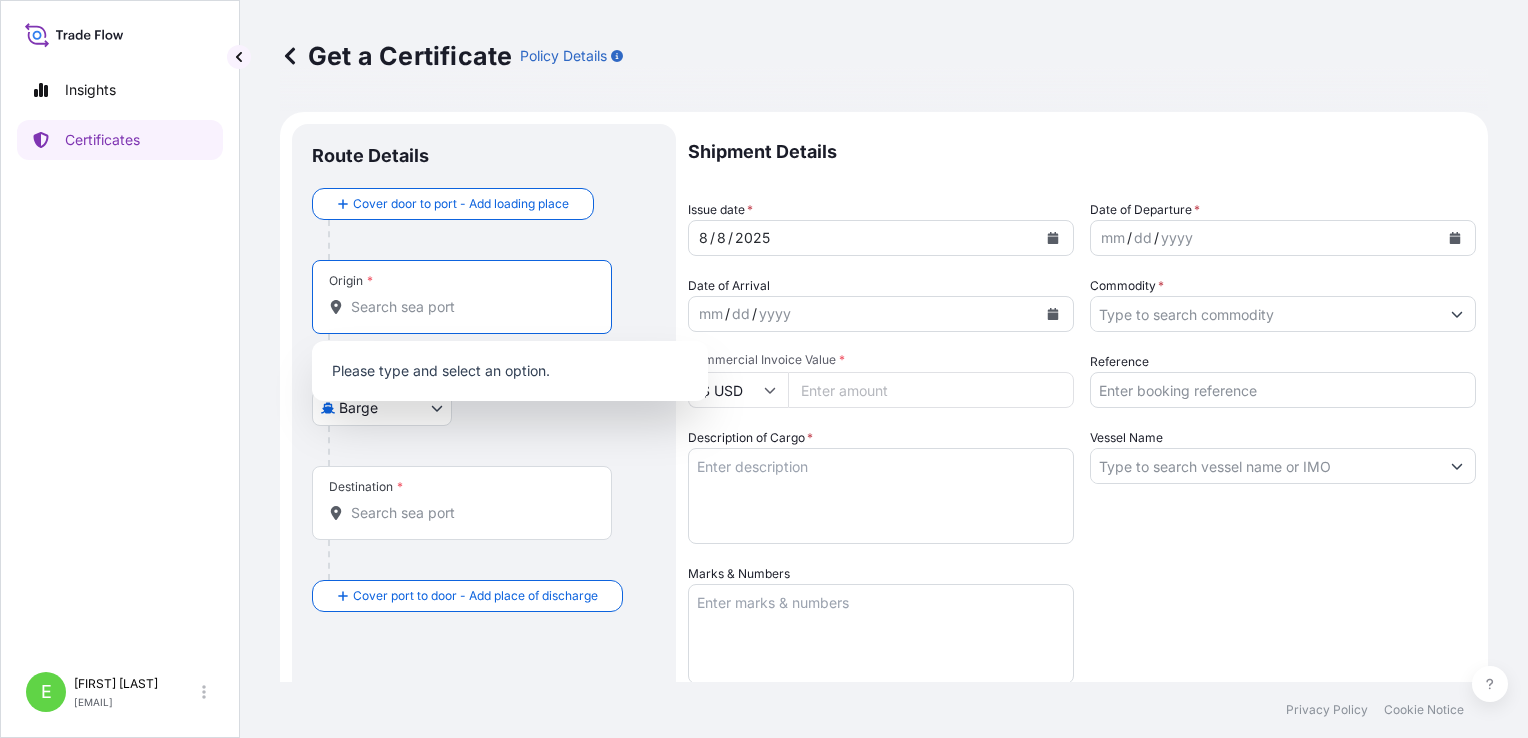 click on "Origin *" at bounding box center [469, 307] 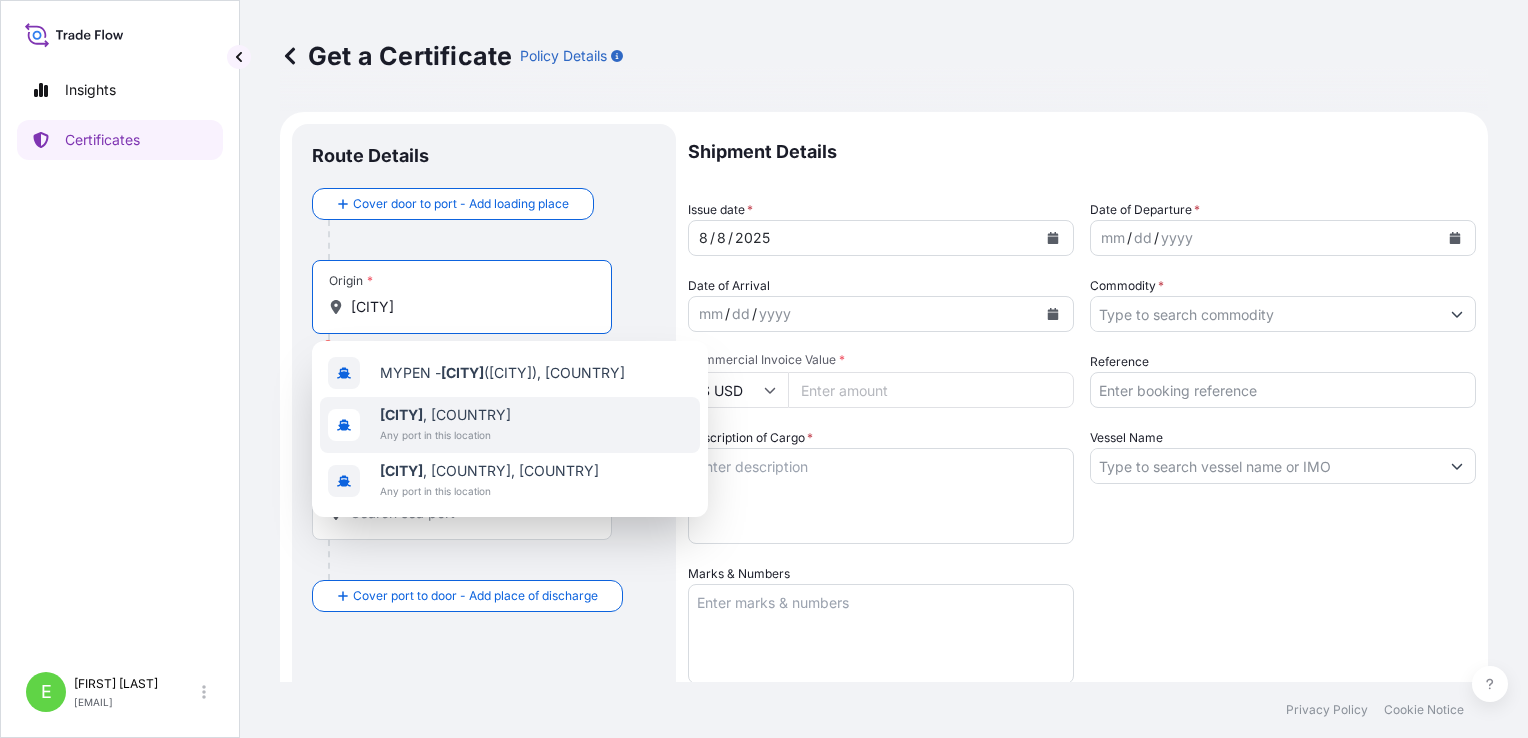 click on "Any port in this location" at bounding box center (445, 435) 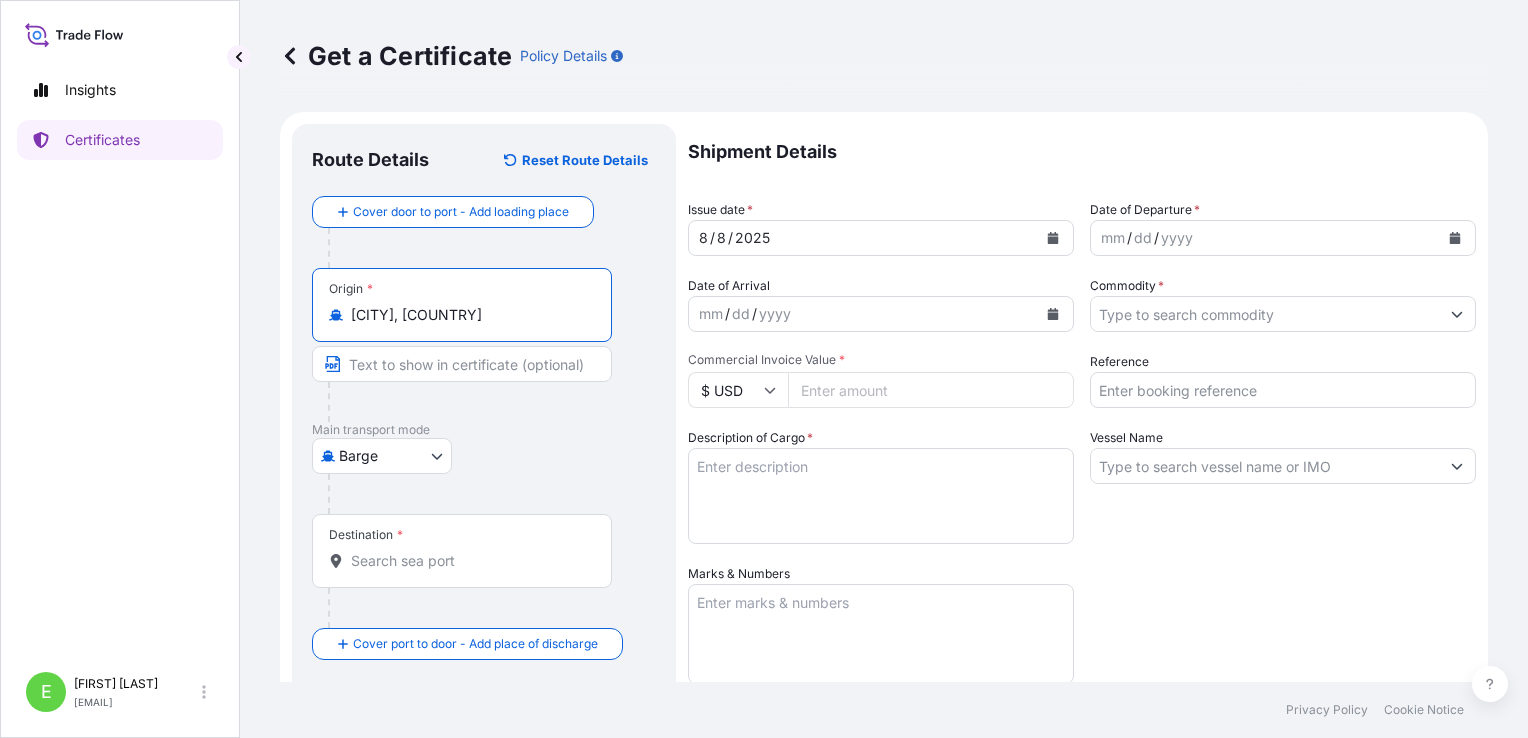 type on "[CITY], [COUNTRY]" 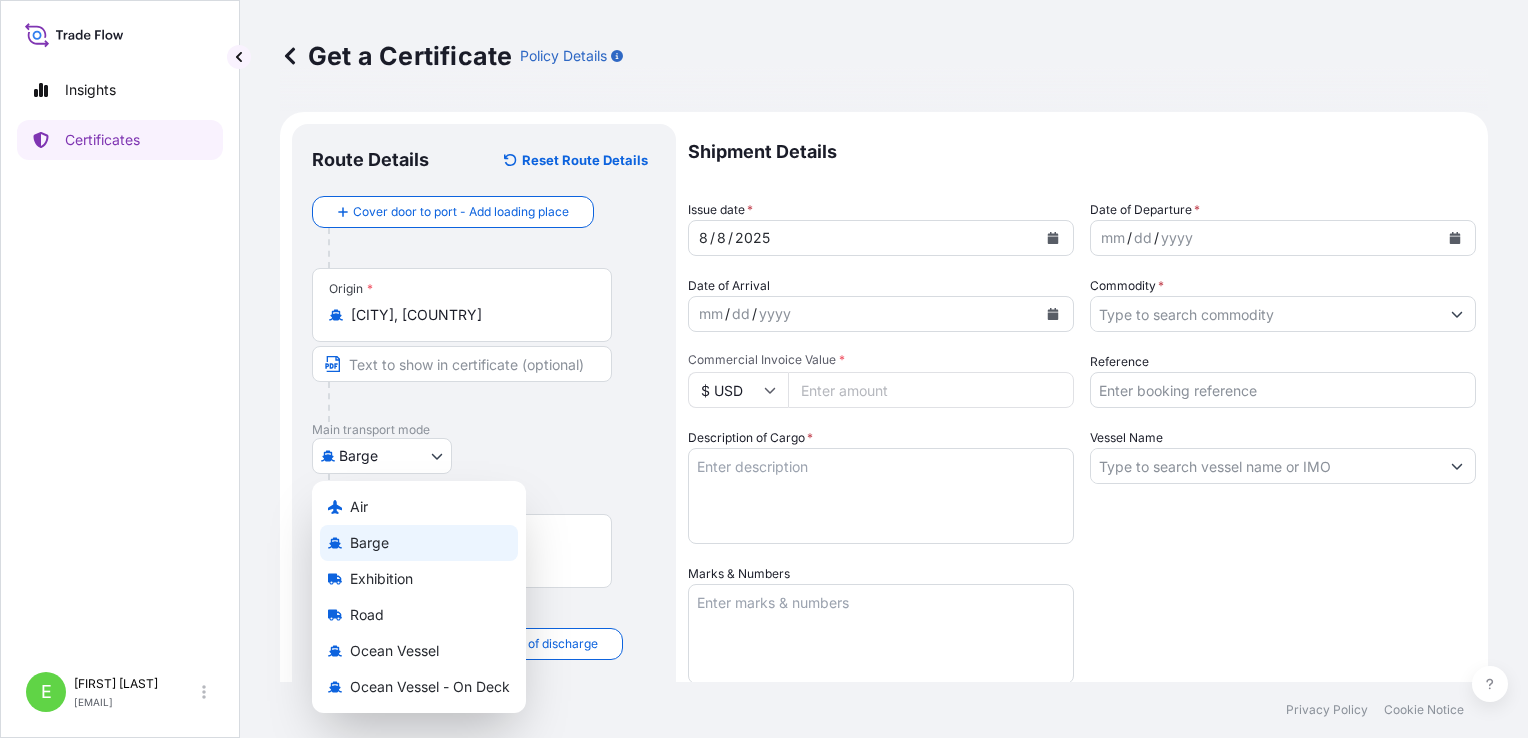 click on "3 options available.
Insights Certificates E [FIRST]   [LAST] [EMAIL] Get a Certificate Policy Details Route Details Reset Route Details   Cover door to port - Add loading place Place of loading Road / Inland Road / Inland Origin * [CITY], [COUNTRY] Main transport mode Barge Air Barge Exhibition Road Ocean Vessel Ocean Vessel - On Deck Destination * Cover port to door - Add place of discharge Road / Inland Road / Inland Place of Discharge Shipment Details Issue date * 8 / 8 / 2025 Date of Departure * mm / dd / yyyy Date of Arrival mm / dd / yyyy Commodity * Packing Category Commercial Invoice Value    * $ USD Reference Description of Cargo * Vessel Name Marks & Numbers Letter of Credit This shipment has a letter of credit Letter of credit * Letter of credit may not exceed 12000 characters Assured Details Primary Assured * Select a primary assured Bruker Corporation Named Assured Named Assured Address Create Certificate Privacy Policy Cookie Notice
0 Selected Date: August 8, 2025 Air" at bounding box center [764, 369] 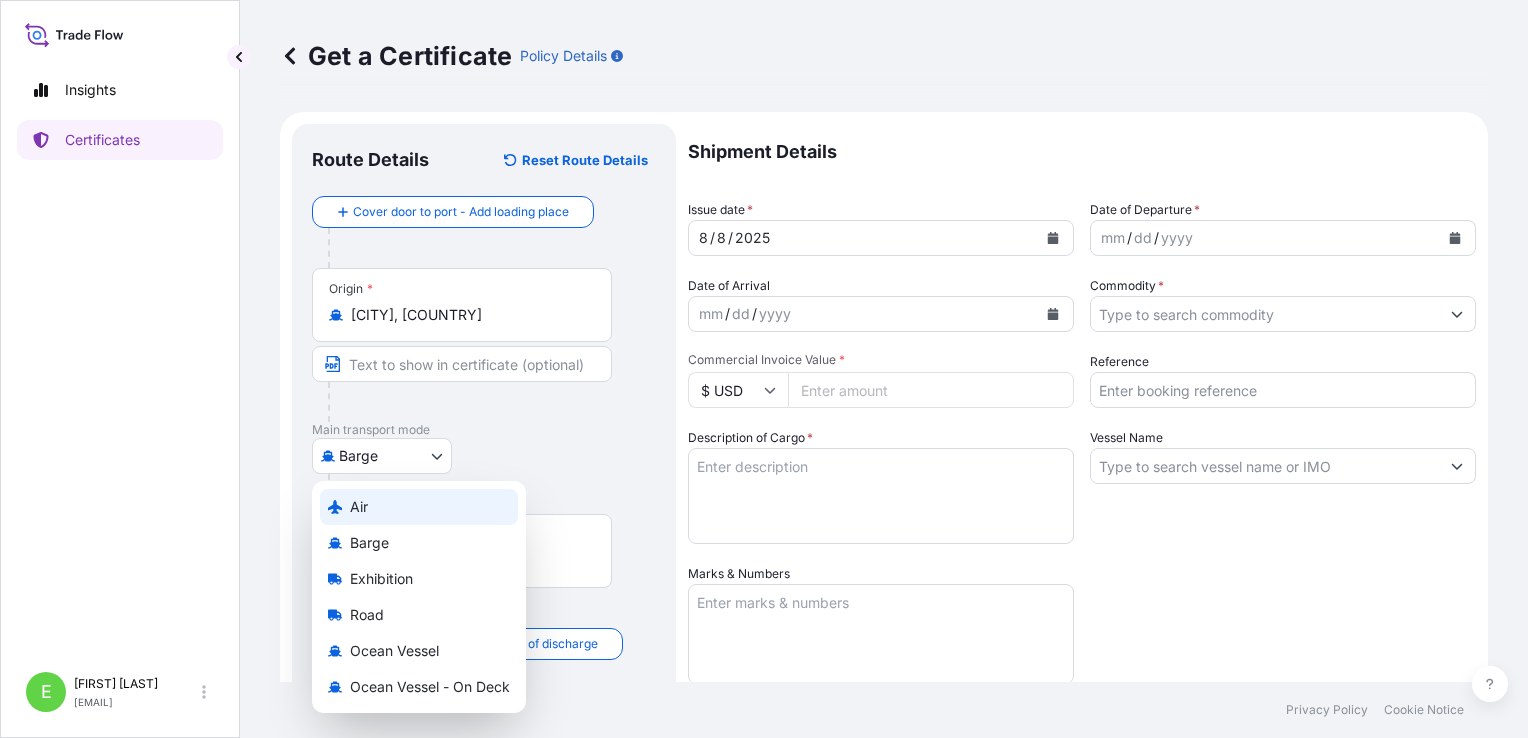 click on "Air" at bounding box center [419, 507] 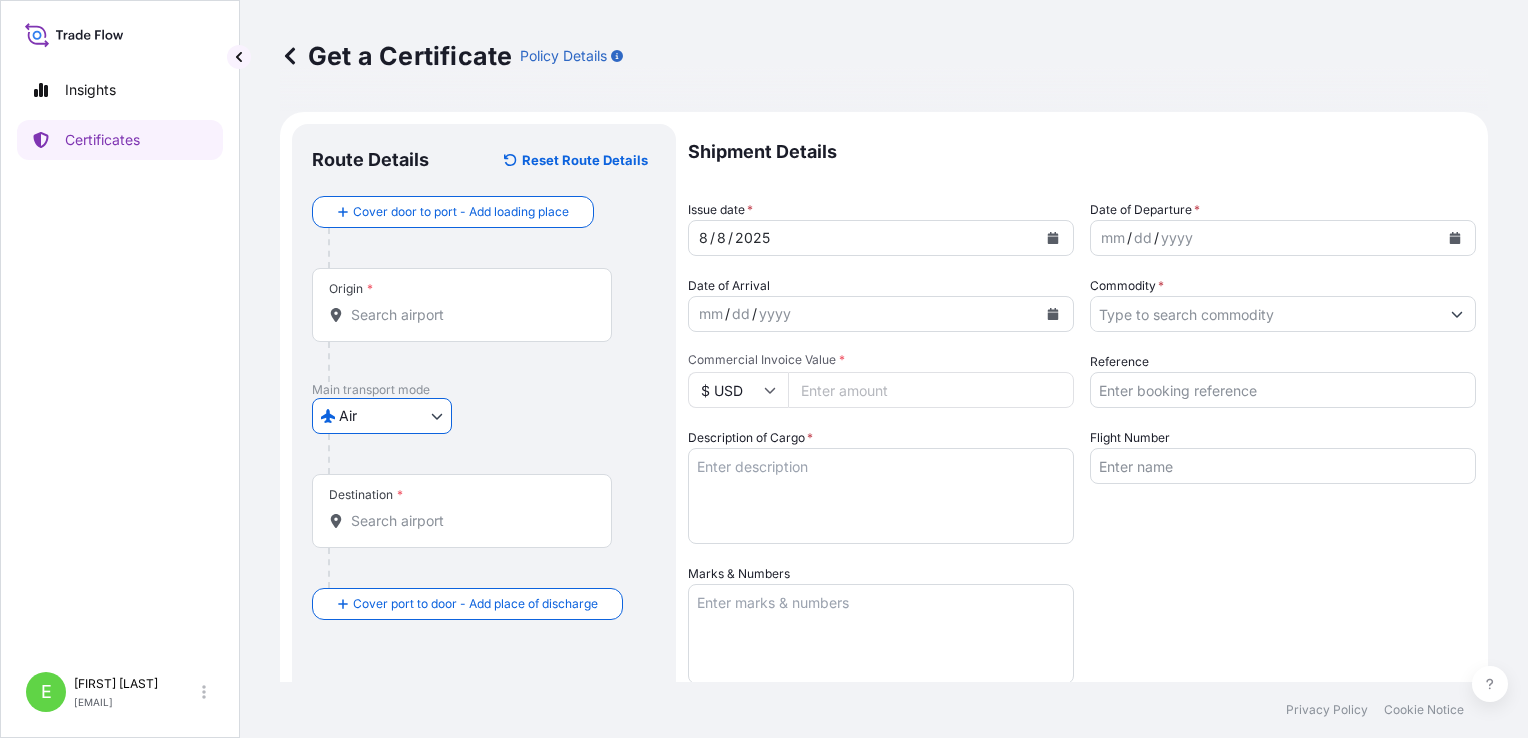 click on "Origin *" at bounding box center [462, 305] 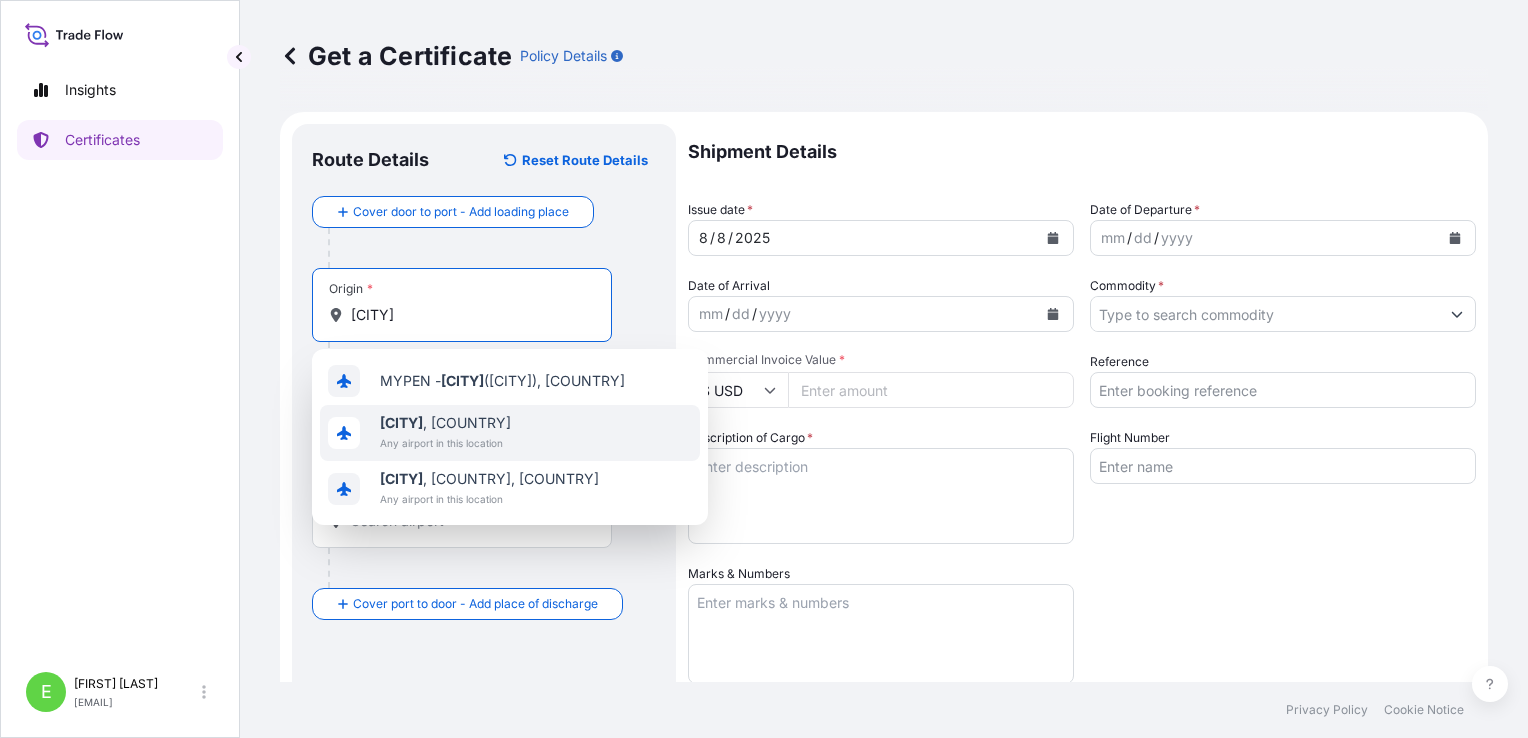 click on "Any airport in this location" at bounding box center [445, 443] 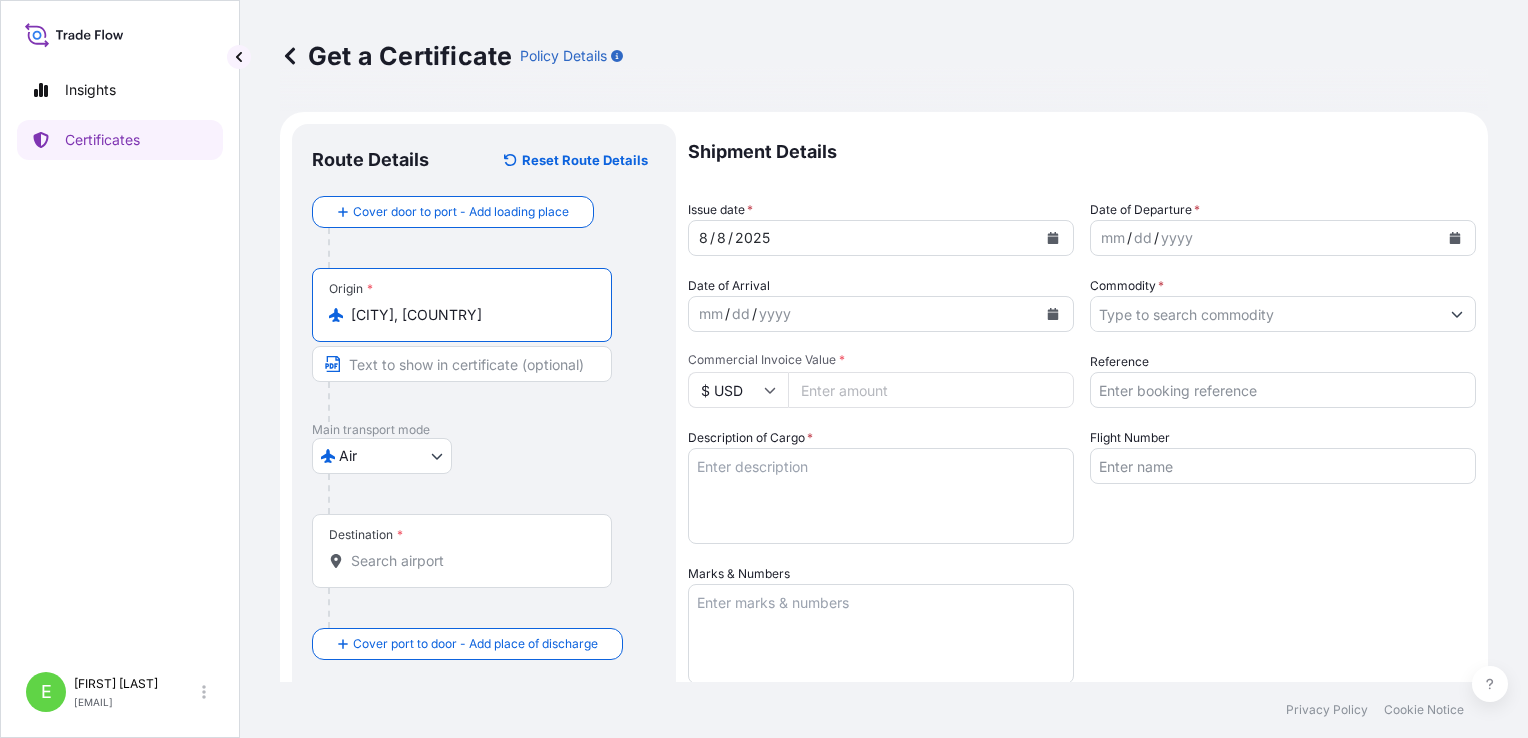 type on "[CITY], [COUNTRY]" 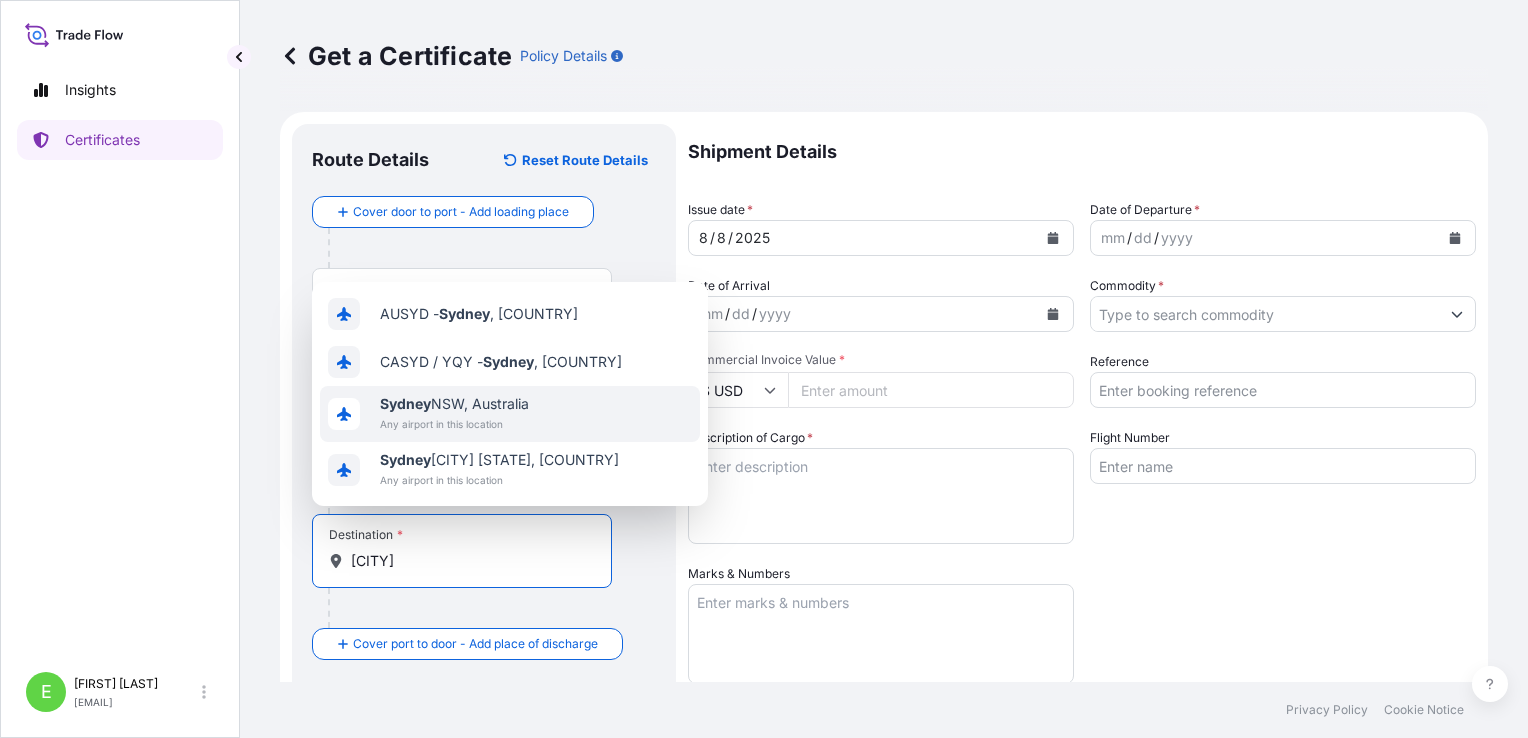click on "Any airport in this location" at bounding box center (454, 424) 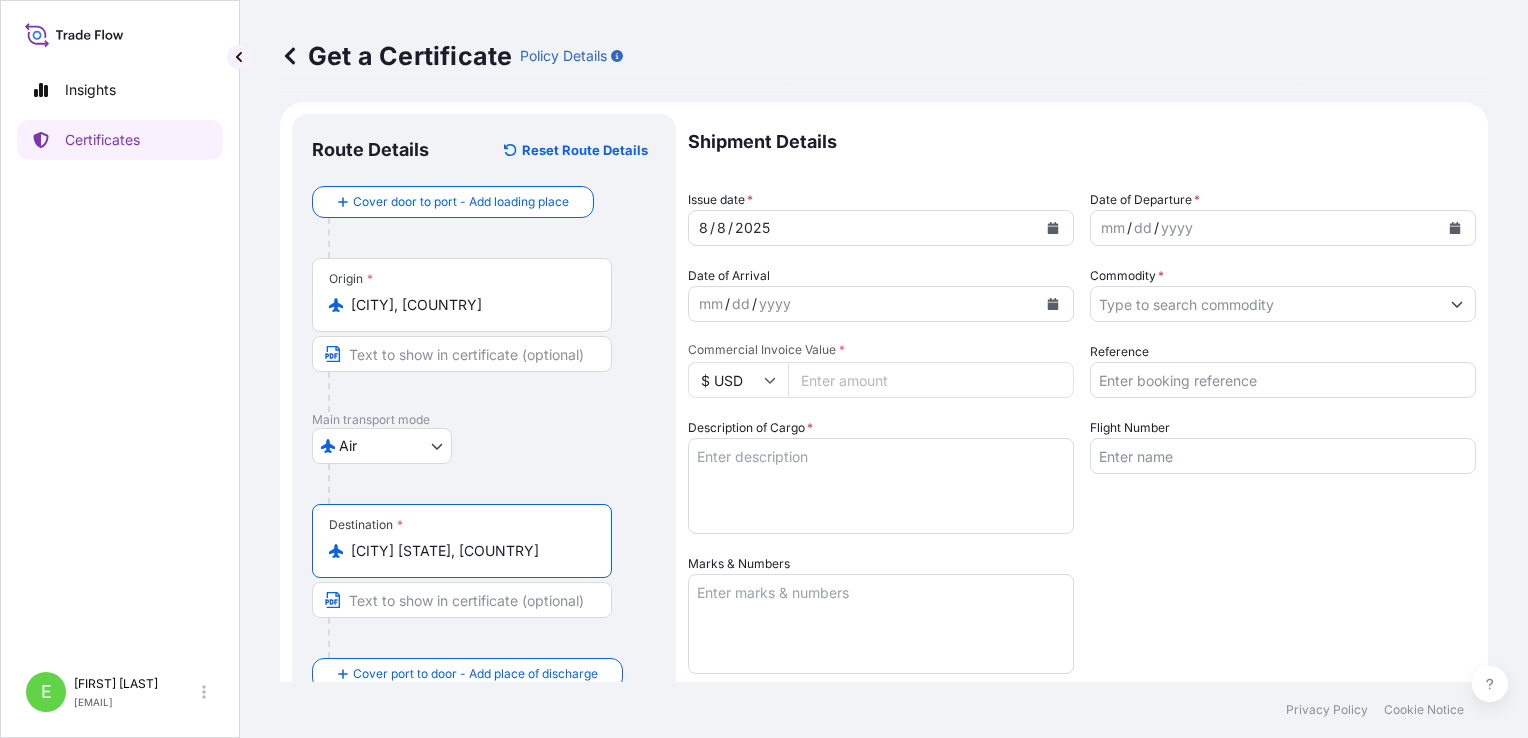 scroll, scrollTop: 0, scrollLeft: 0, axis: both 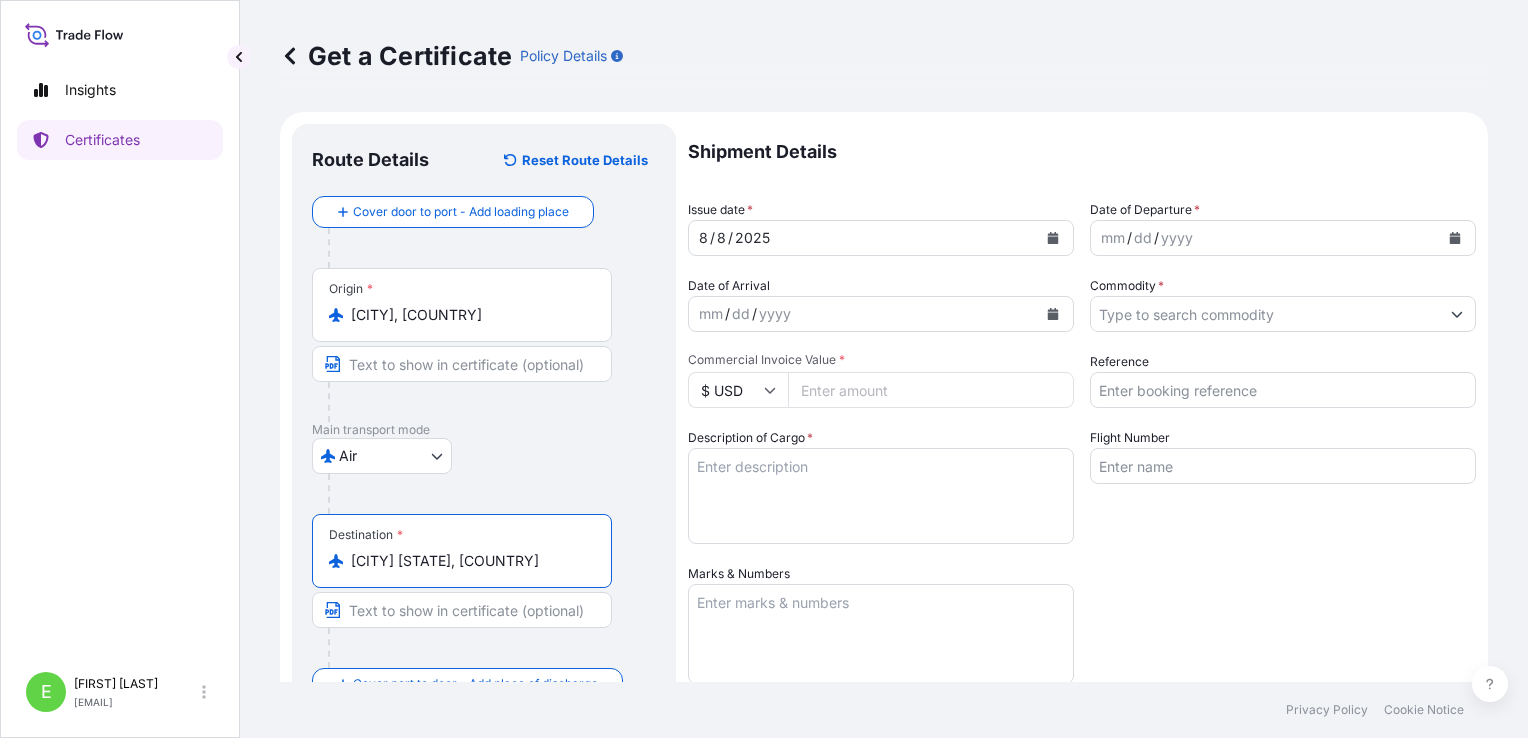type on "[CITY] [STATE], [COUNTRY]" 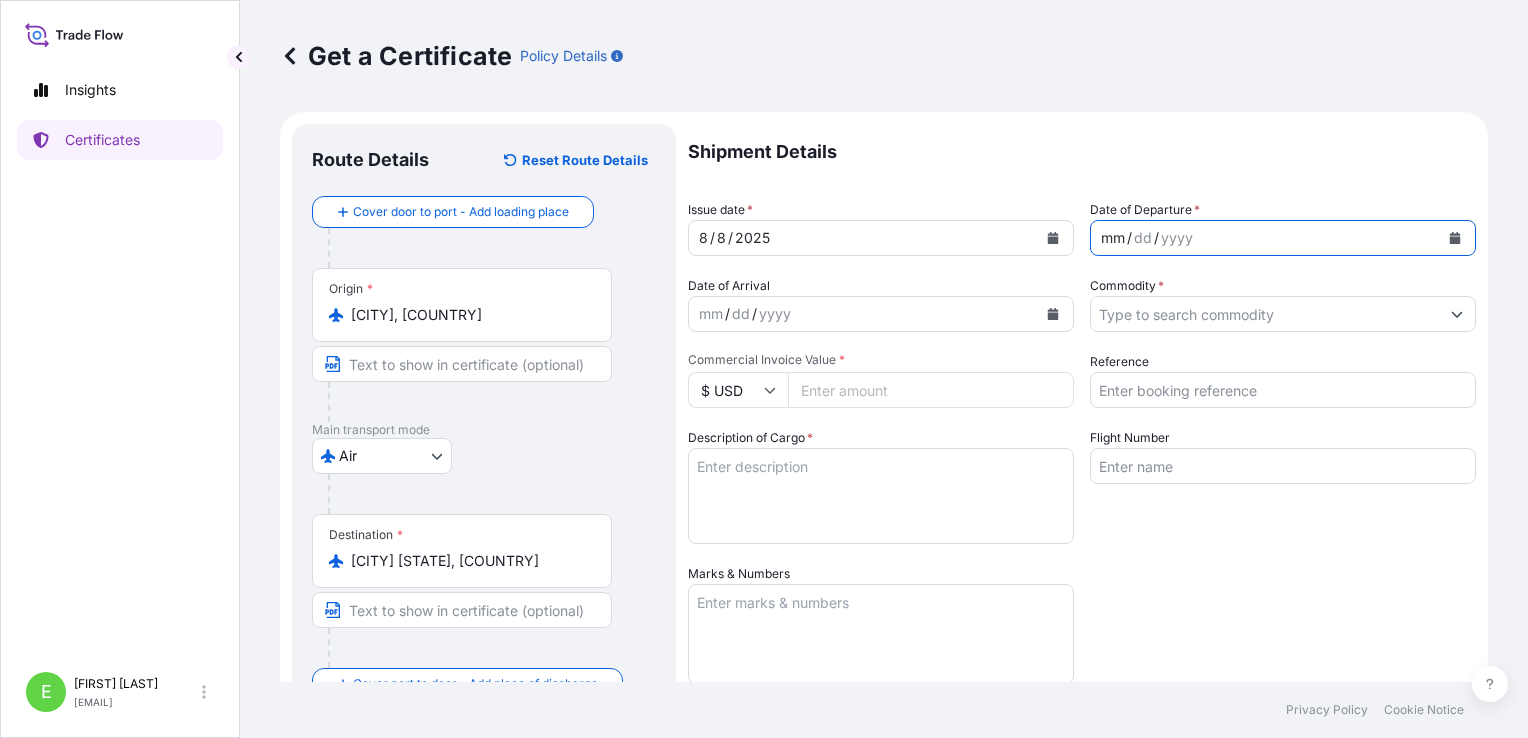 click 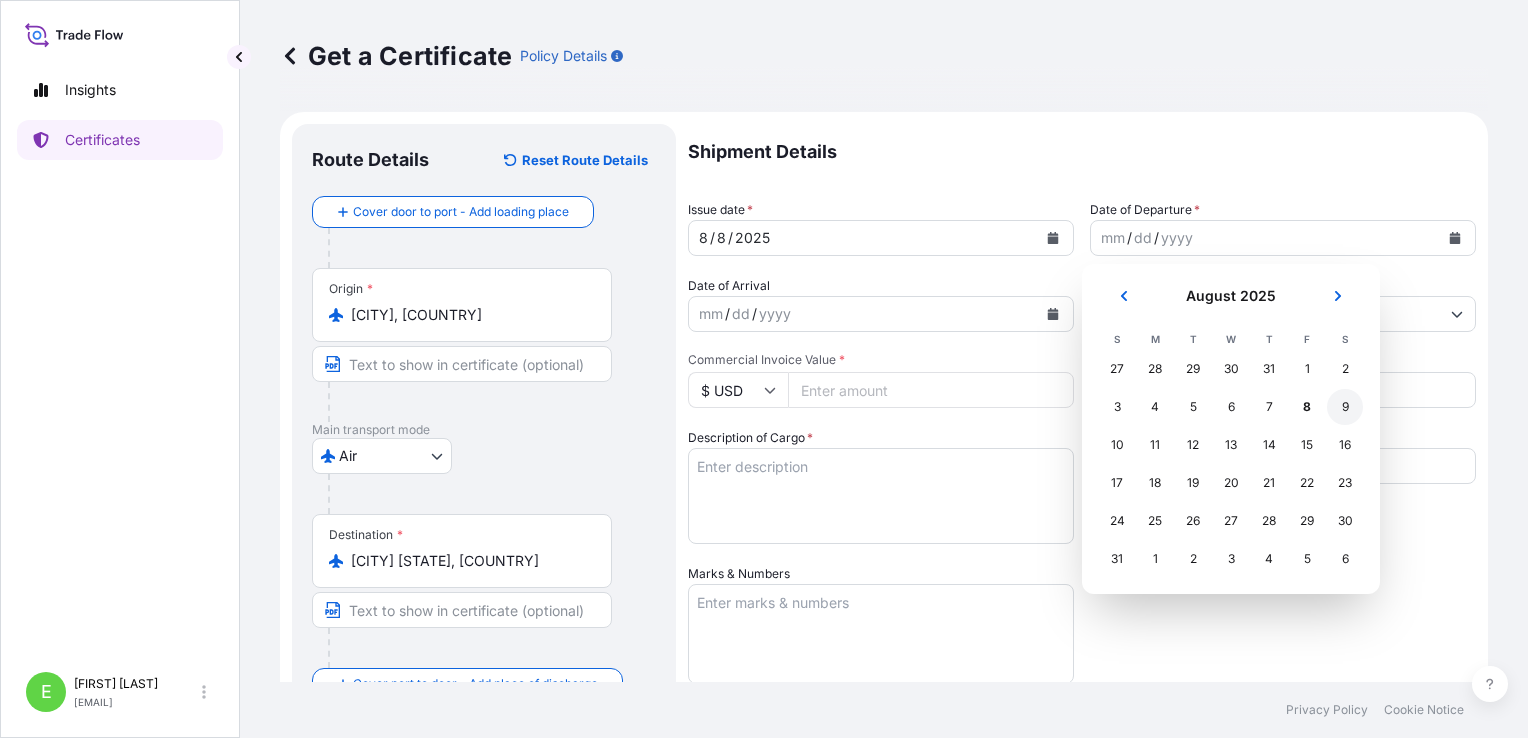 click on "9" at bounding box center [1345, 407] 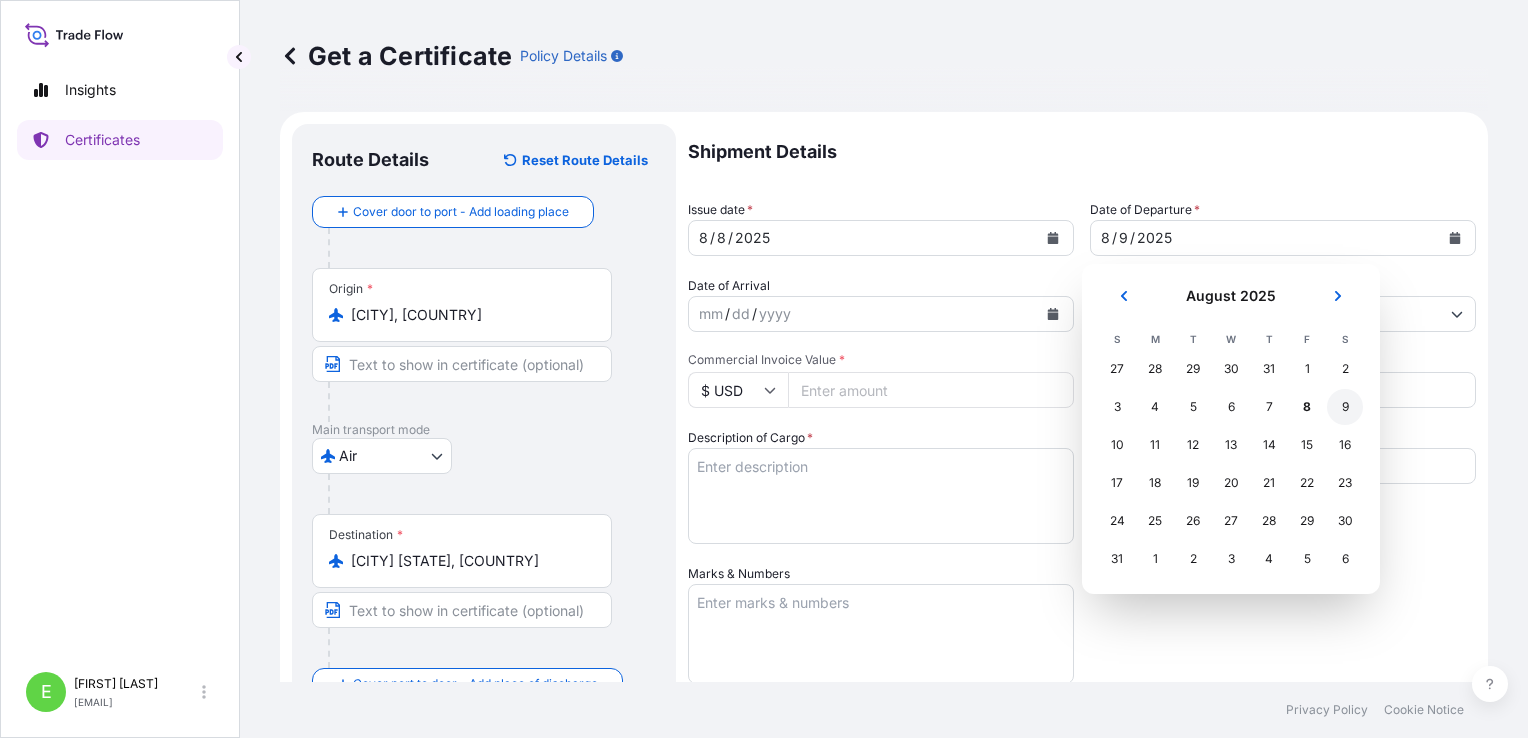 type 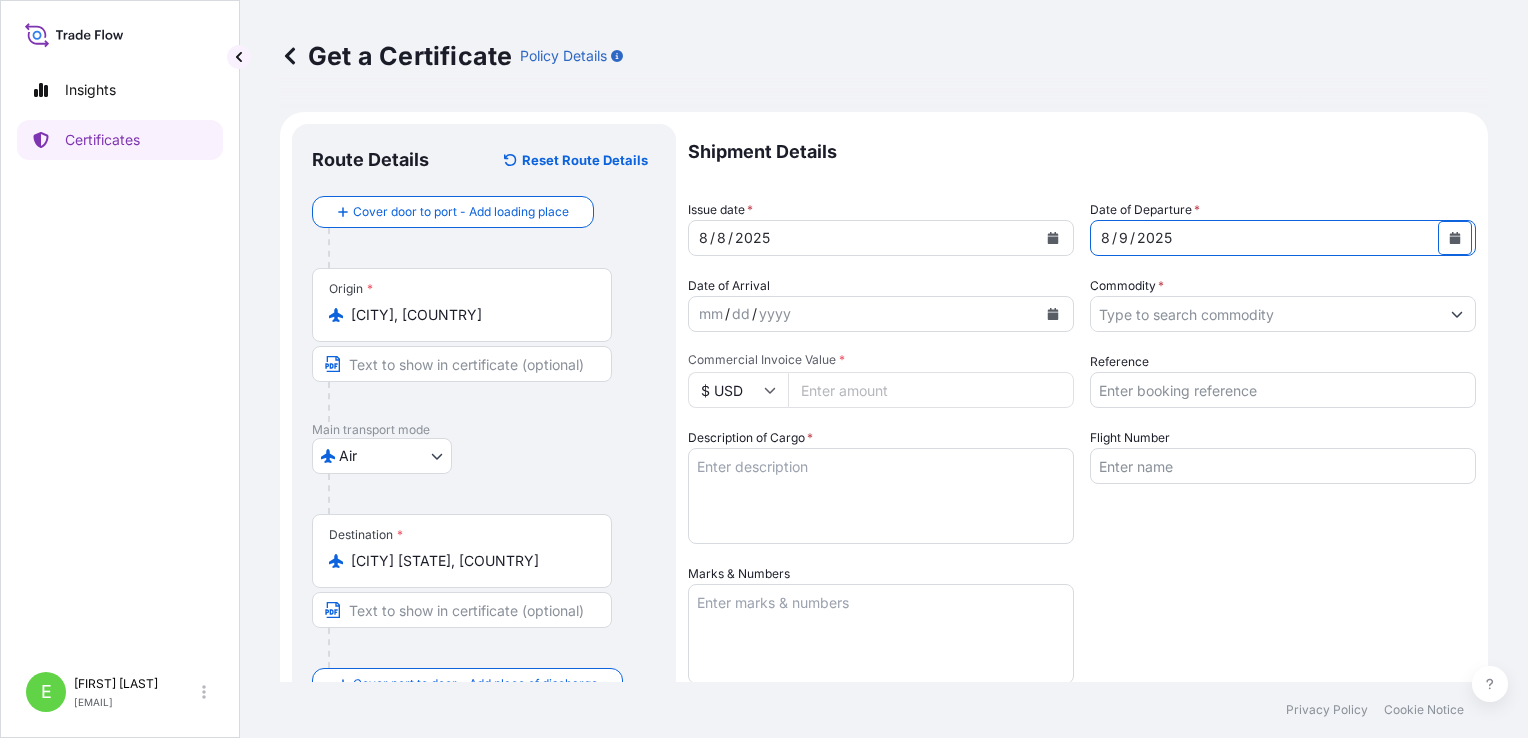 click at bounding box center (1053, 314) 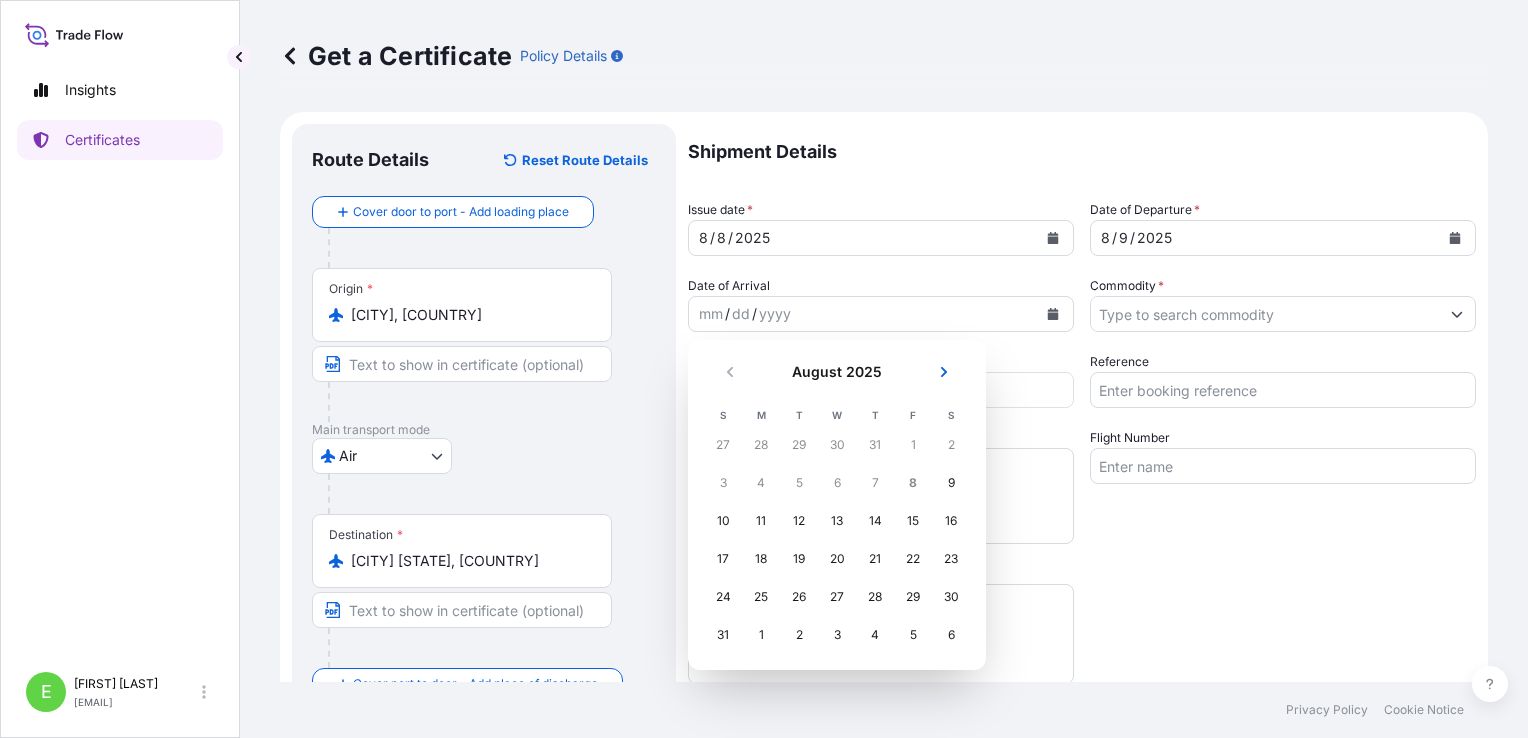click on "10" at bounding box center [723, 521] 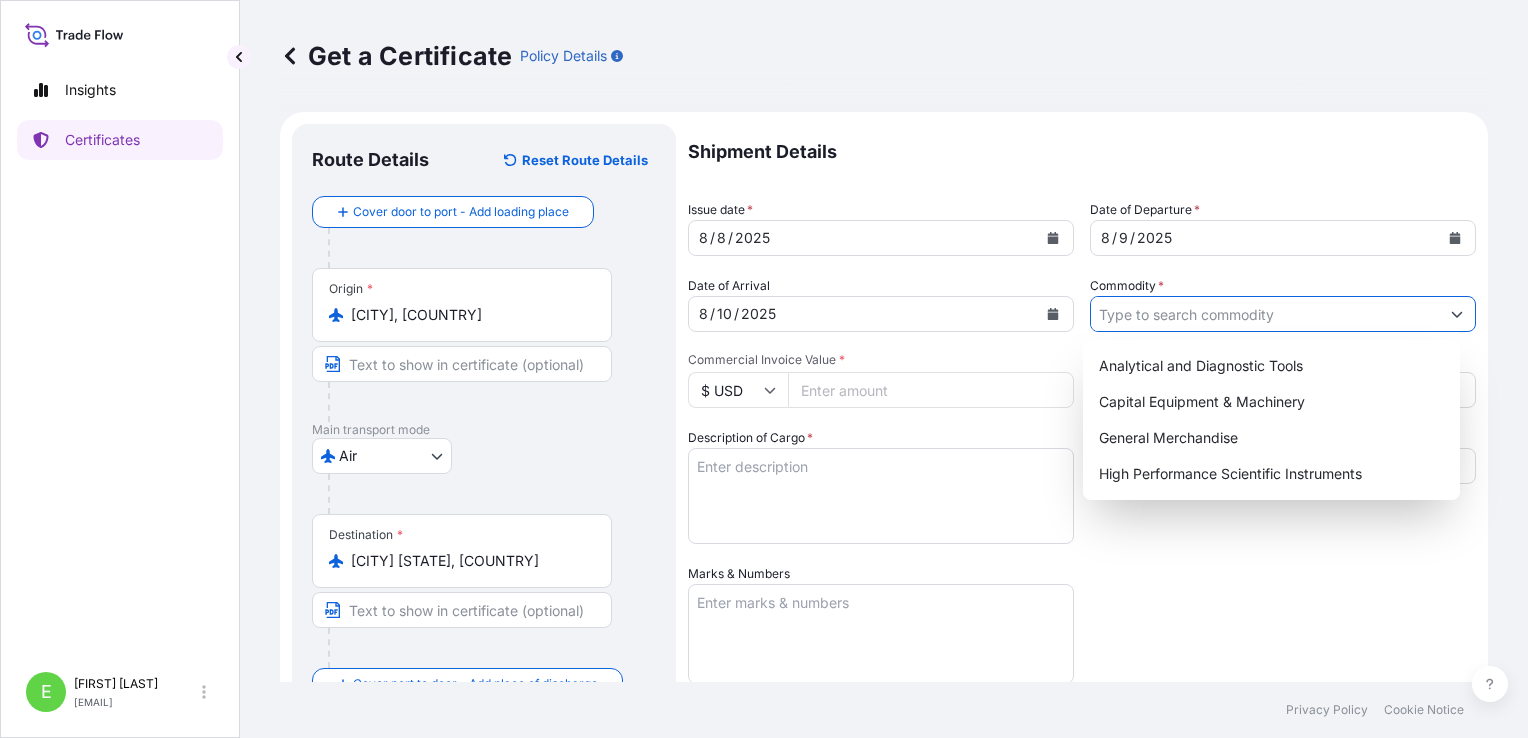 click on "Commodity *" at bounding box center [1265, 314] 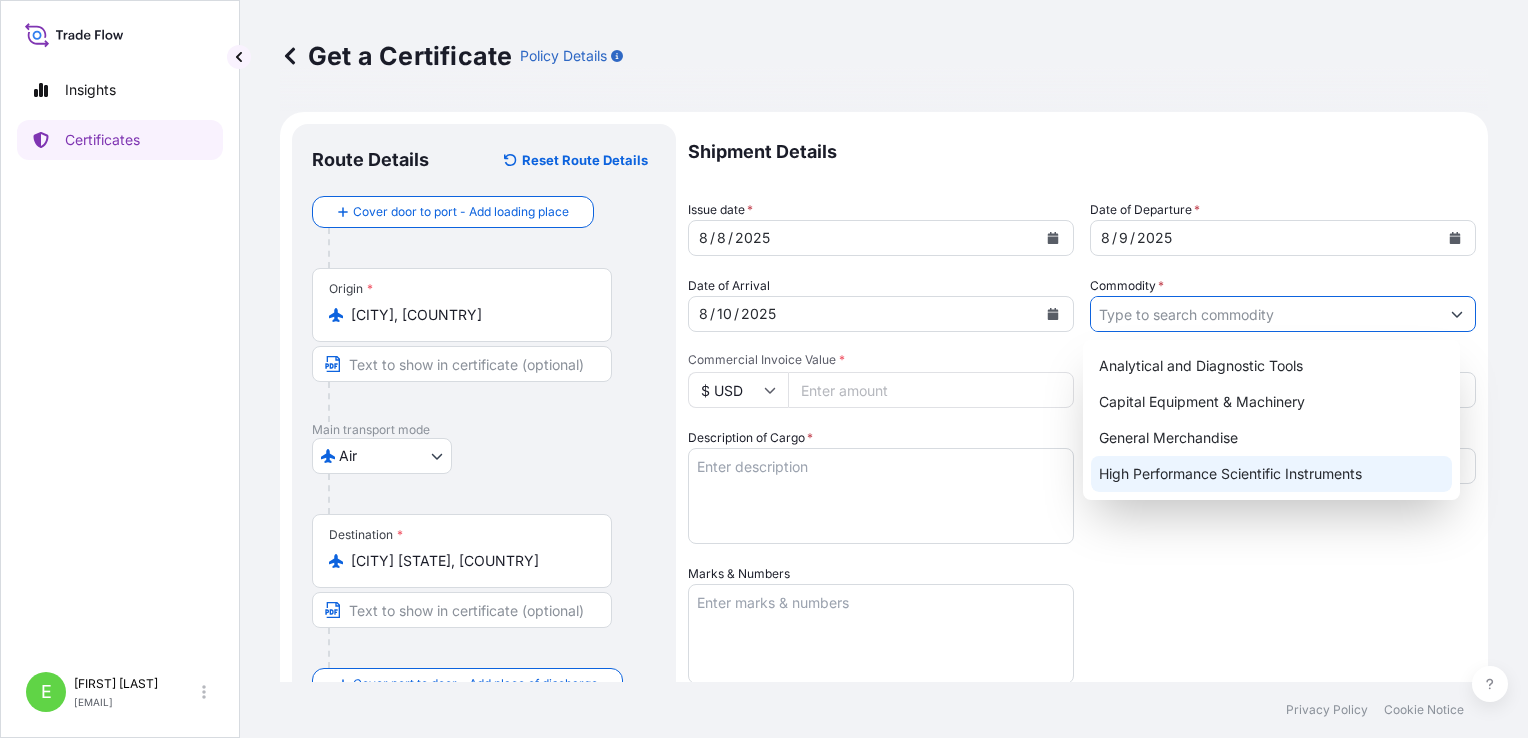 click on "High Performance Scientific Instruments" at bounding box center [1271, 474] 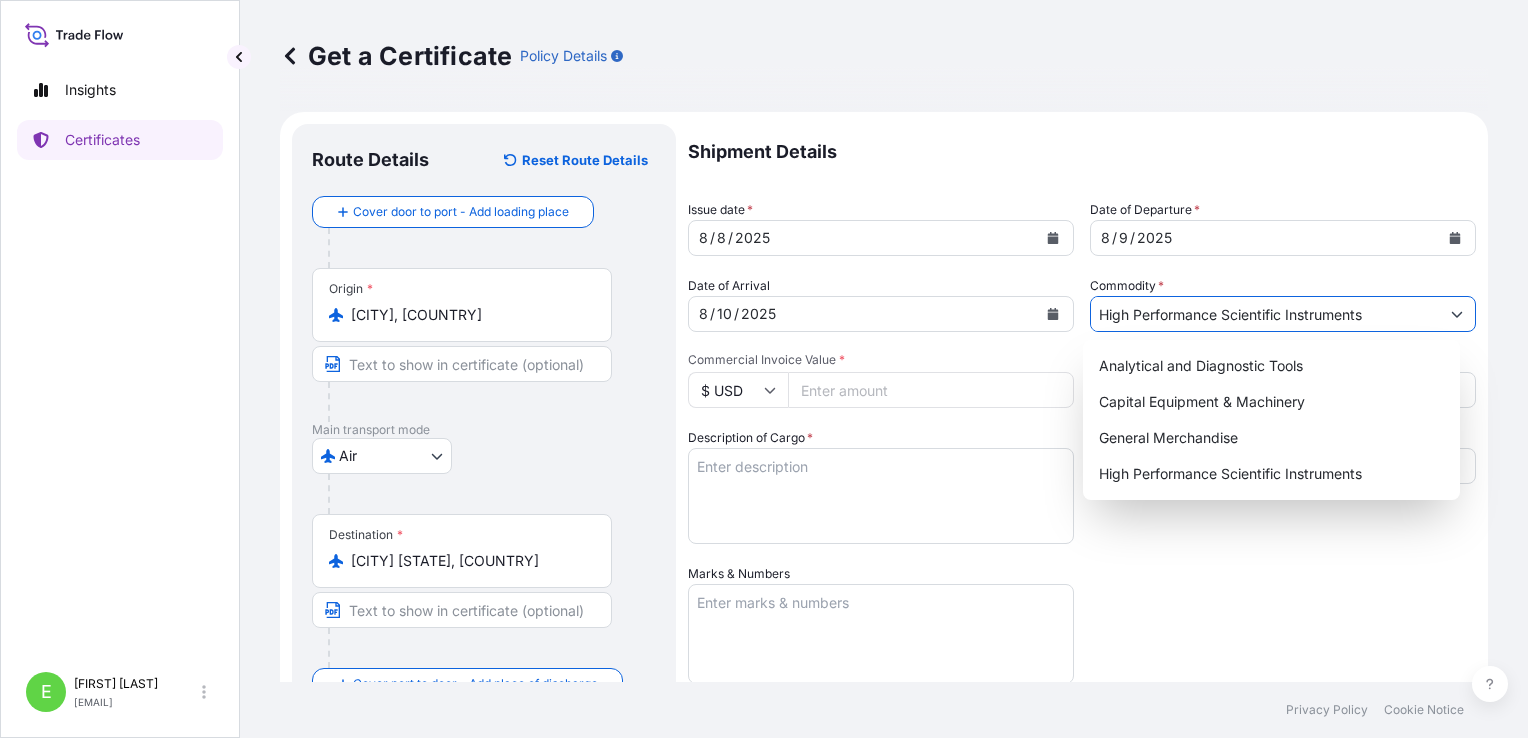 click on "$ USD" at bounding box center (738, 390) 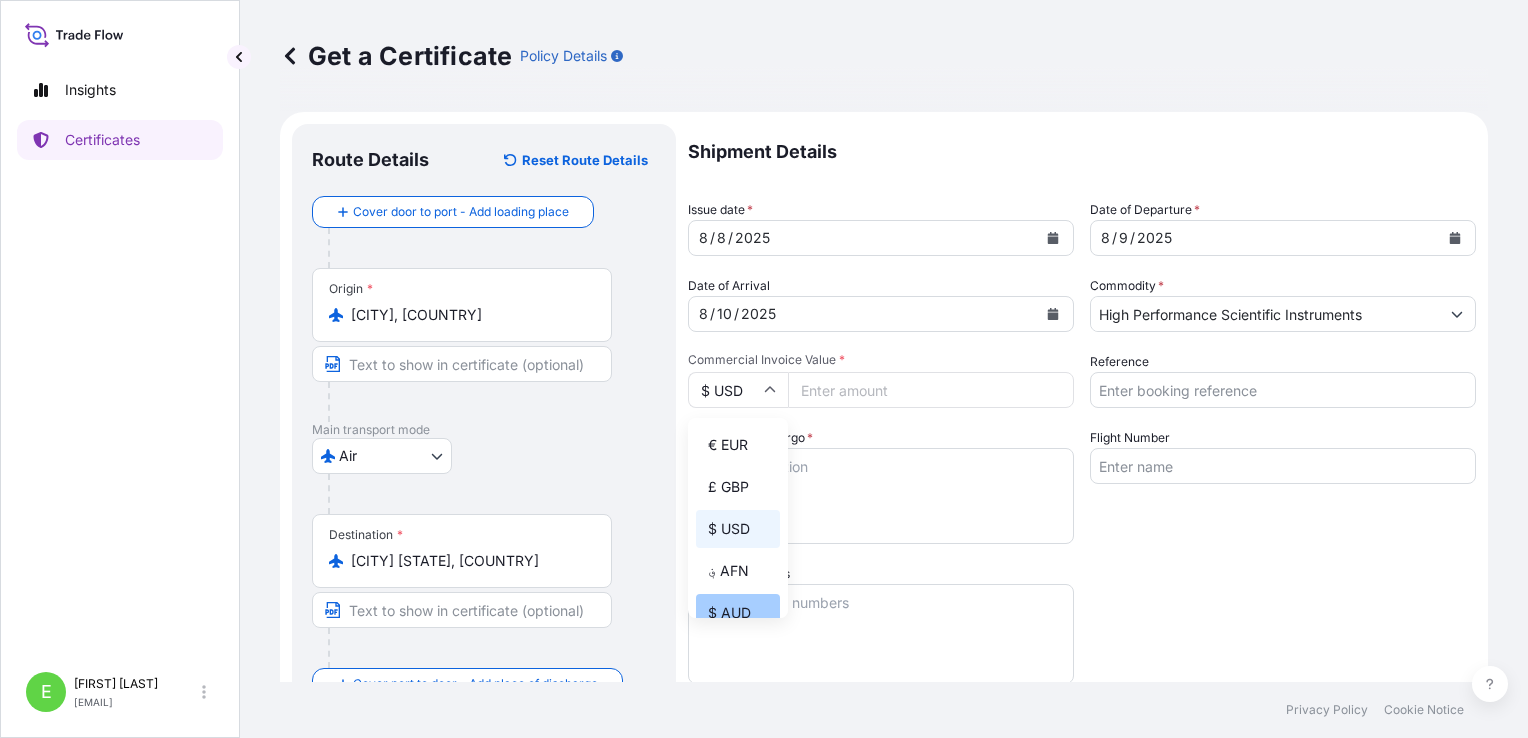 click on "$ AUD" at bounding box center (738, 613) 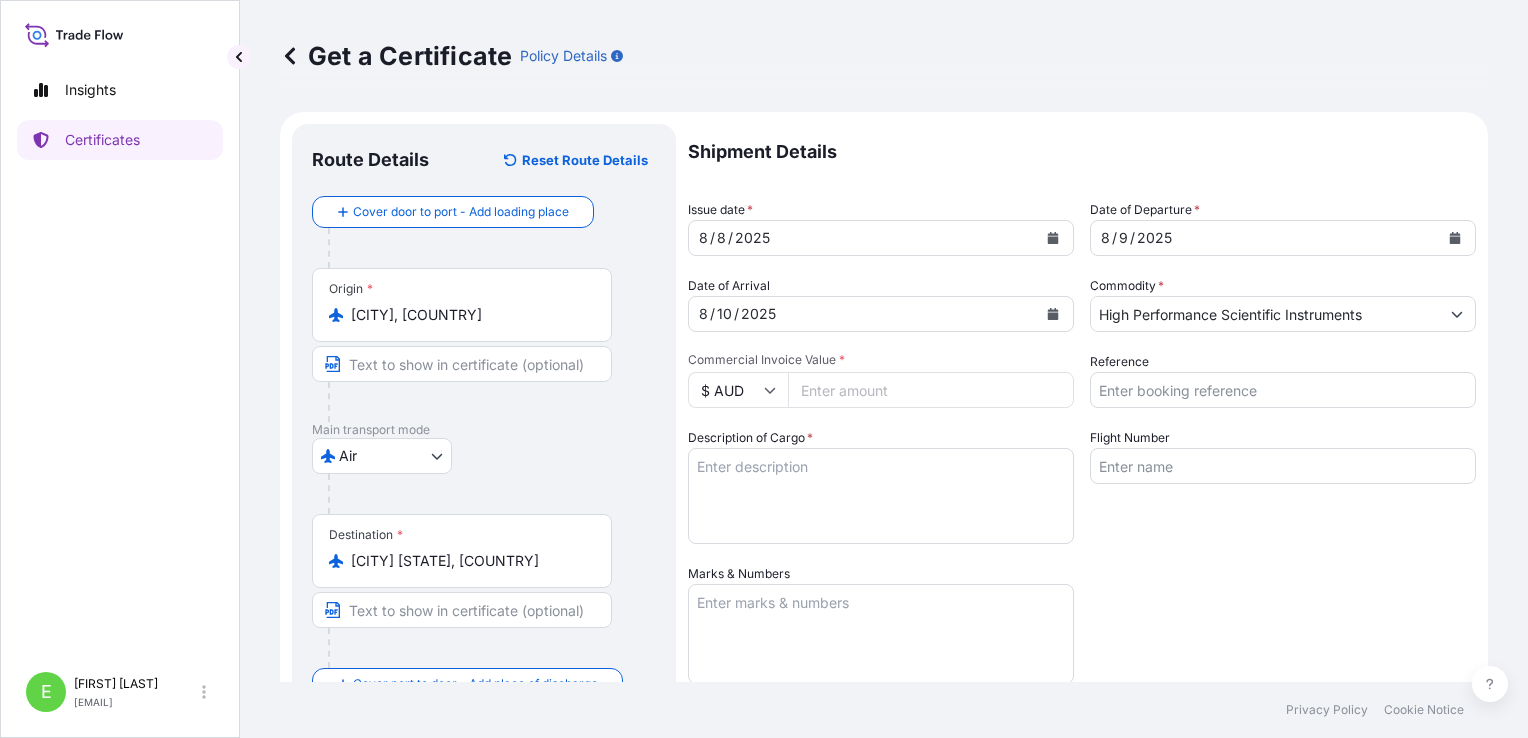 click on "Commercial Invoice Value    *" at bounding box center (931, 390) 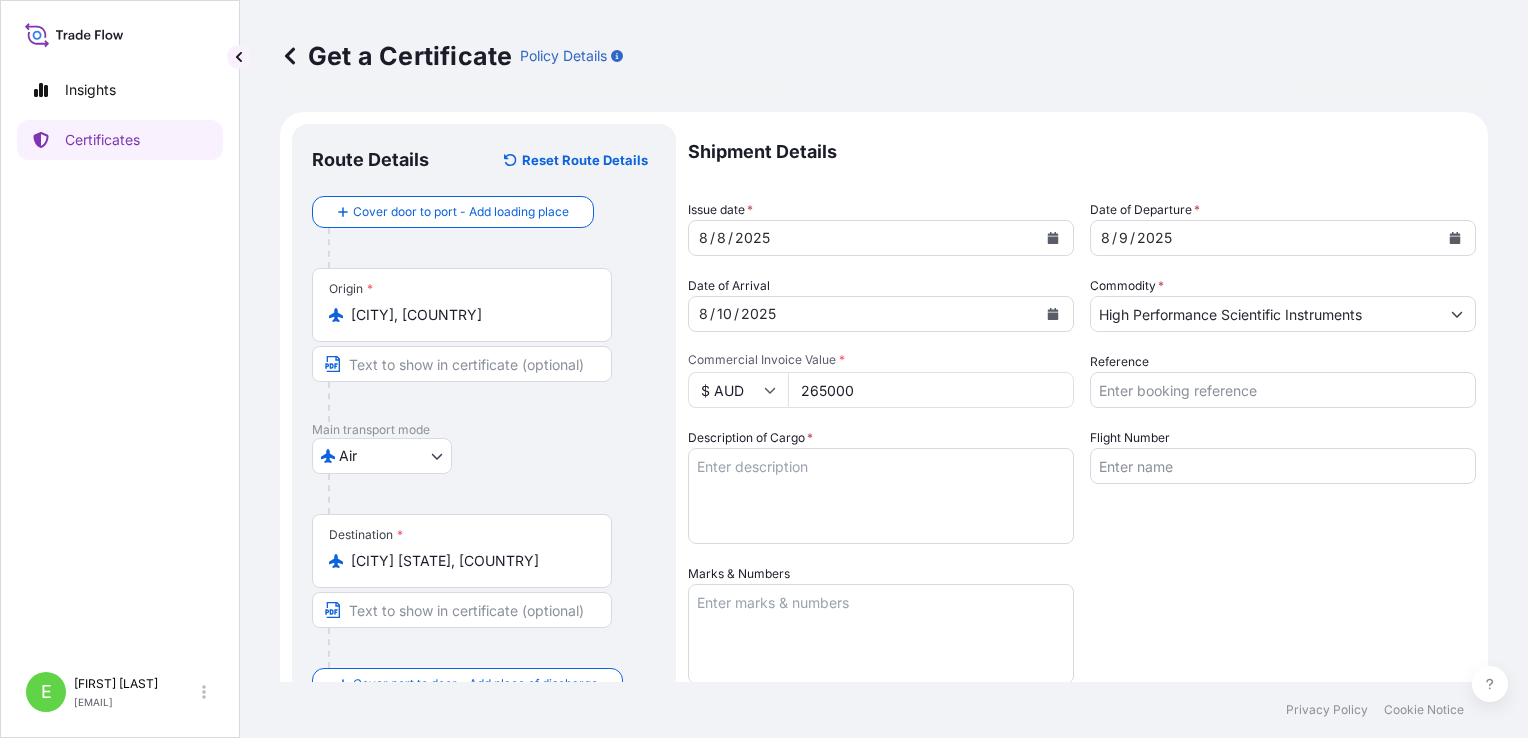 type on "265000" 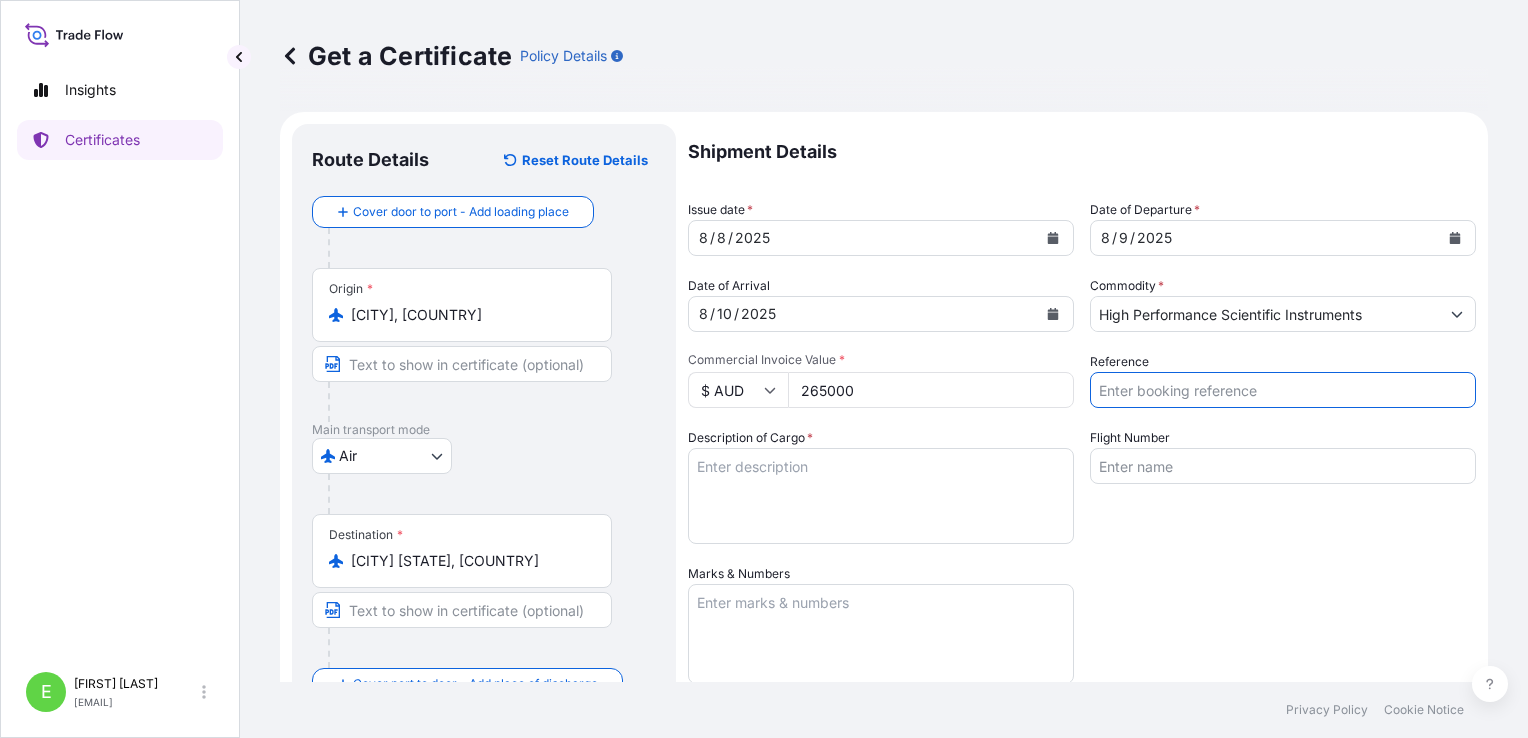 click on "Description of Cargo *" at bounding box center [881, 496] 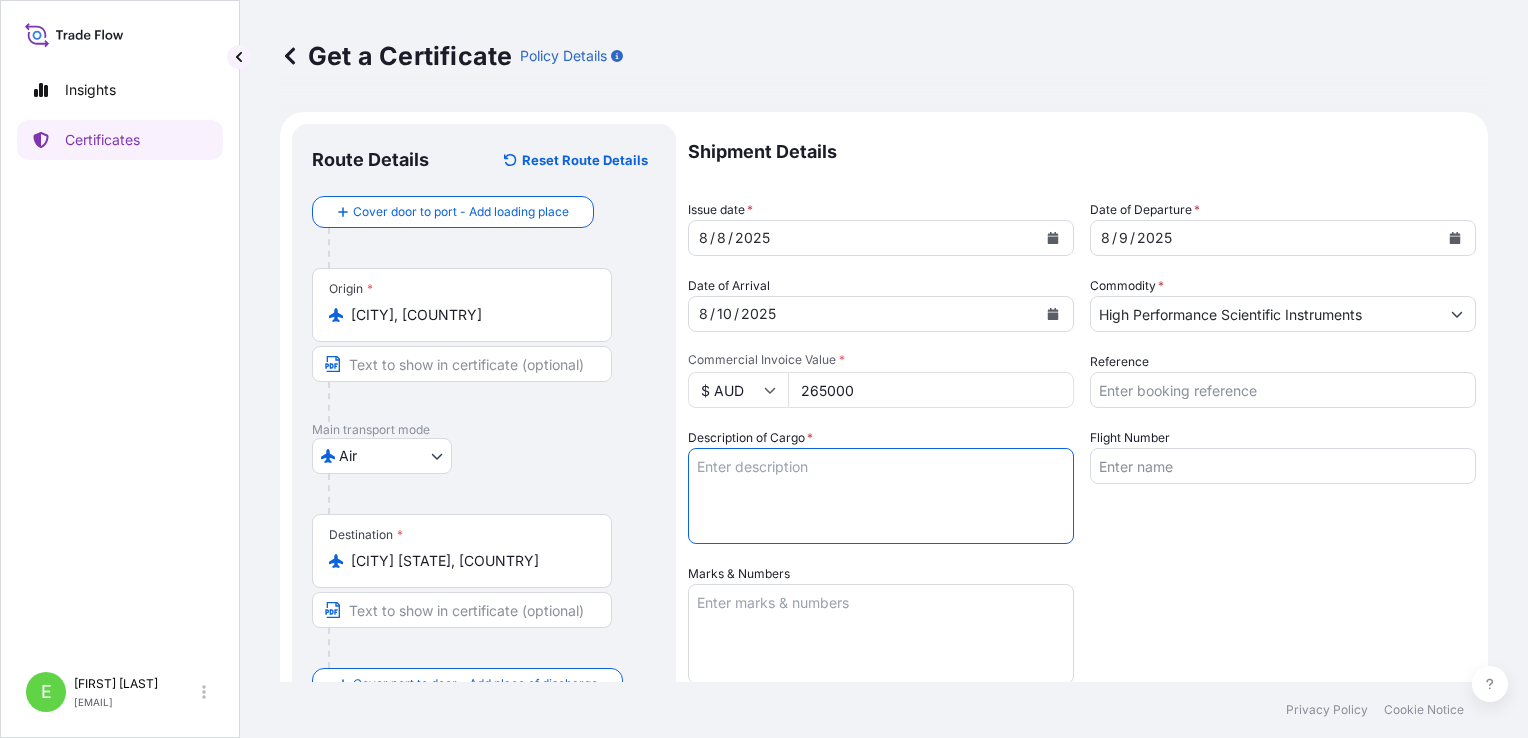 click on "Reference" at bounding box center [1283, 390] 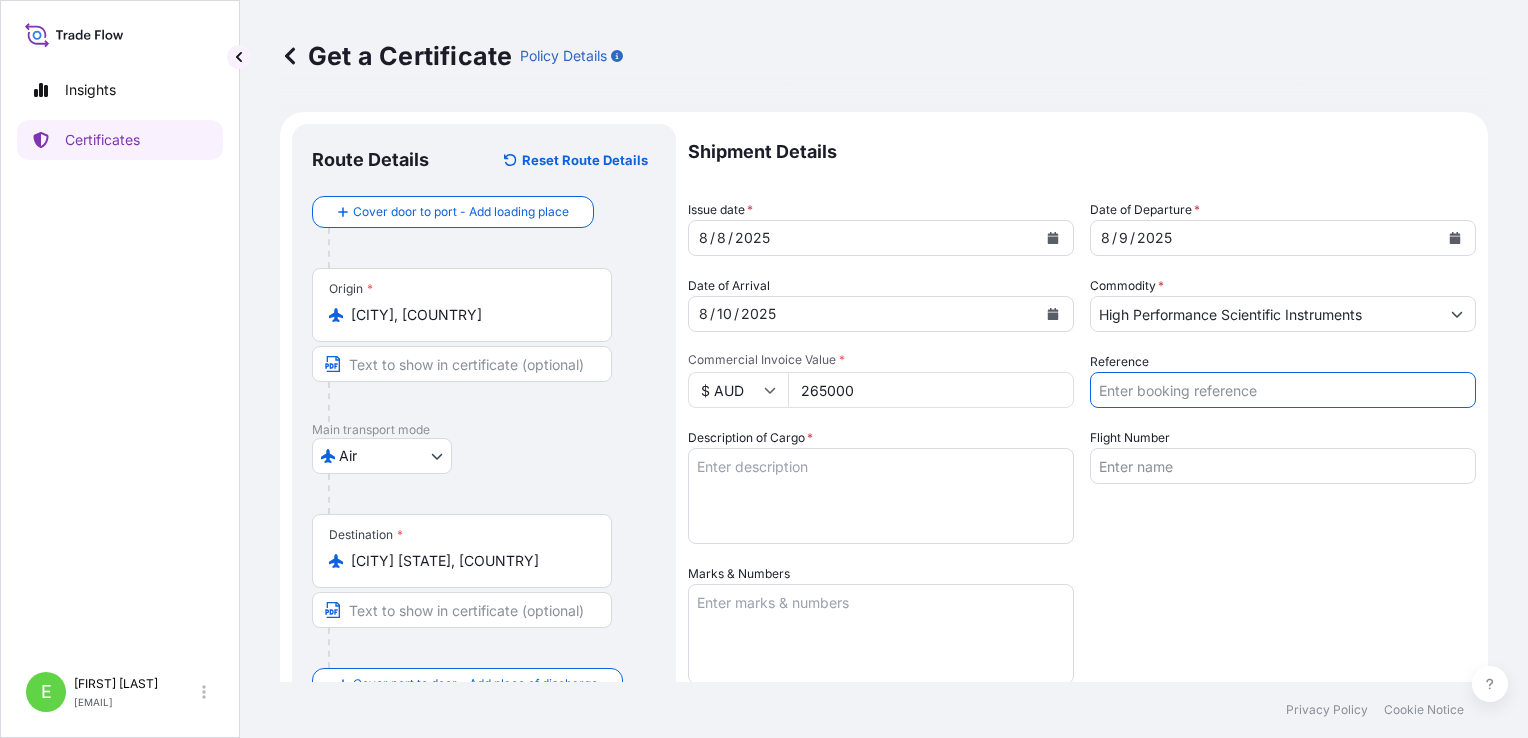 click on "Reference" at bounding box center (1283, 390) 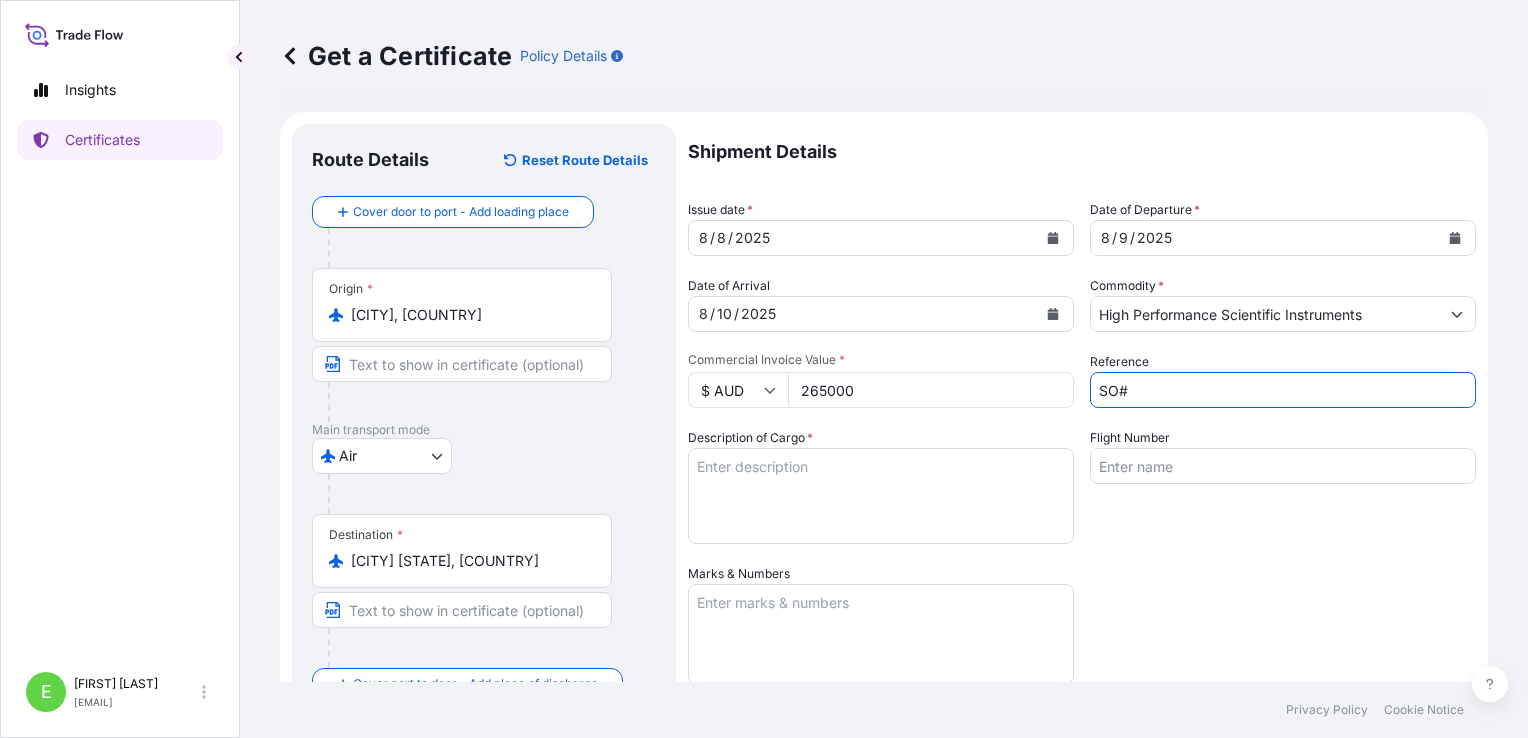 paste on "5100337" 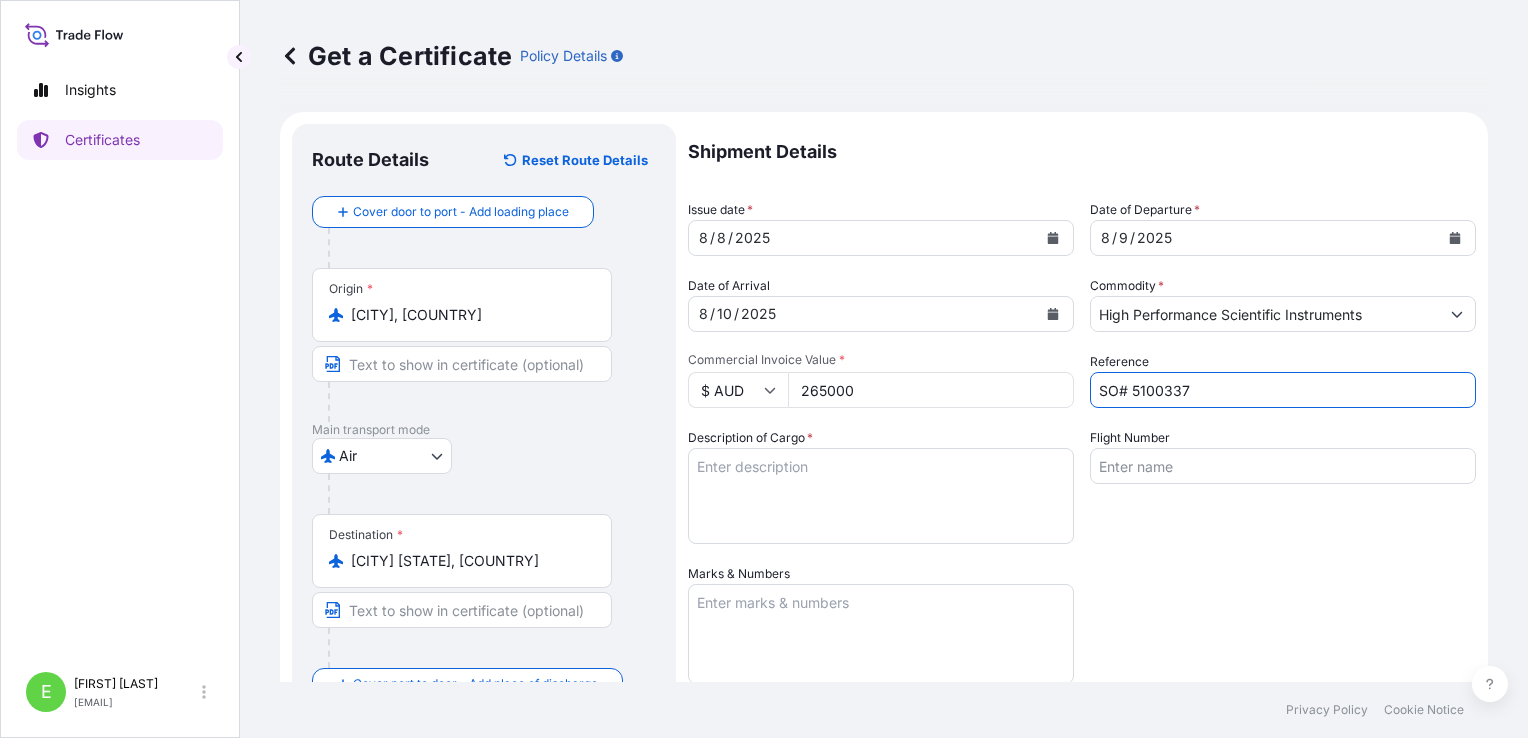 type on "SO# 5100337" 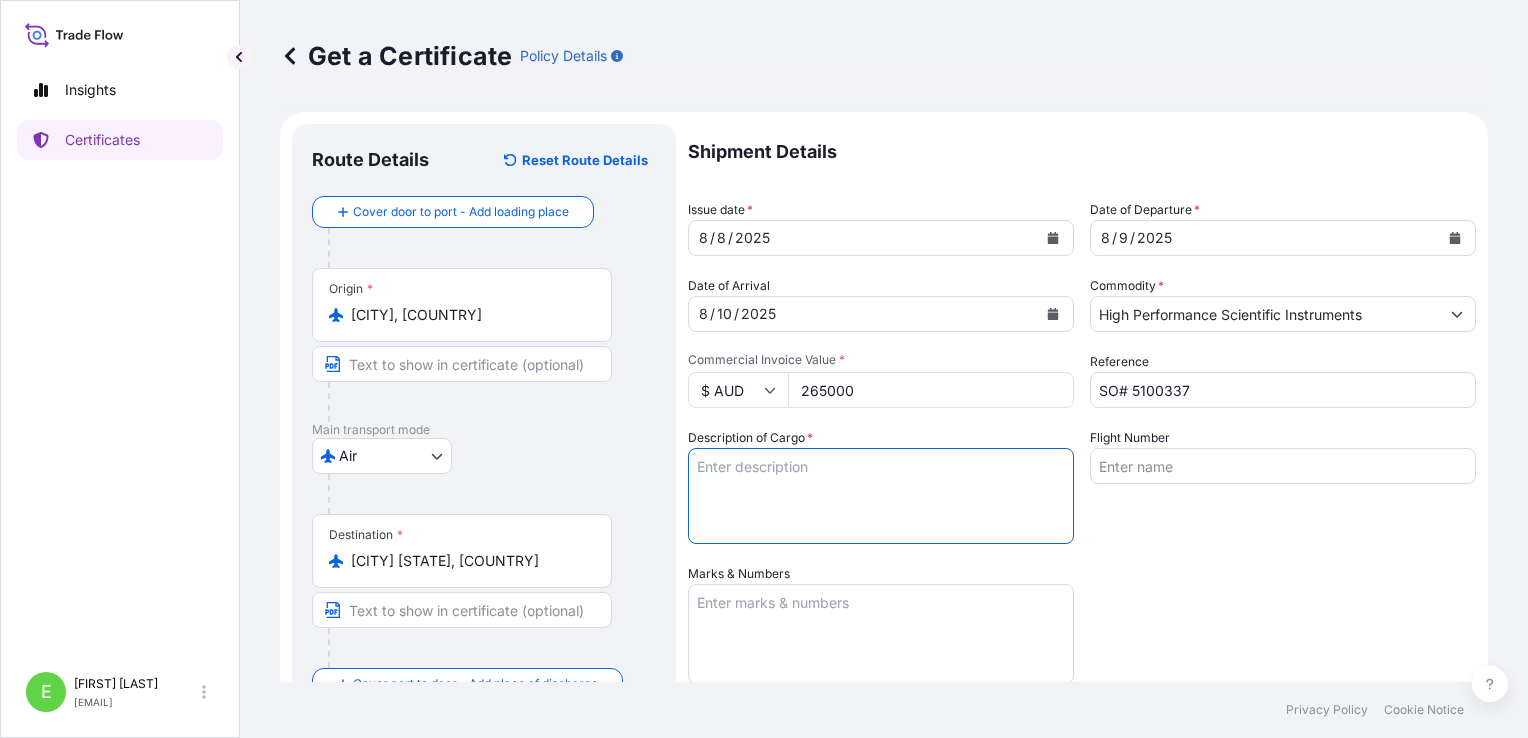type on "PO# M003/2025 / SO#5099479
1 unit D6 PHASER / SN 293935
CIP Suvarnabhumi Airport" 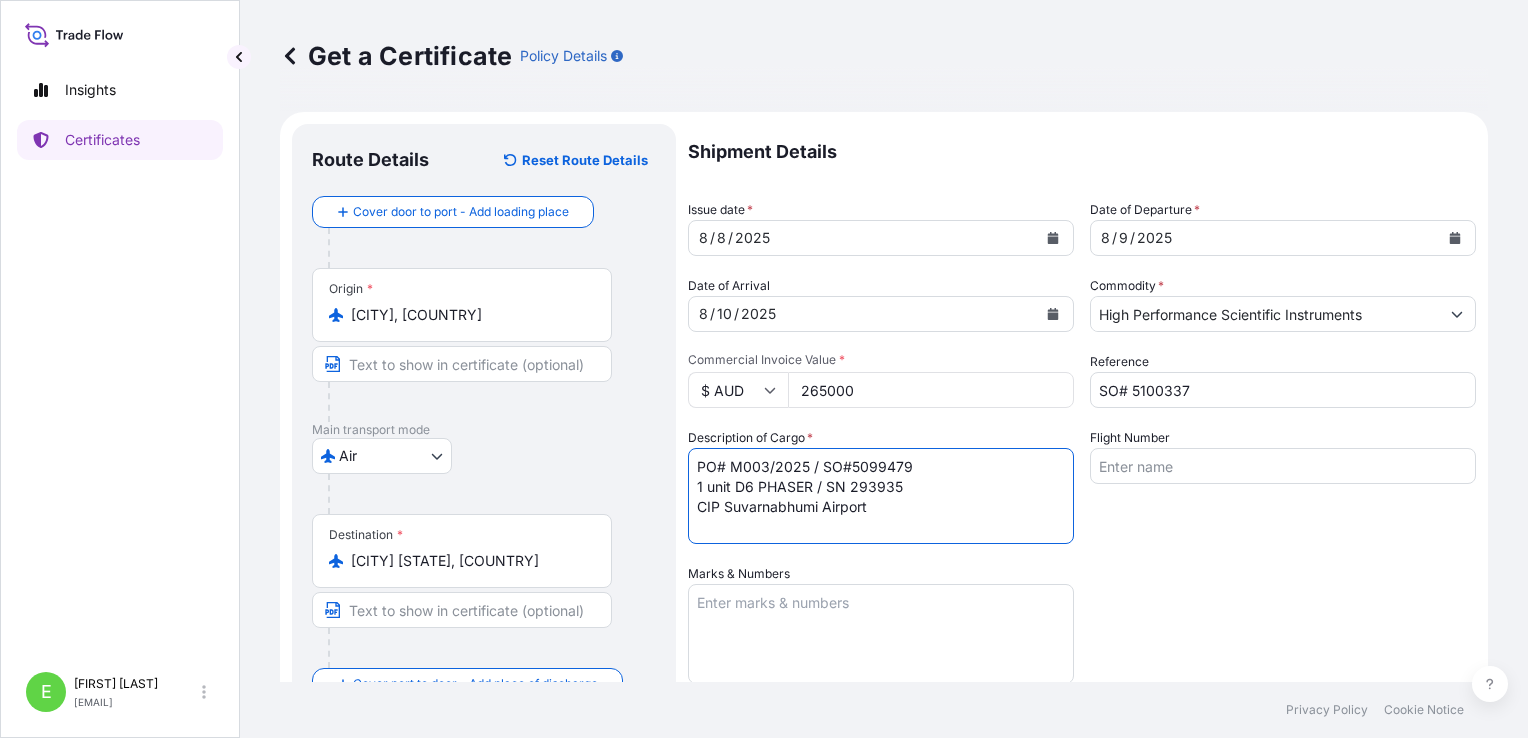 type on "Air" 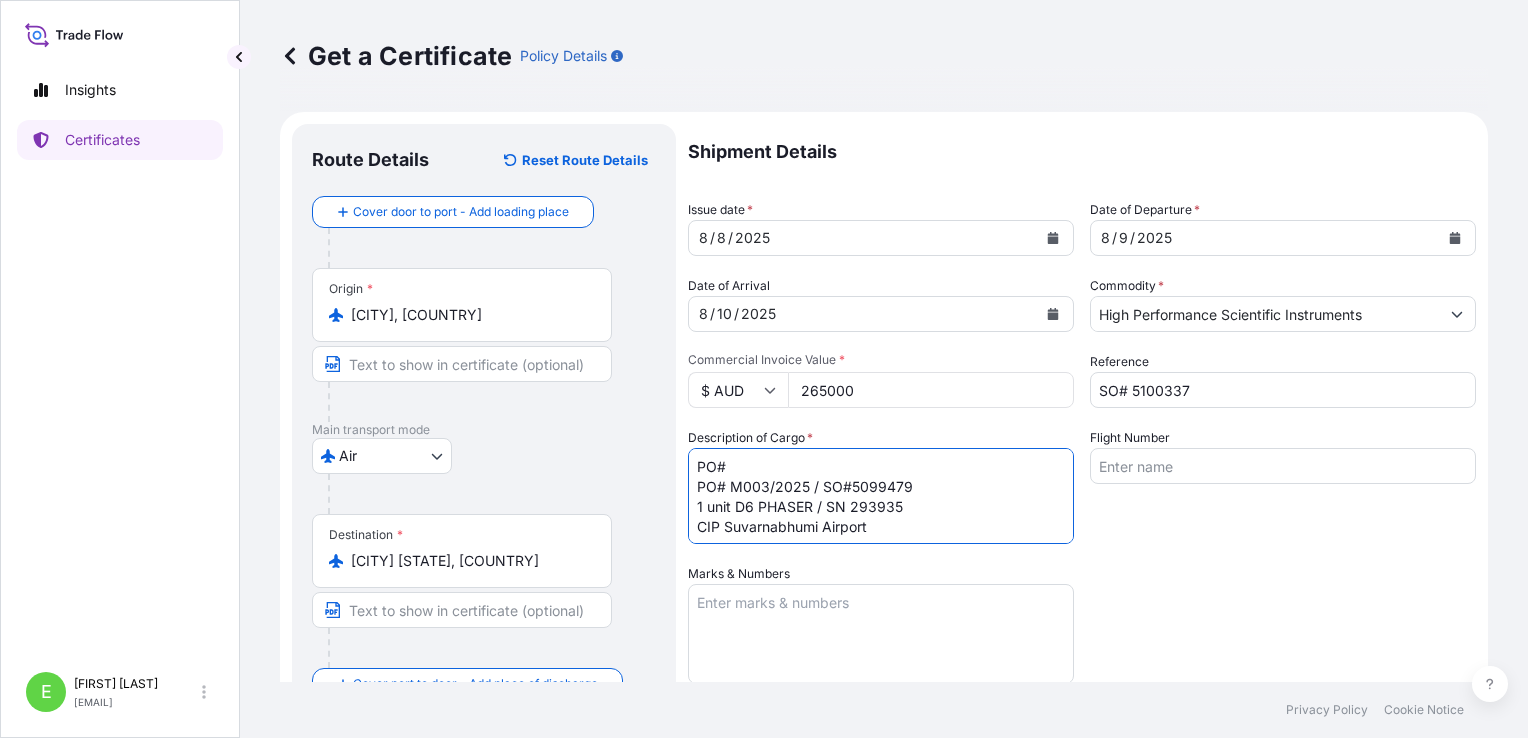 paste on "PO-GC000199" 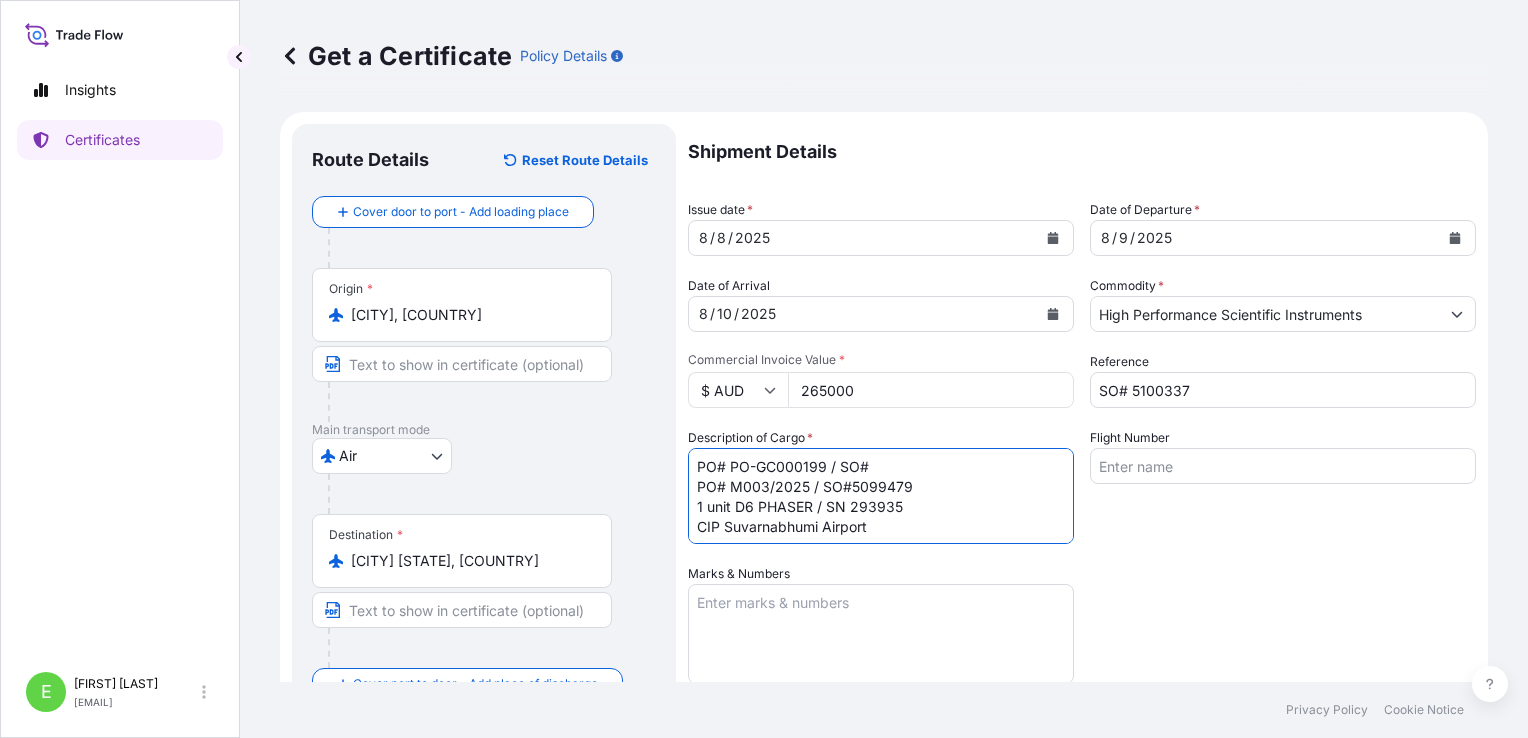 paste on "5100337" 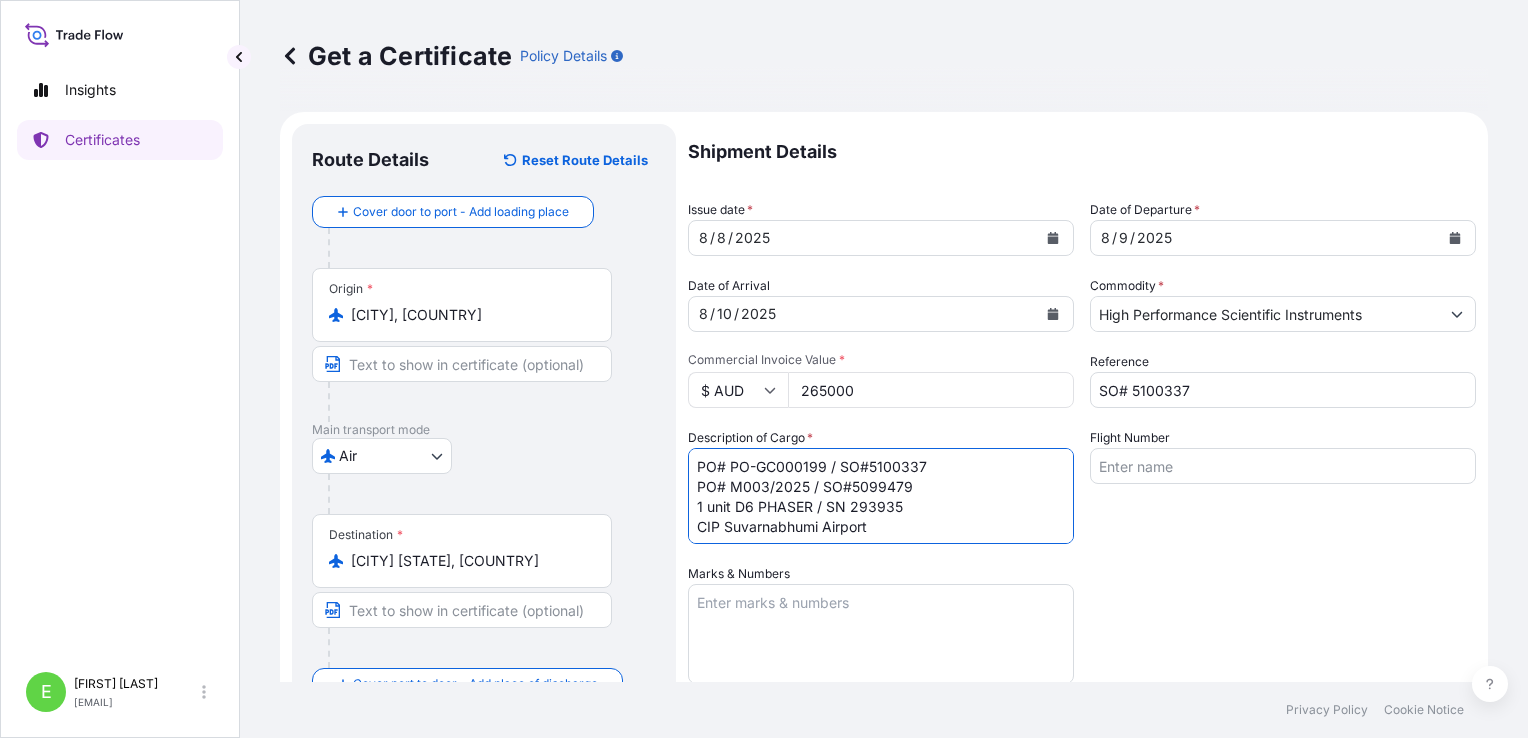 drag, startPoint x: 919, startPoint y: 485, endPoint x: 676, endPoint y: 499, distance: 243.40295 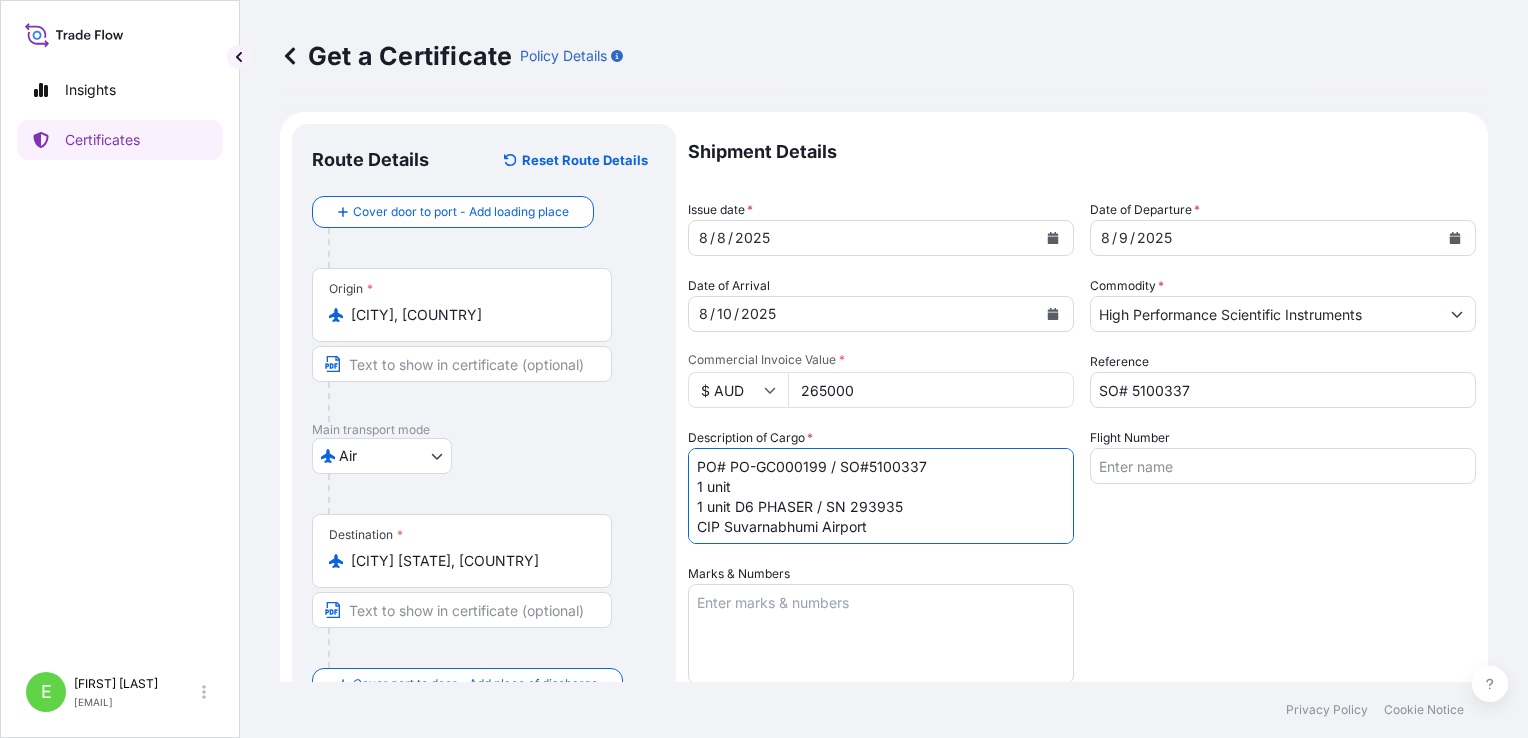 paste on "D6 PHASER" 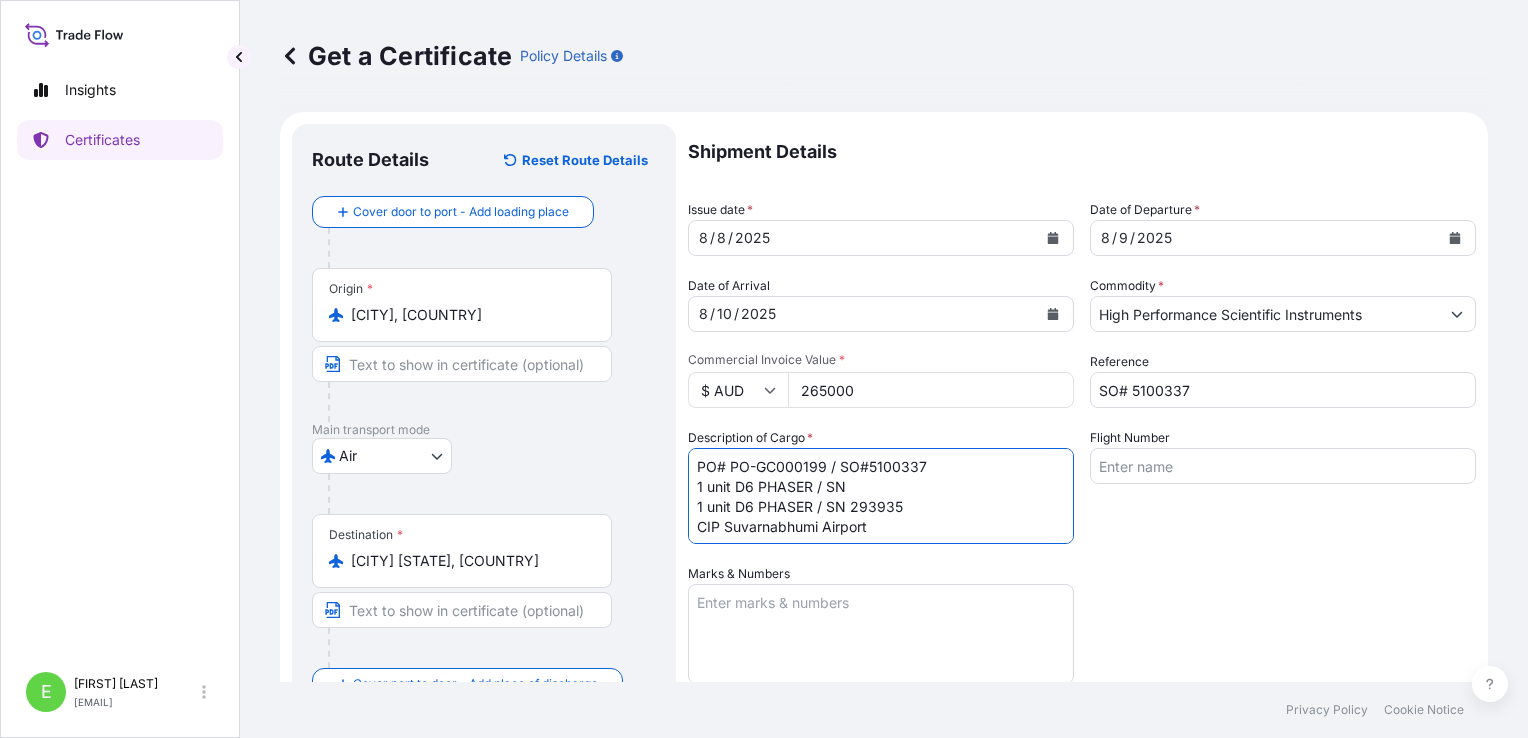 paste on "294195" 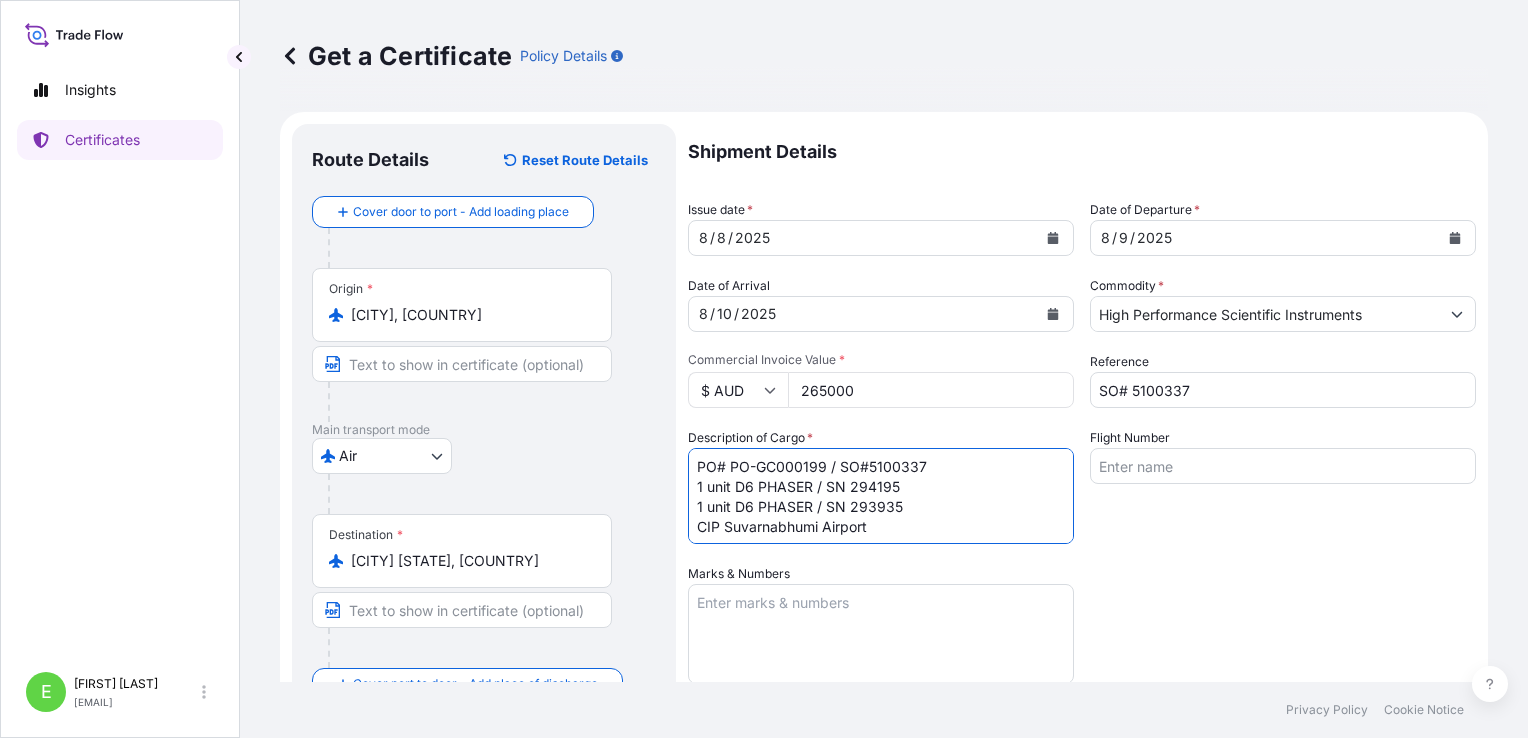 drag, startPoint x: 911, startPoint y: 506, endPoint x: 689, endPoint y: 500, distance: 222.08107 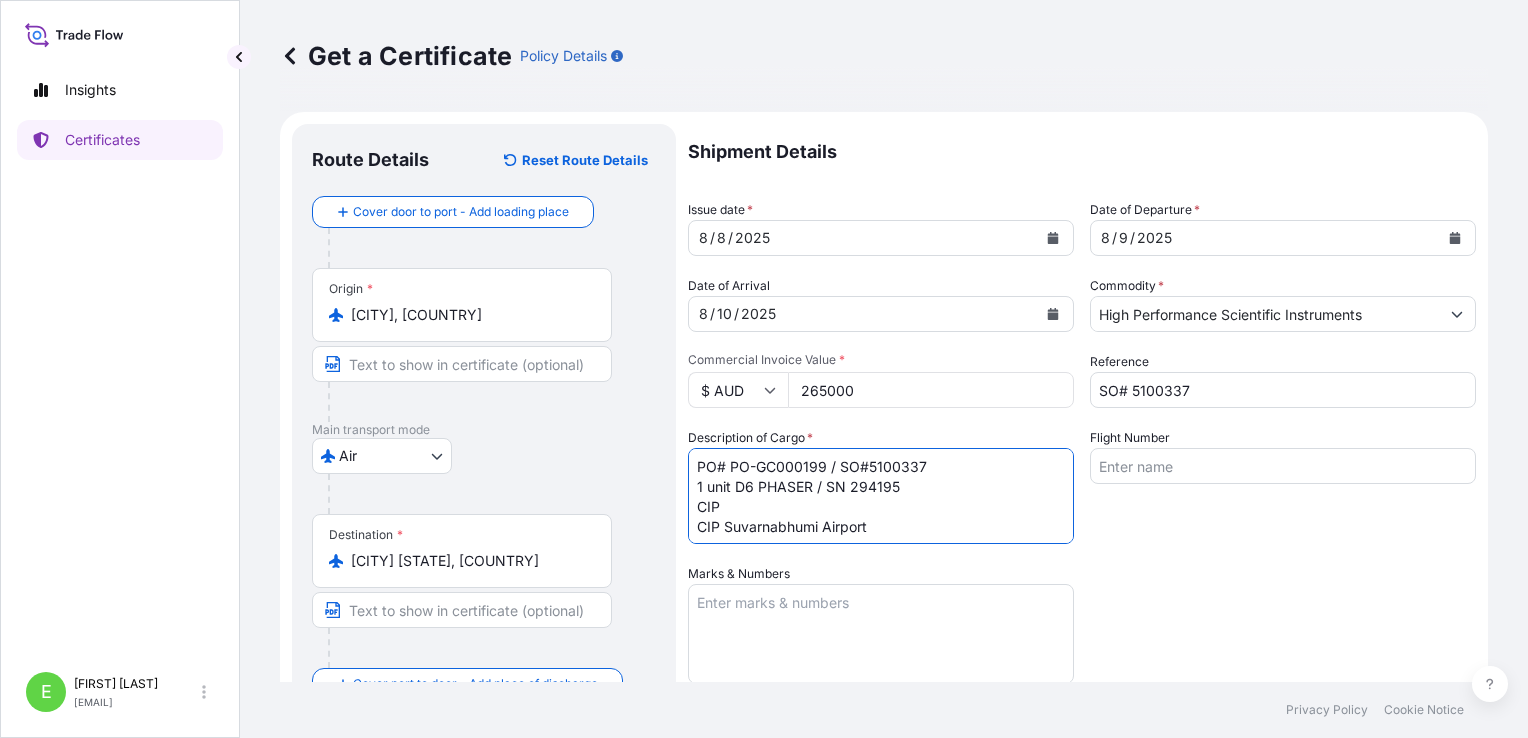 paste on "Sydney" 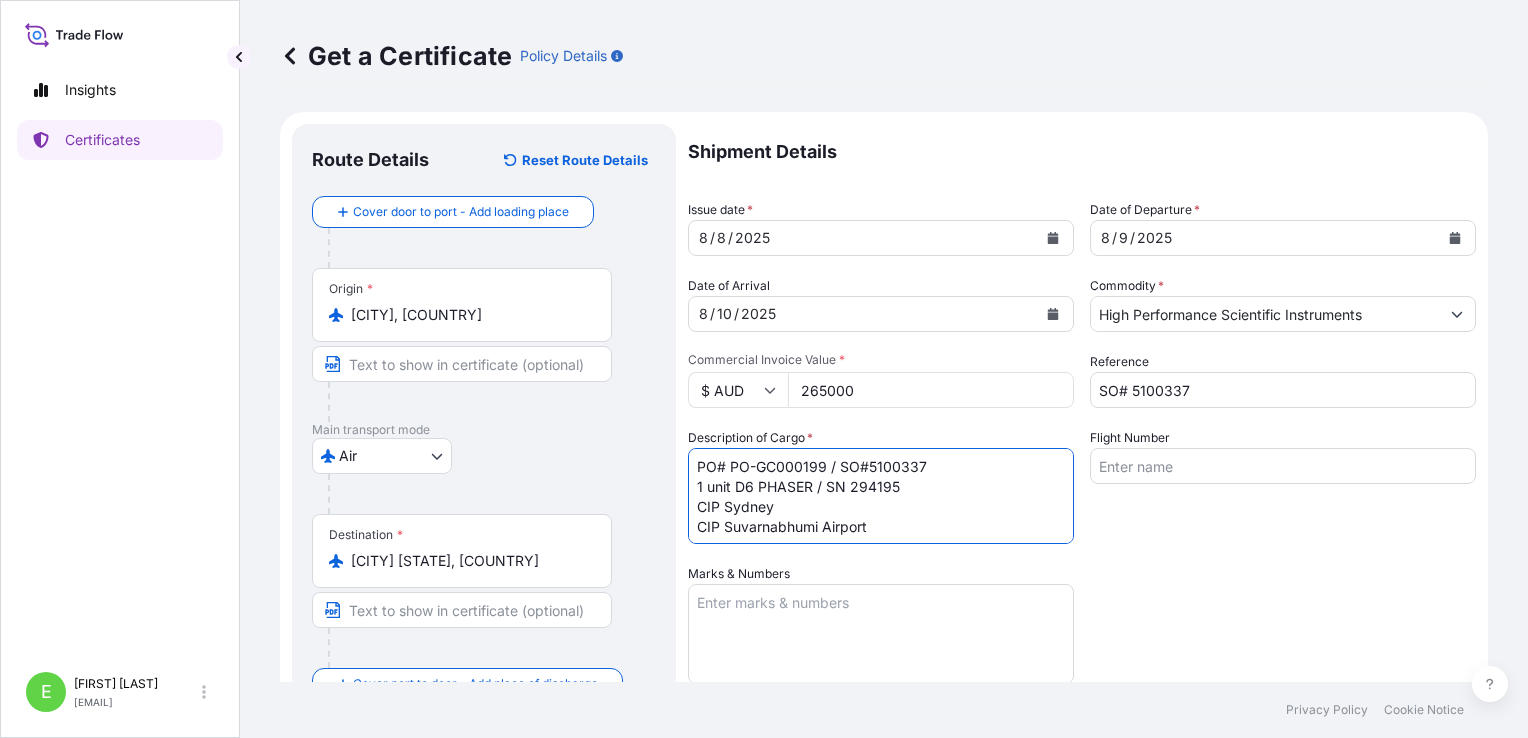 scroll, scrollTop: 1, scrollLeft: 0, axis: vertical 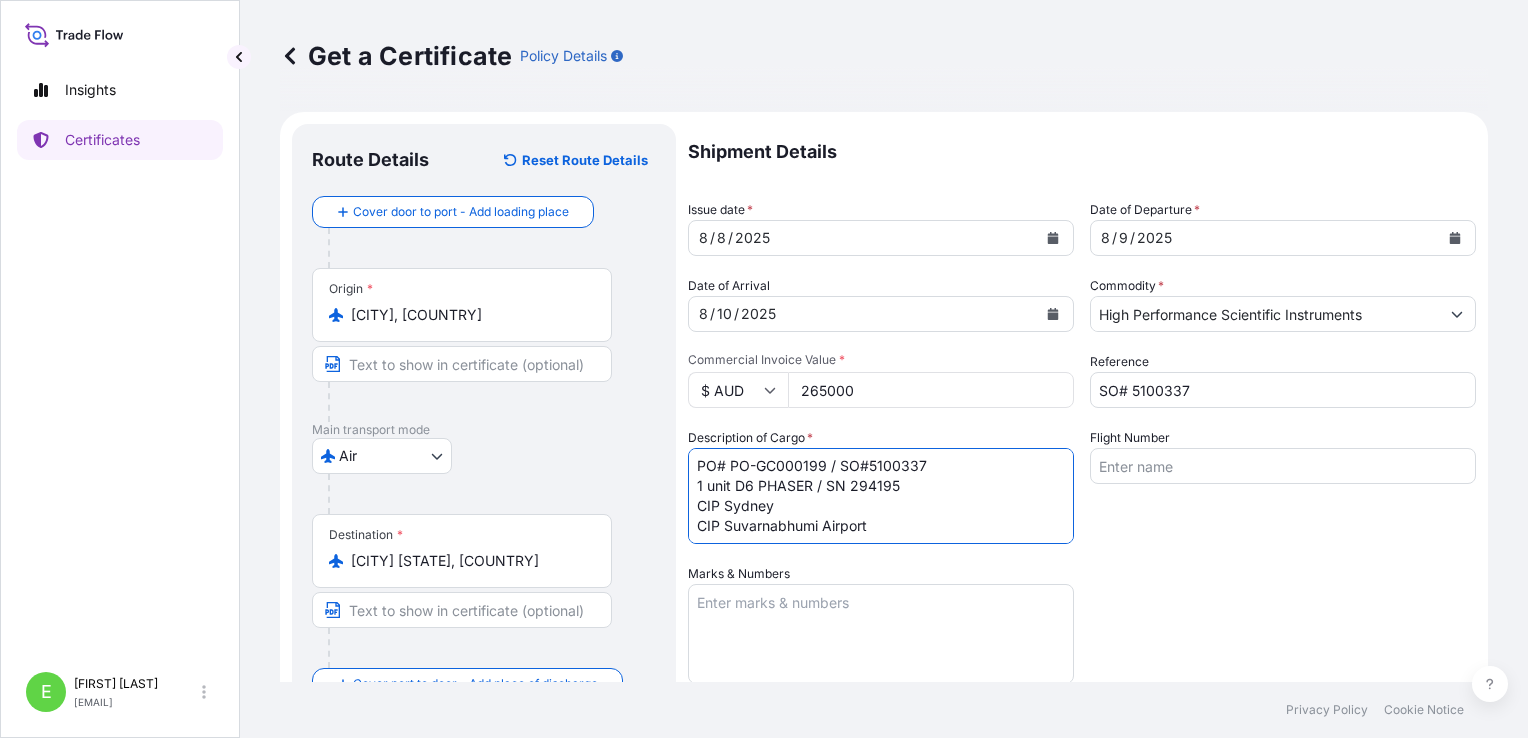 drag, startPoint x: 831, startPoint y: 526, endPoint x: 674, endPoint y: 537, distance: 157.38487 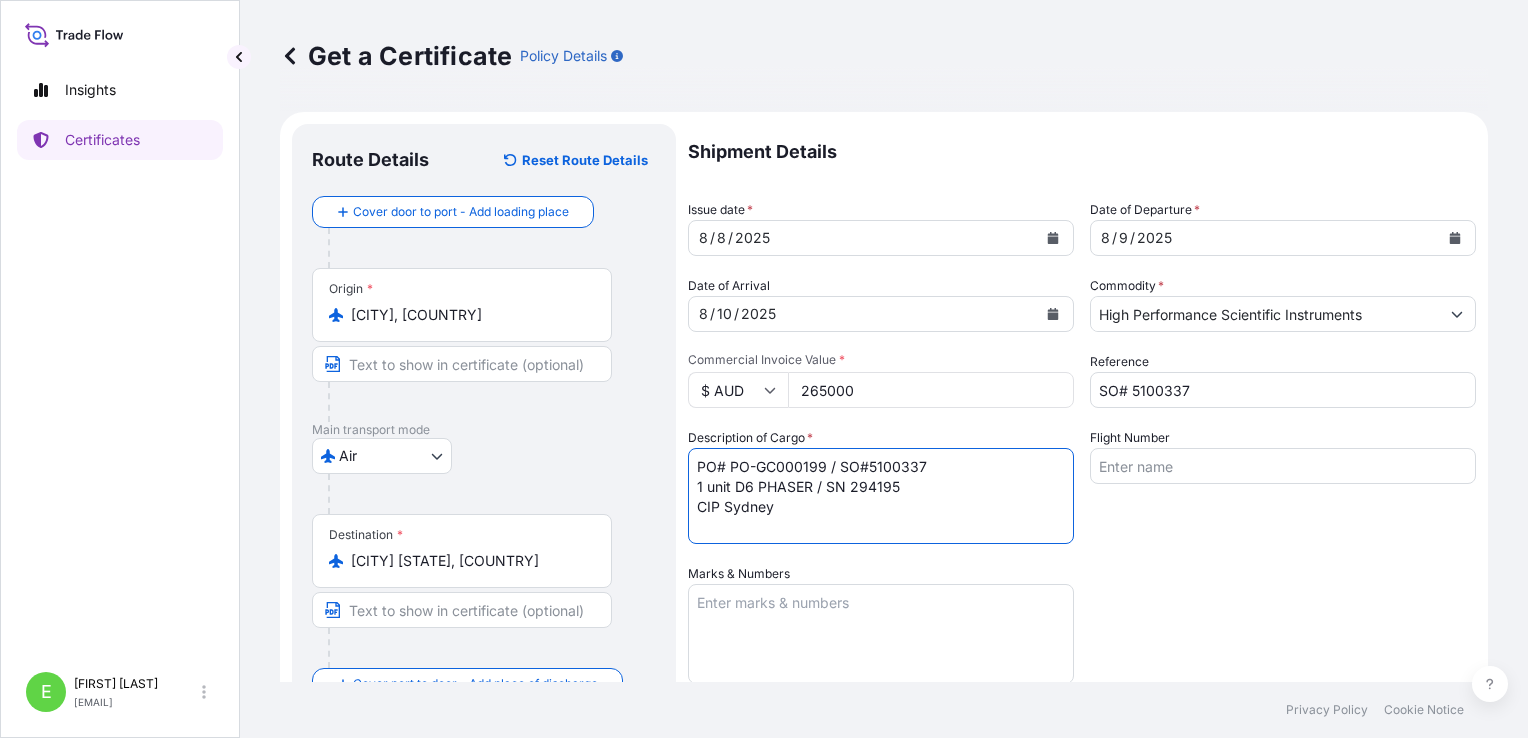 scroll, scrollTop: 0, scrollLeft: 0, axis: both 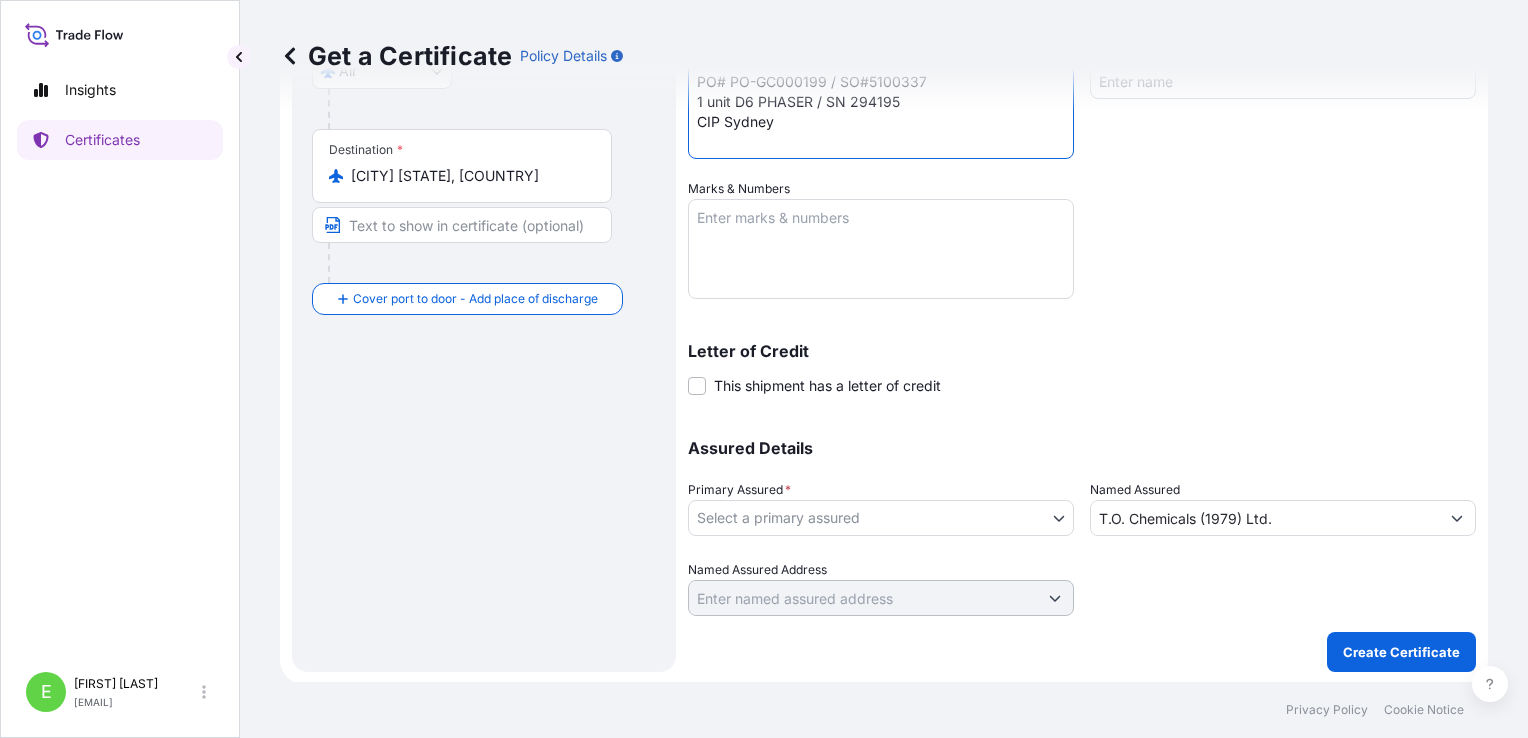 type on "PO# PO-GC000199 / SO#5100337
1 unit D6 PHASER / SN 294195
CIP Sydney" 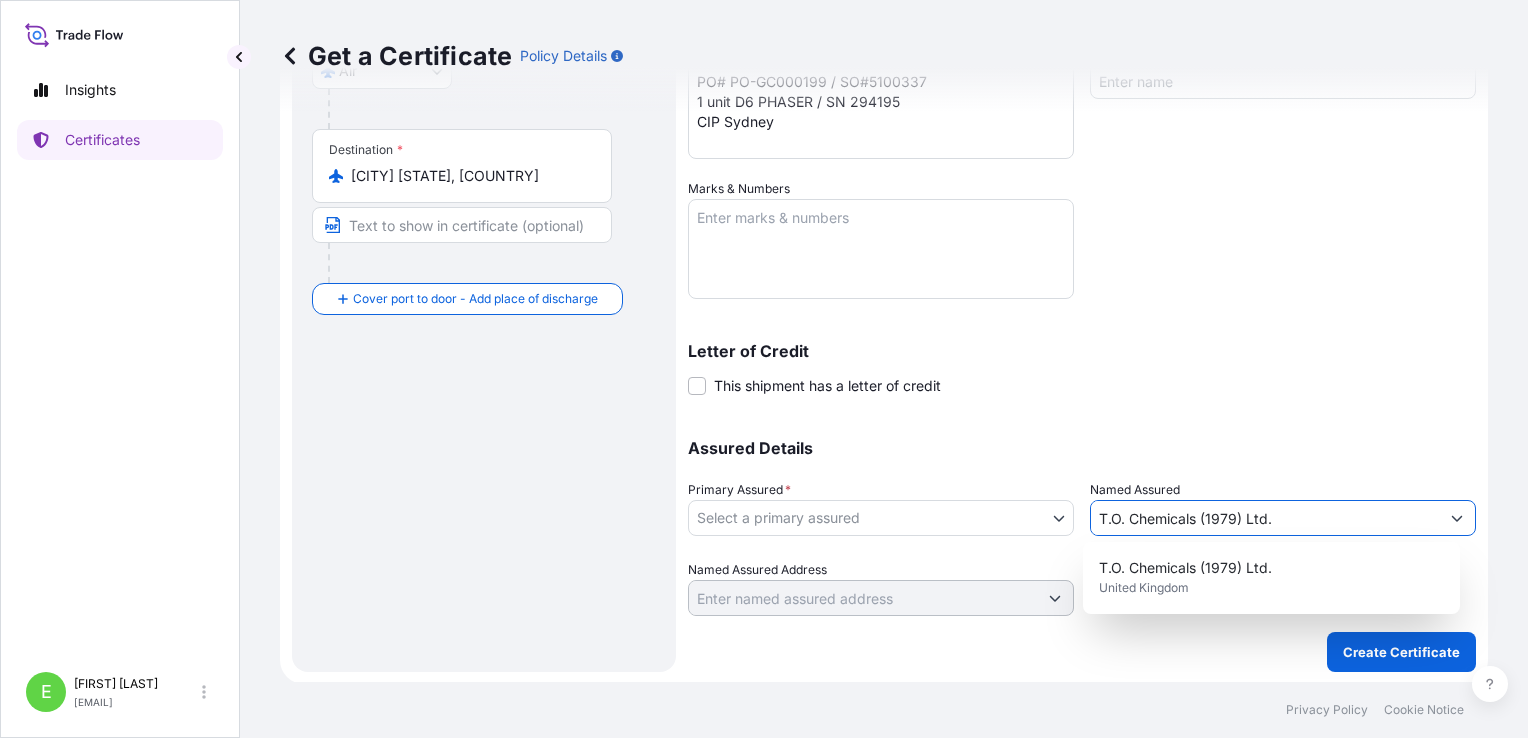 click on "Letter of Credit This shipment has a letter of credit Letter of credit * Letter of credit may not exceed 12000 characters" at bounding box center (1082, 369) 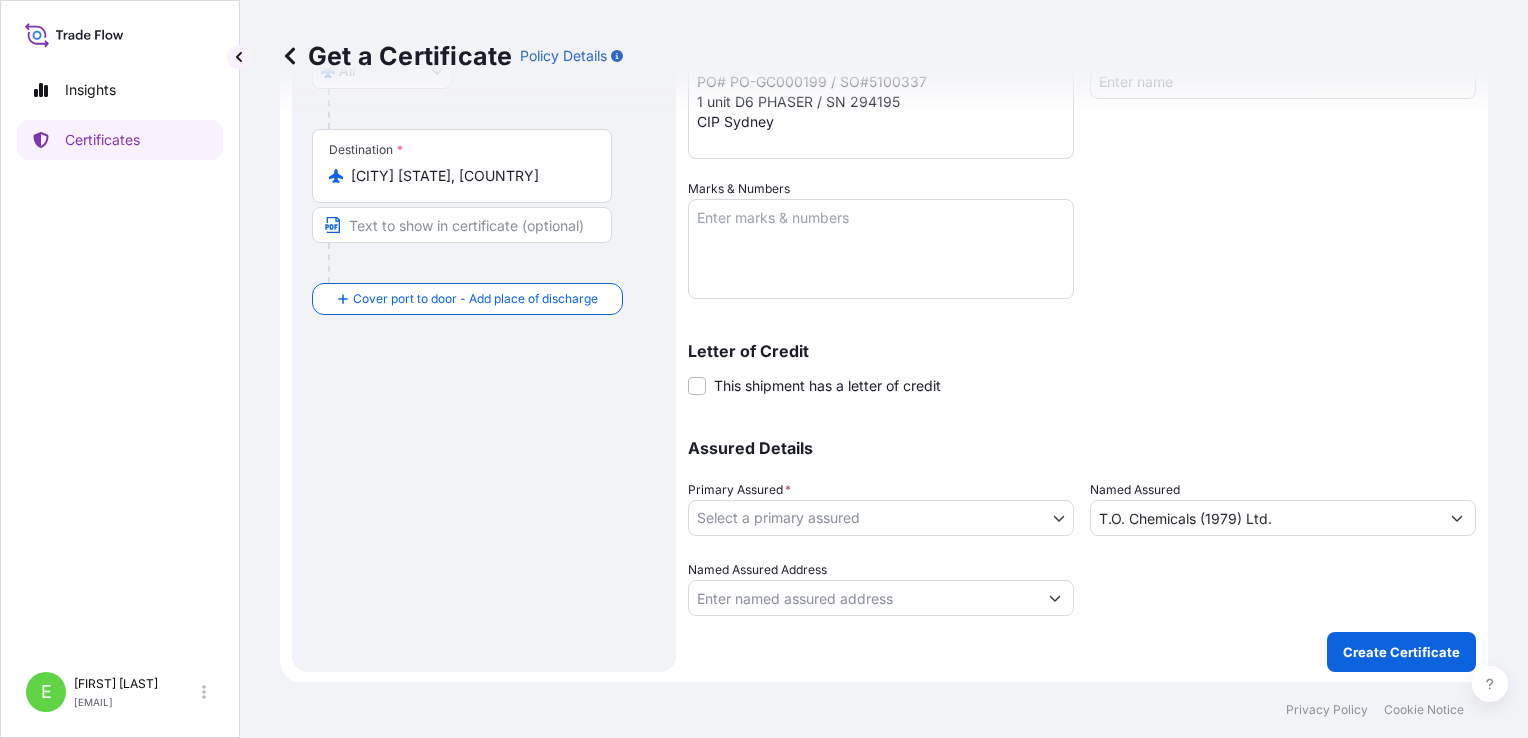 click on "Assured Details Primary Assured * Select a primary assured Bruker Corporation Named Assured T.O. Chemicals (1979) Ltd. Named Assured Address" at bounding box center [1082, 516] 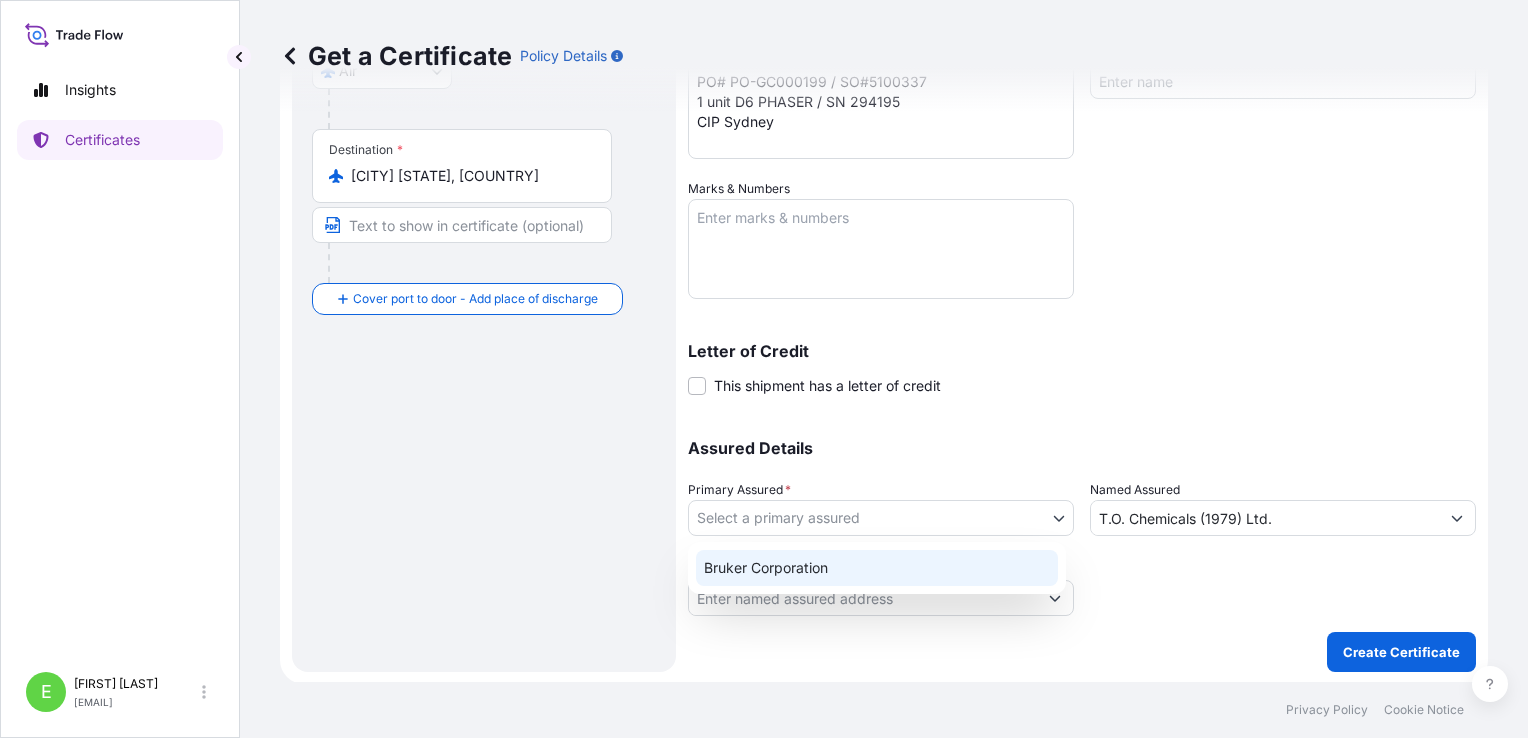 click on "Bruker Corporation" at bounding box center [877, 568] 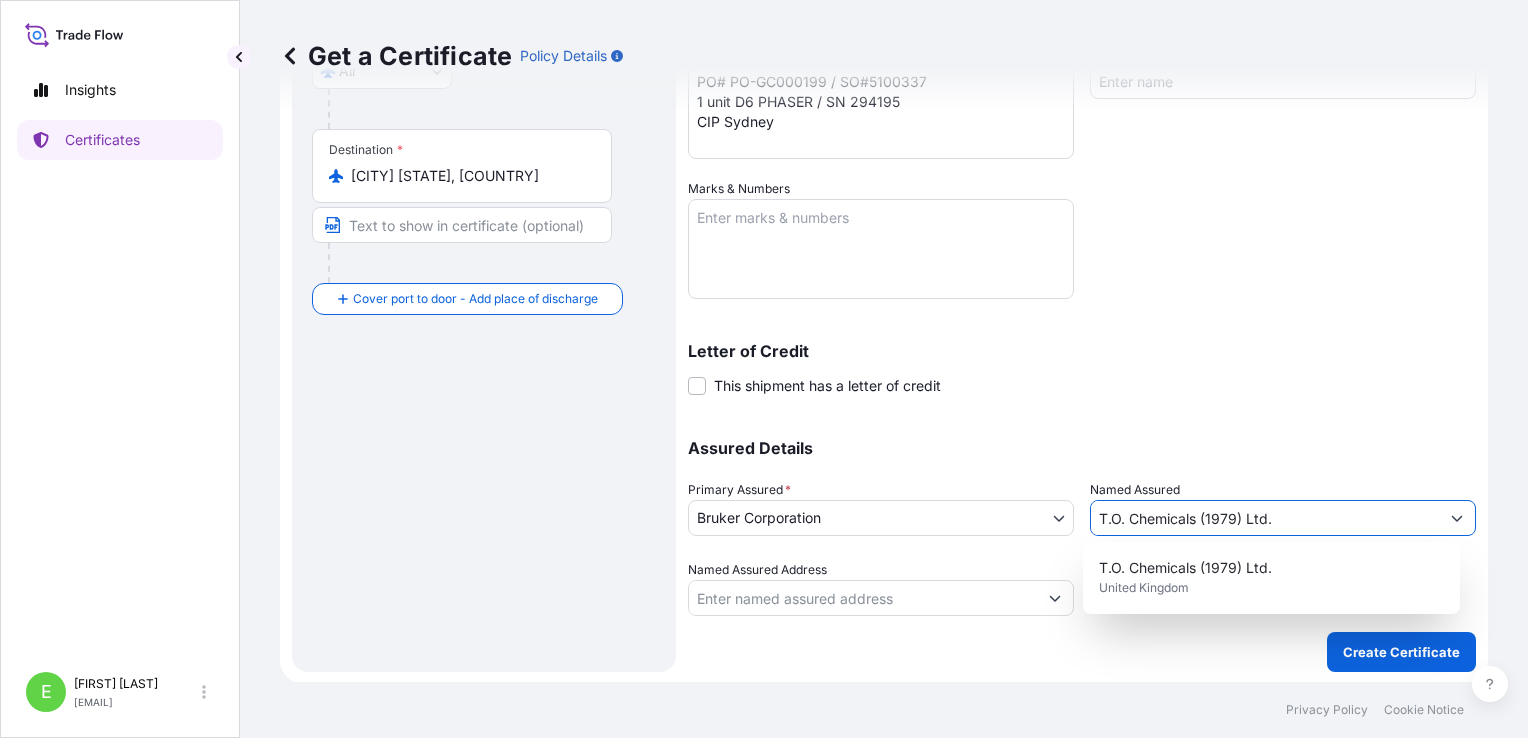 click on "T.O. Chemicals (1979) Ltd." at bounding box center [1265, 518] 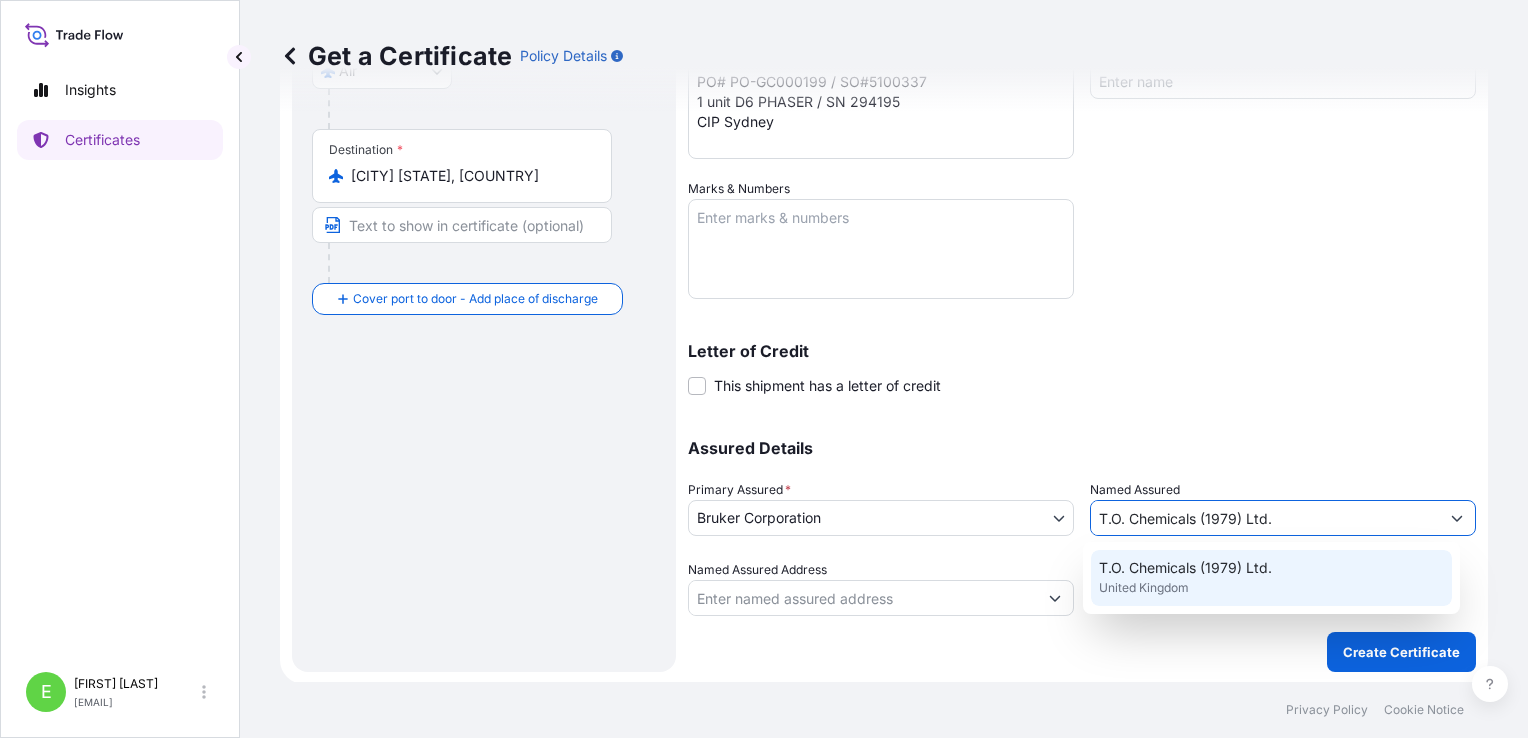 click on "T.O. Chemicals (1979) Ltd." at bounding box center [1265, 518] 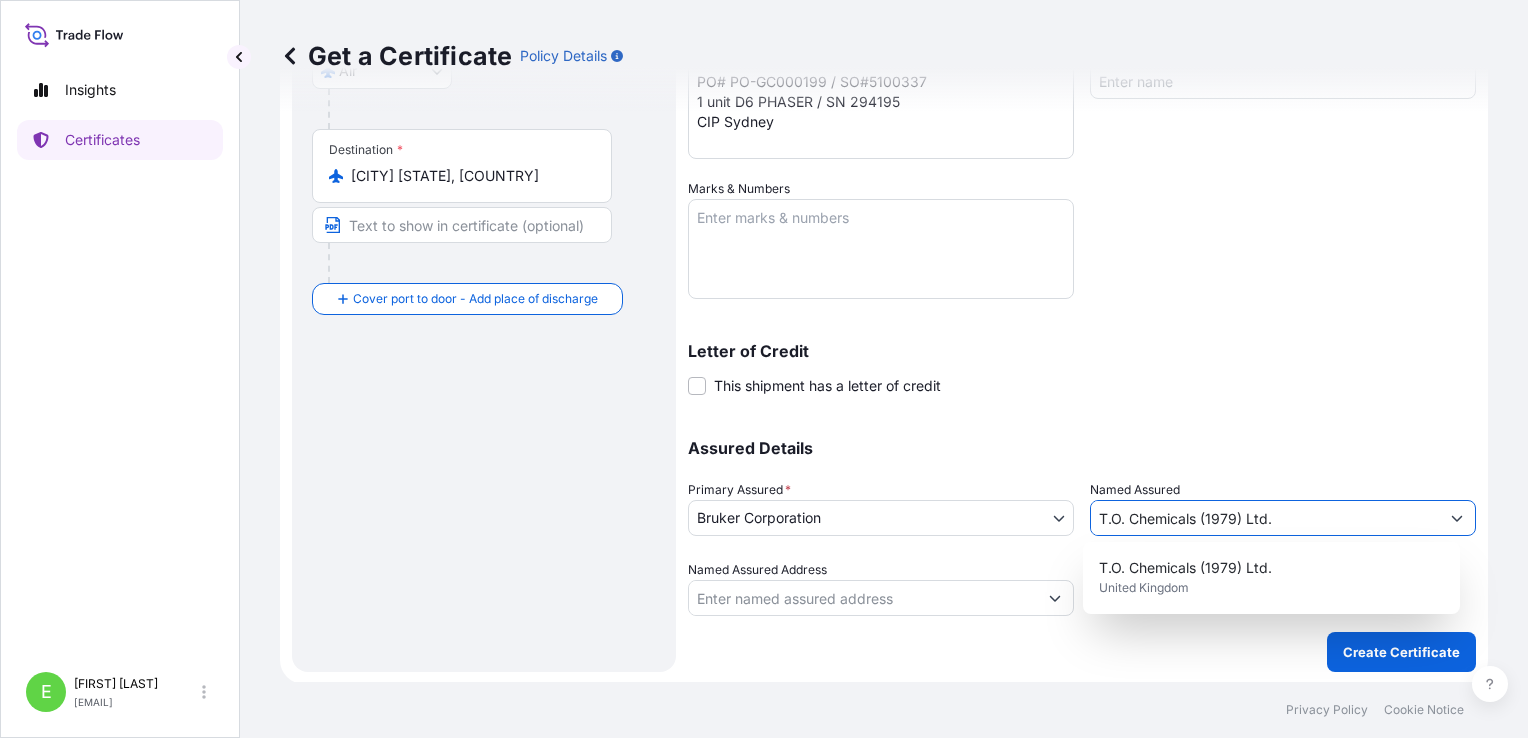 click on "T.O. Chemicals (1979) Ltd." at bounding box center (1265, 518) 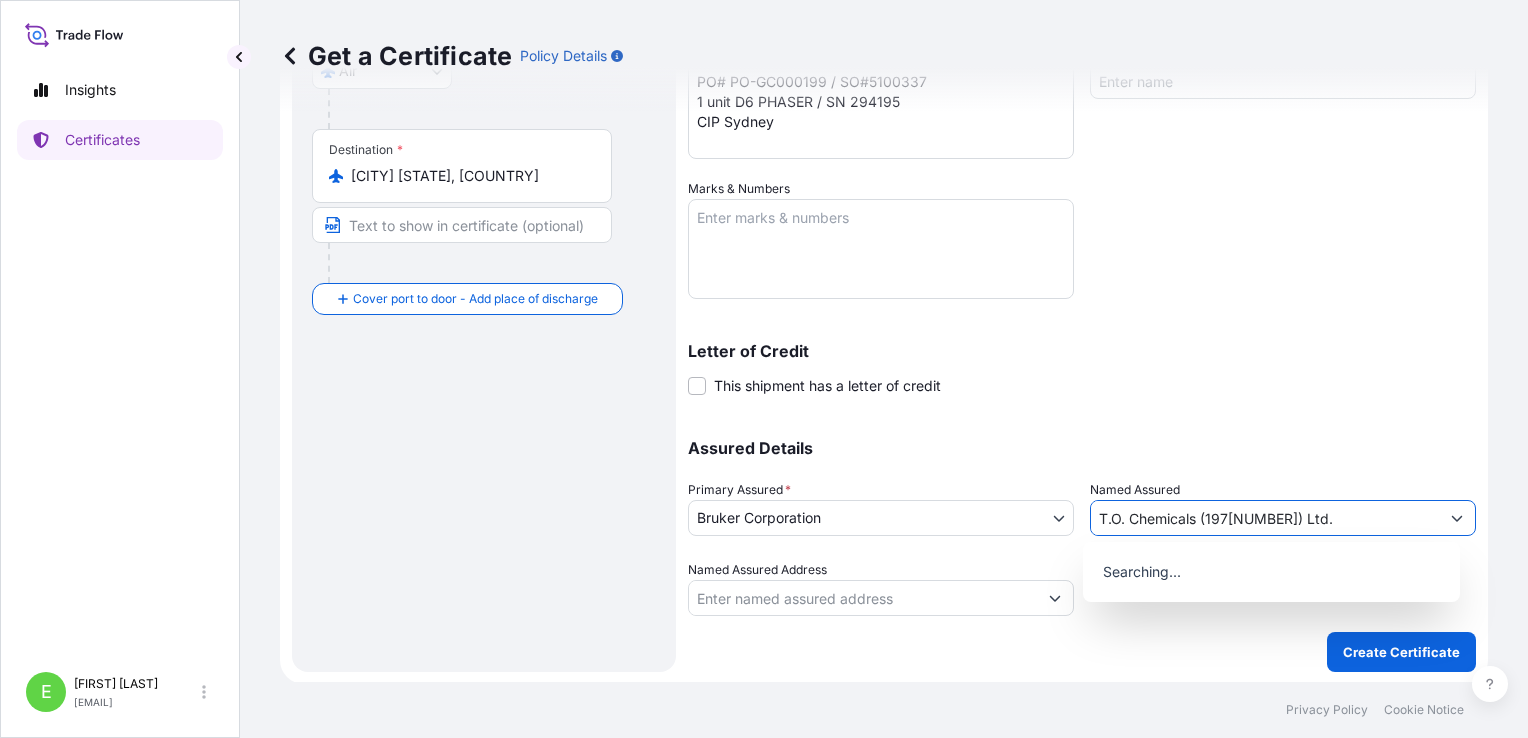 drag, startPoint x: 1416, startPoint y: 517, endPoint x: 1001, endPoint y: 517, distance: 415 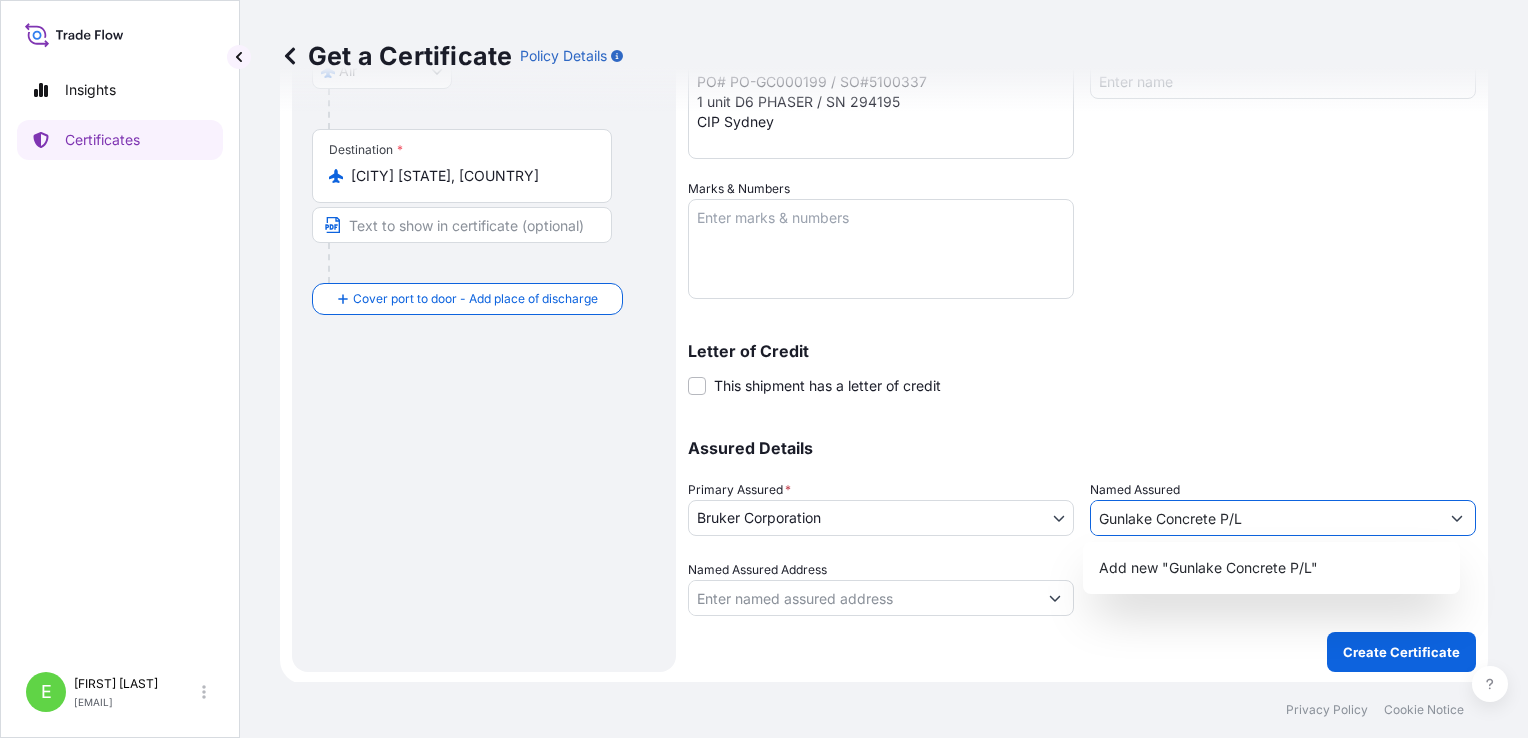 type on "Gunlake Concrete P/L" 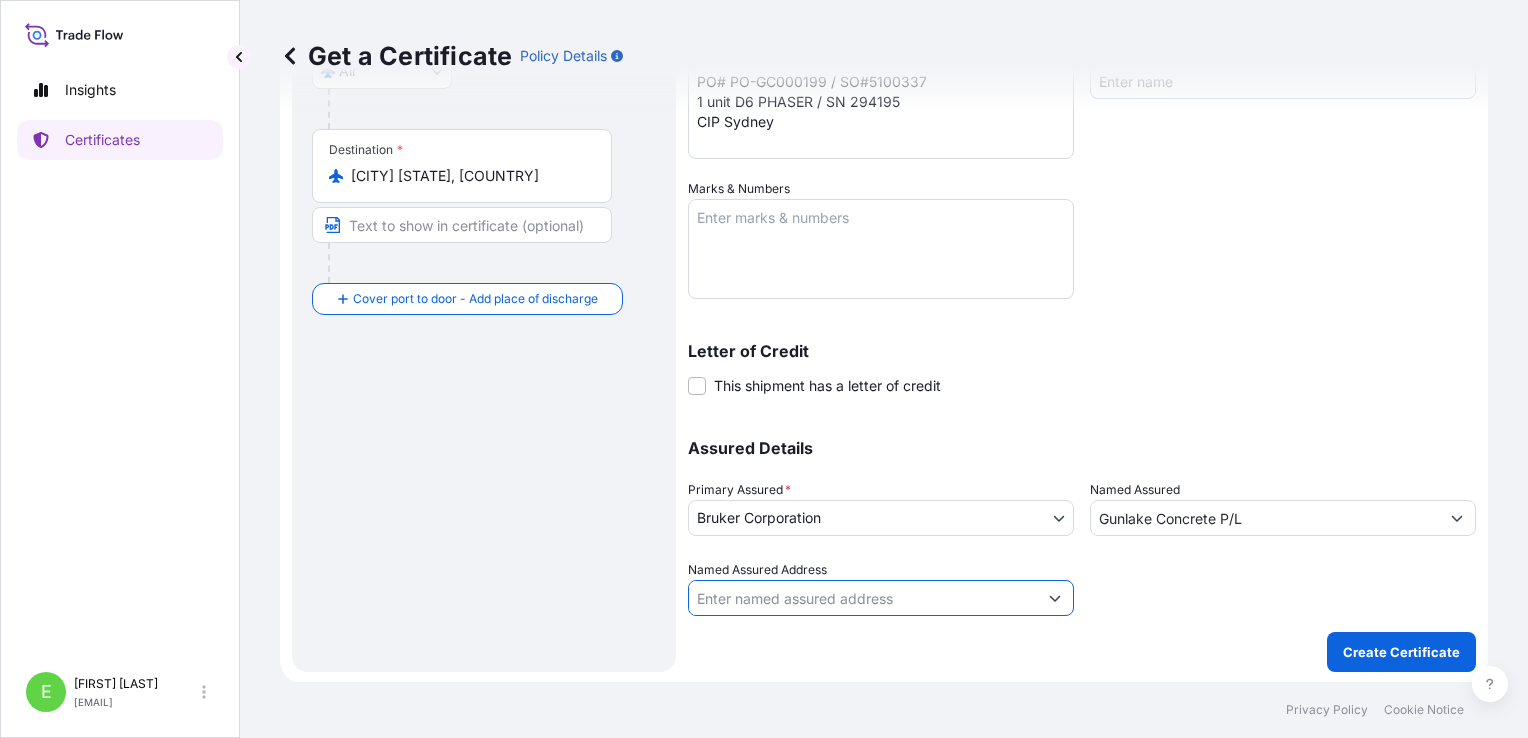 click on "Named Assured Address" at bounding box center (863, 598) 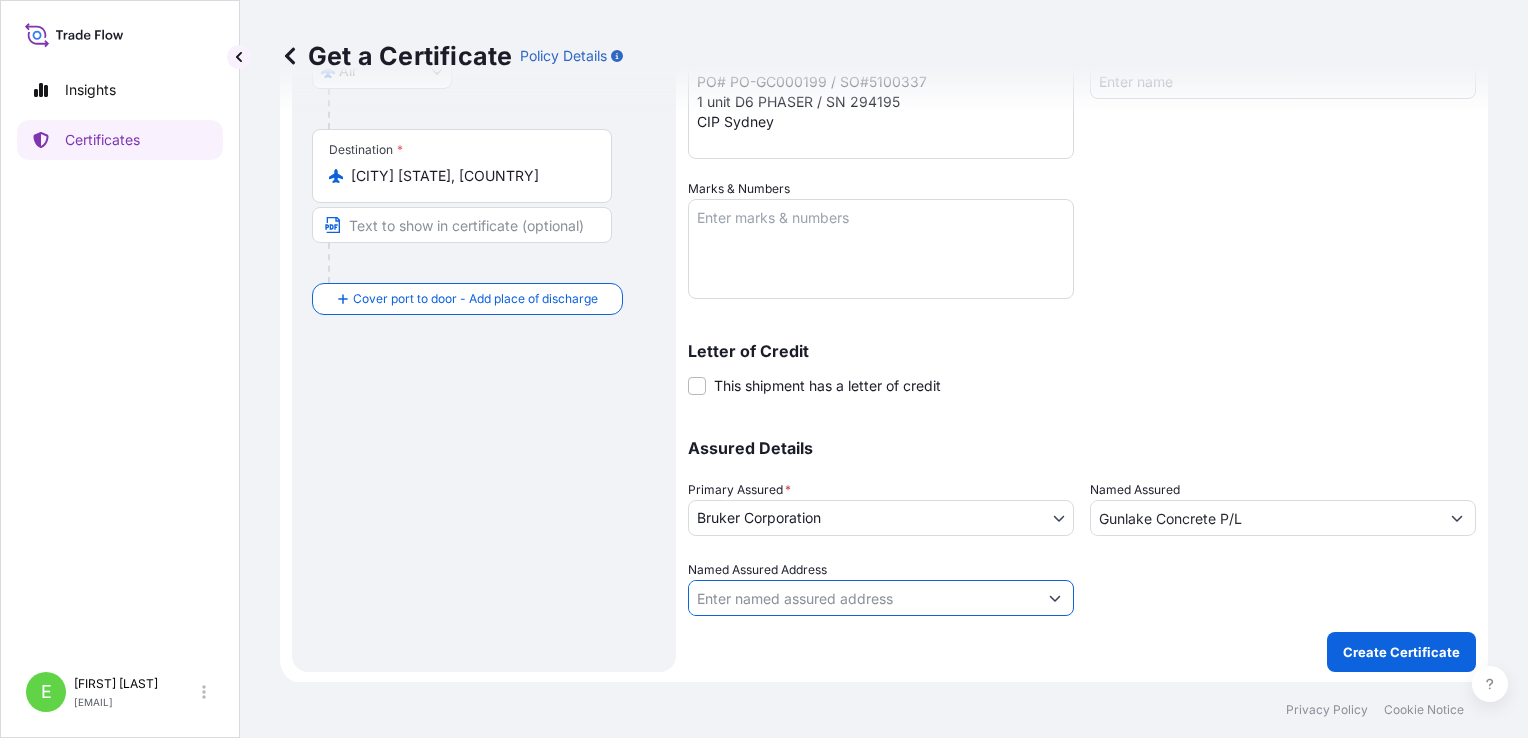 paste on "PO Box" 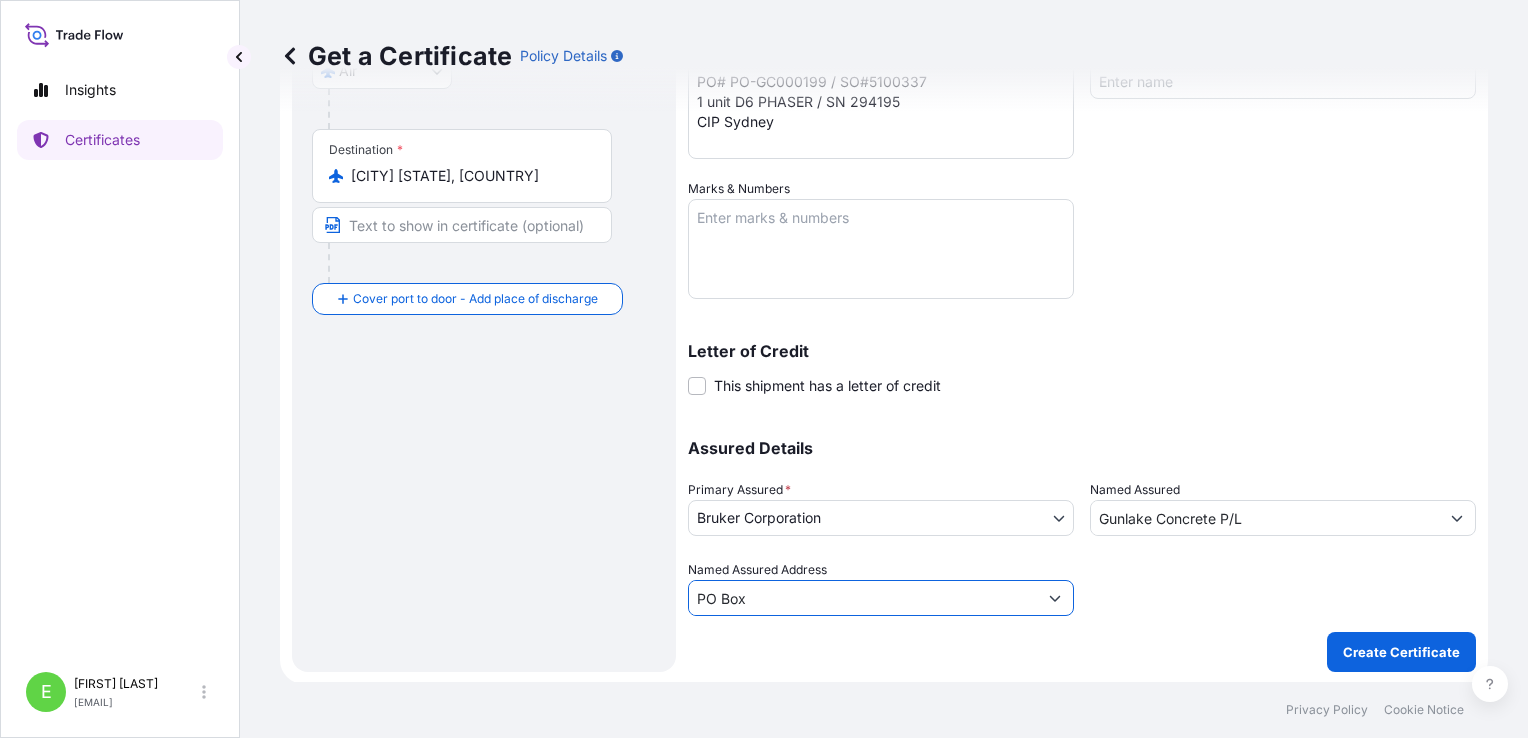 type on "PO Box" 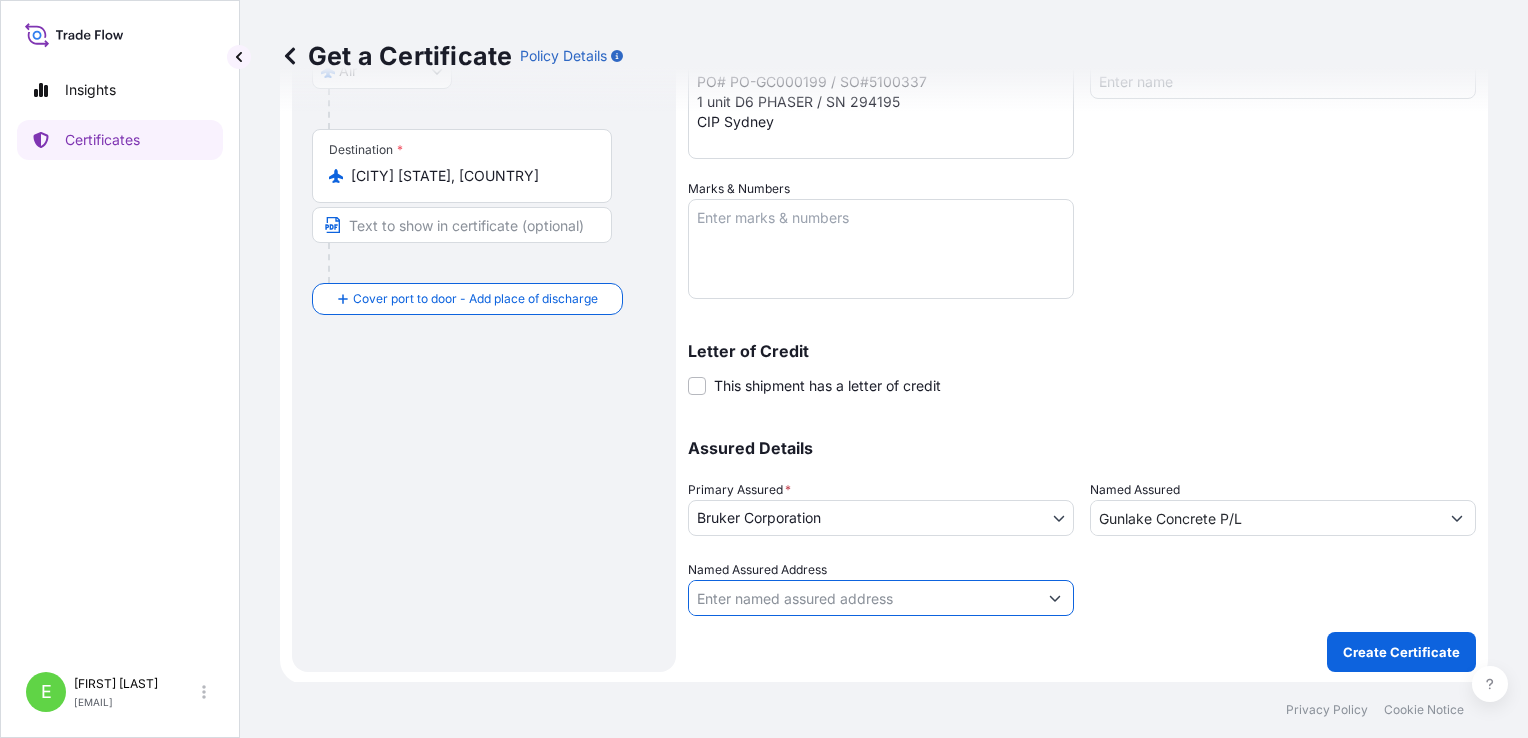 paste on "1665" 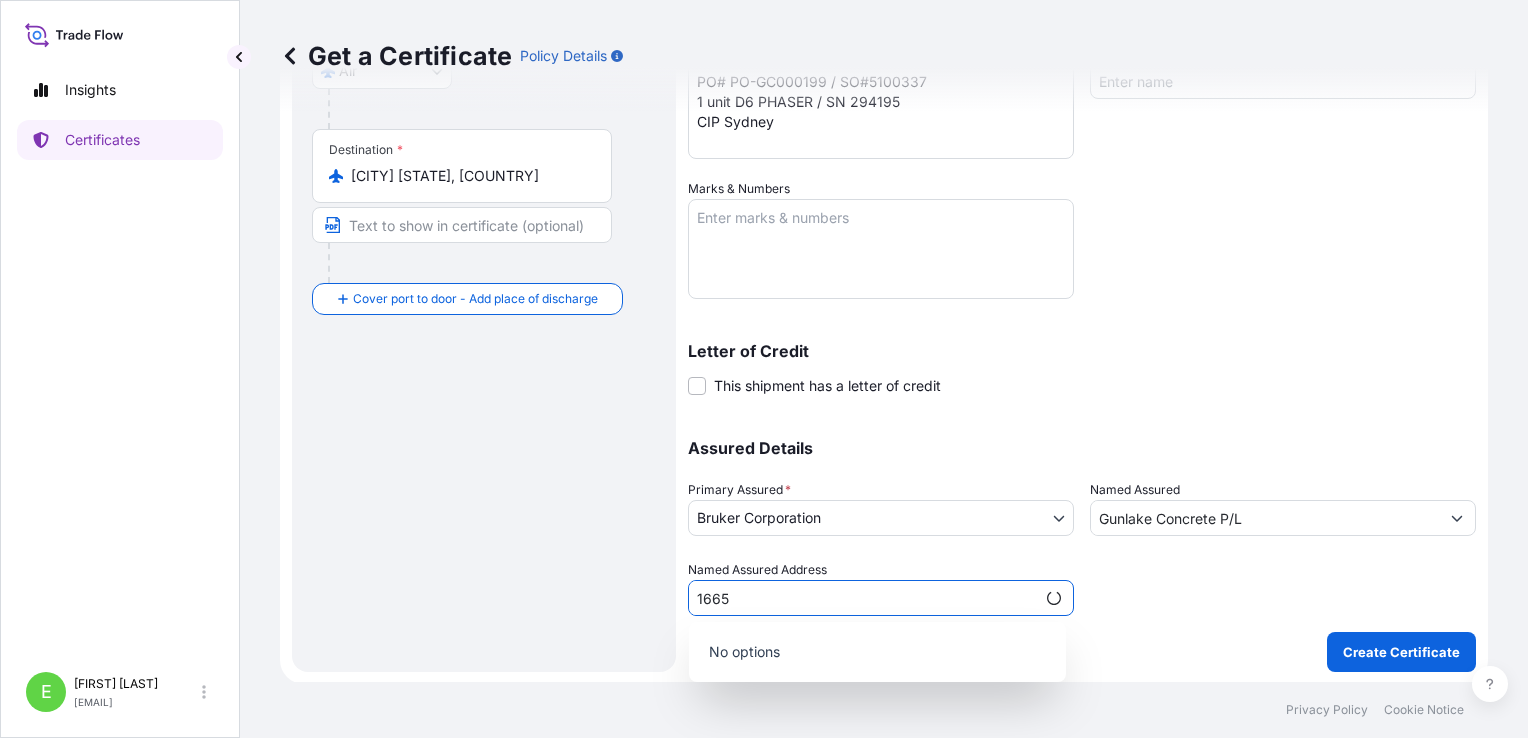 drag, startPoint x: 755, startPoint y: 591, endPoint x: 657, endPoint y: 588, distance: 98.045906 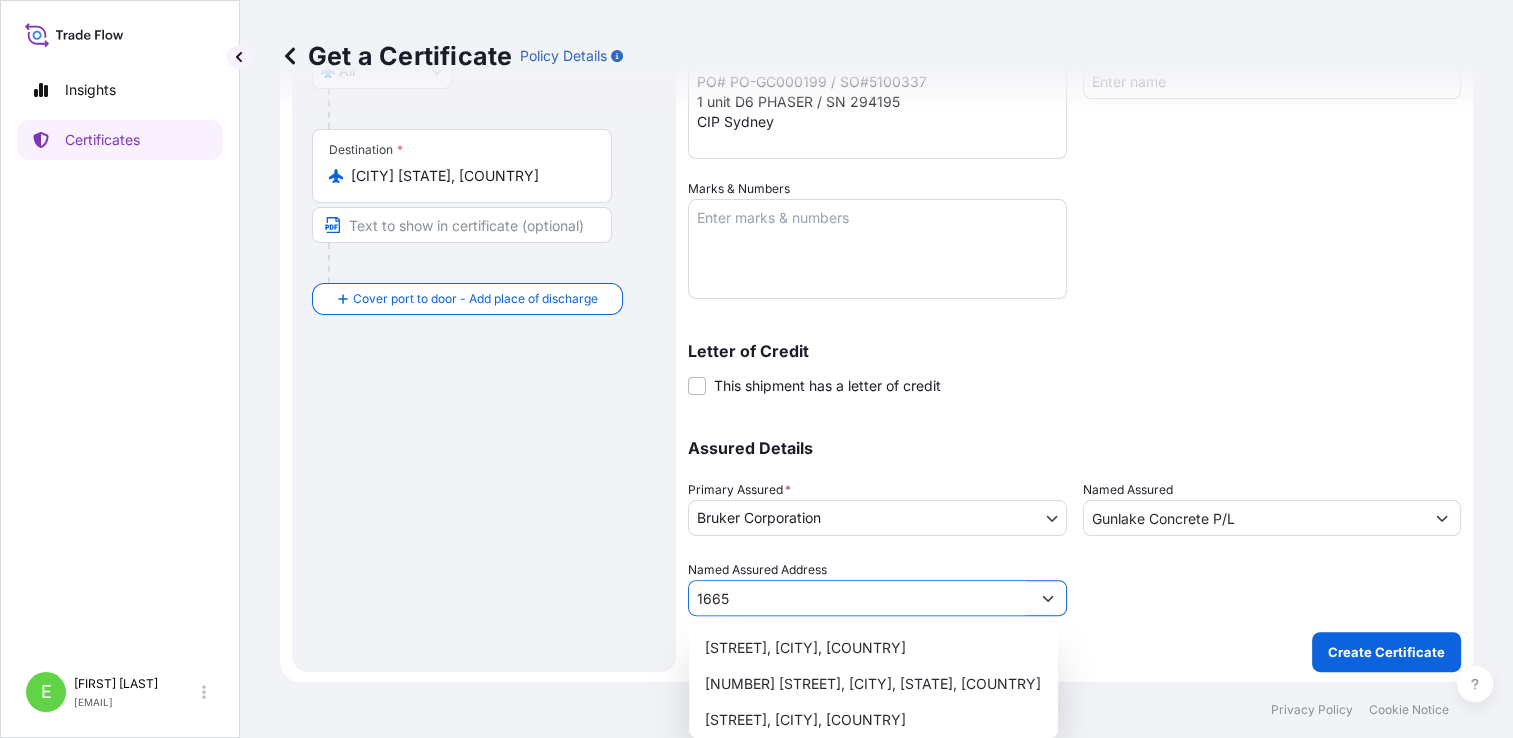 type on "1665" 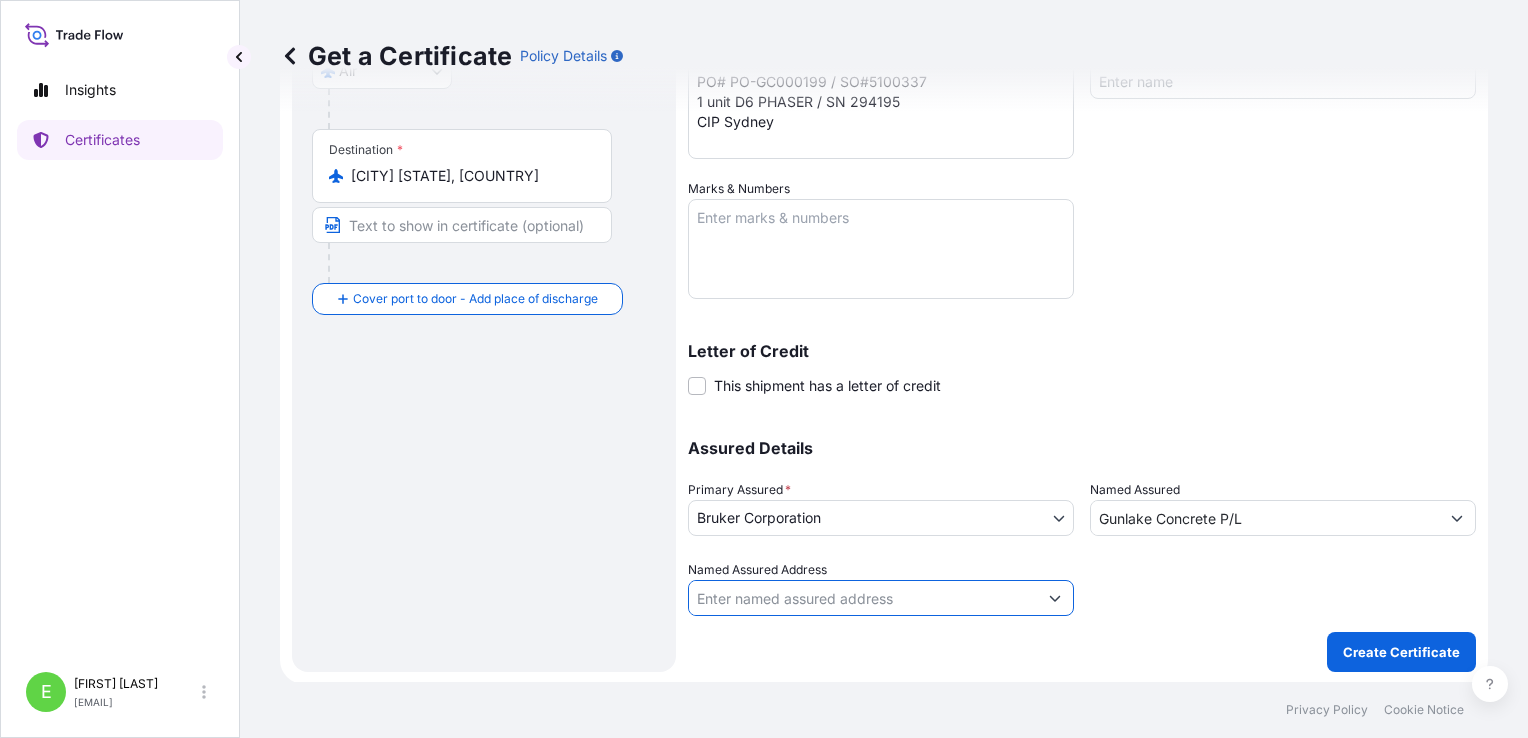 click on "Named Assured Address" at bounding box center [863, 598] 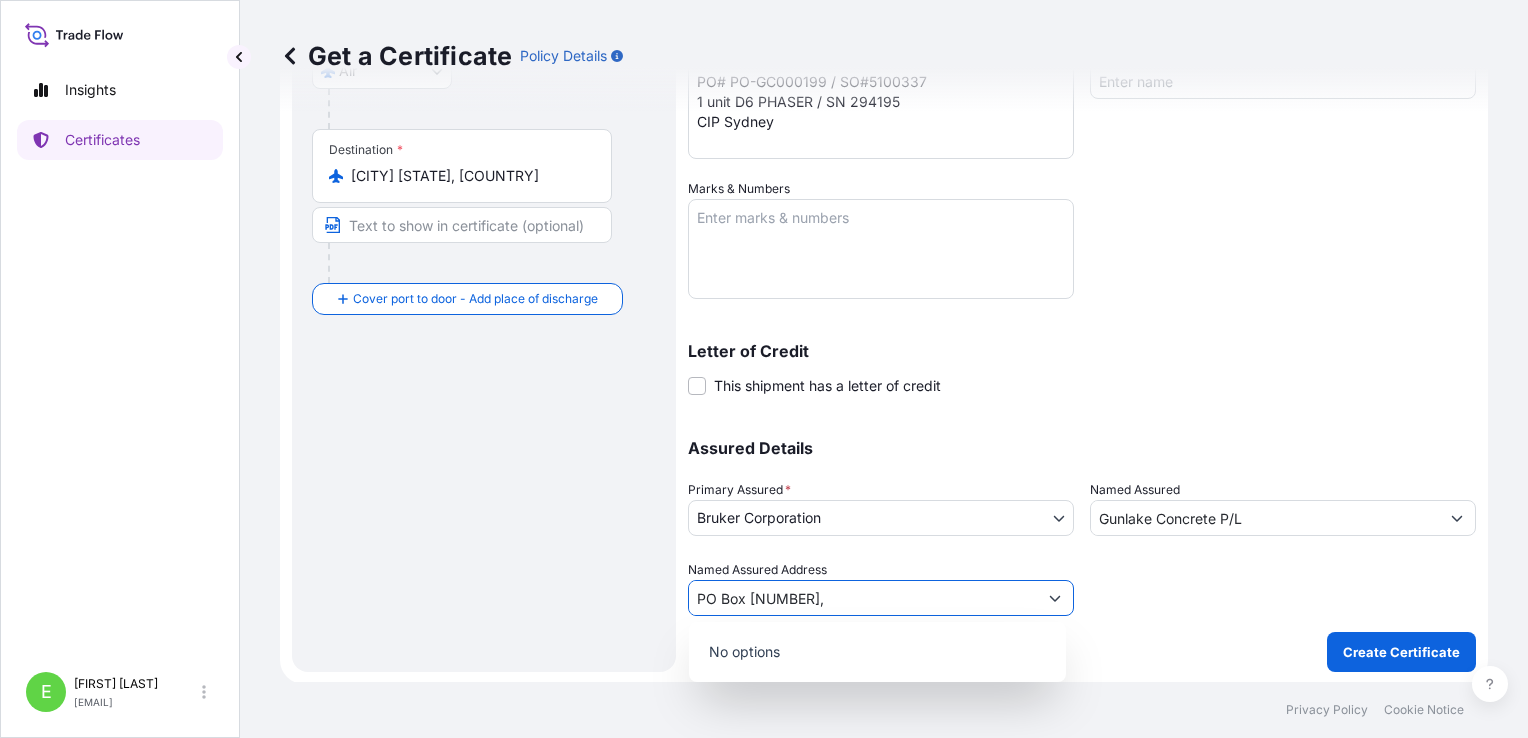 type on "PO Box [NUMBER]," 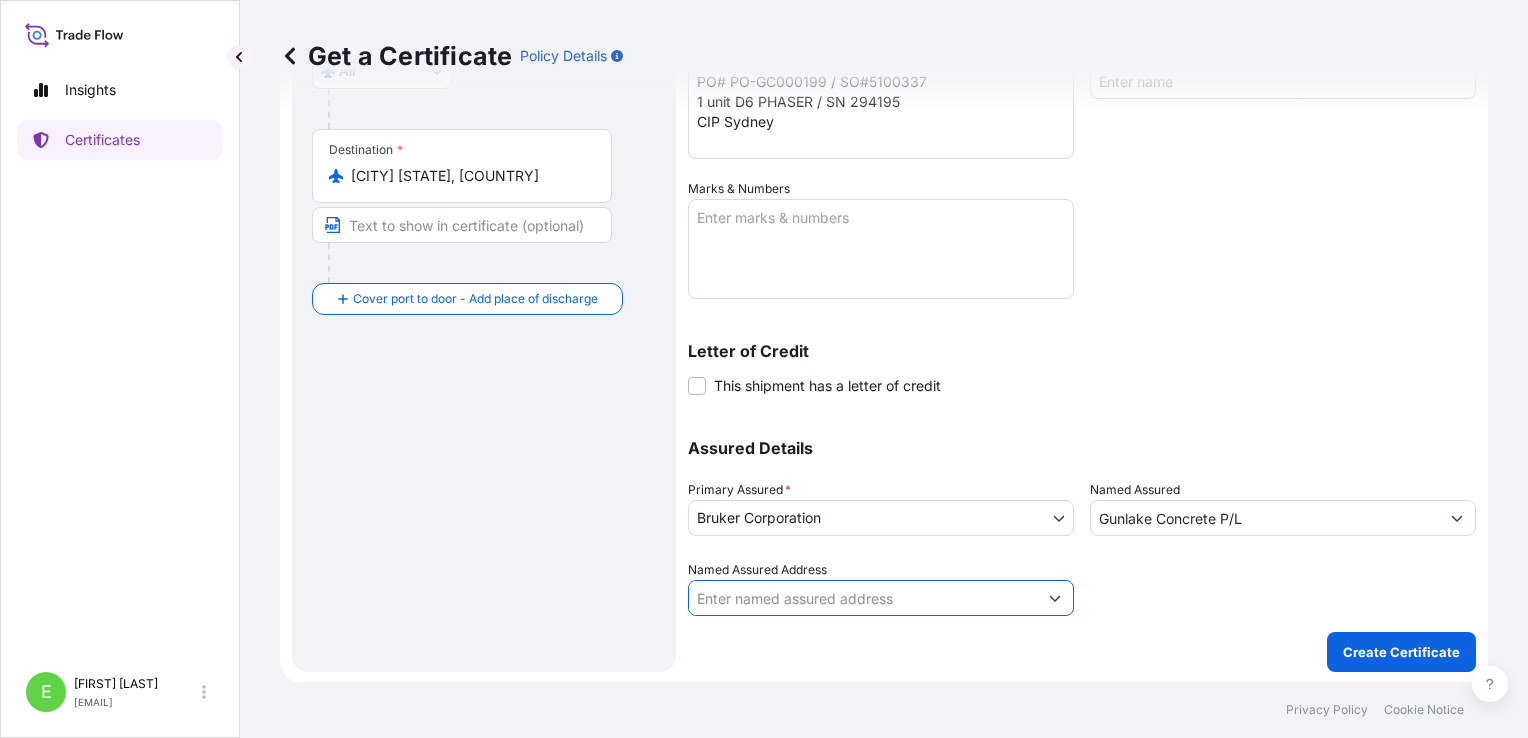 paste on "PO Box [NUMBER], [NUMBER] [CITY] [STATE], [COUNTRY]" 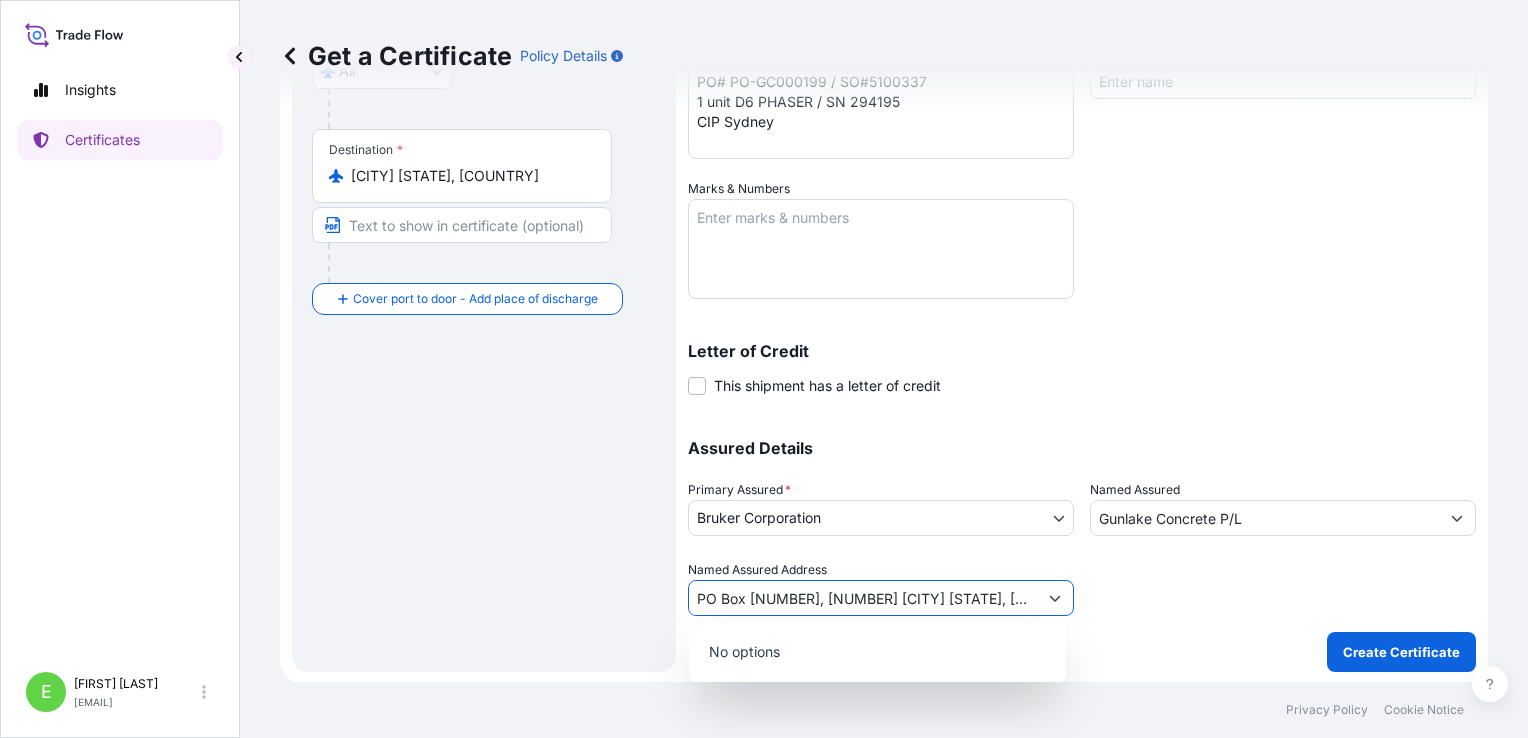 type on "PO Box [NUMBER], [NUMBER] [CITY] [STATE], [COUNTRY]" 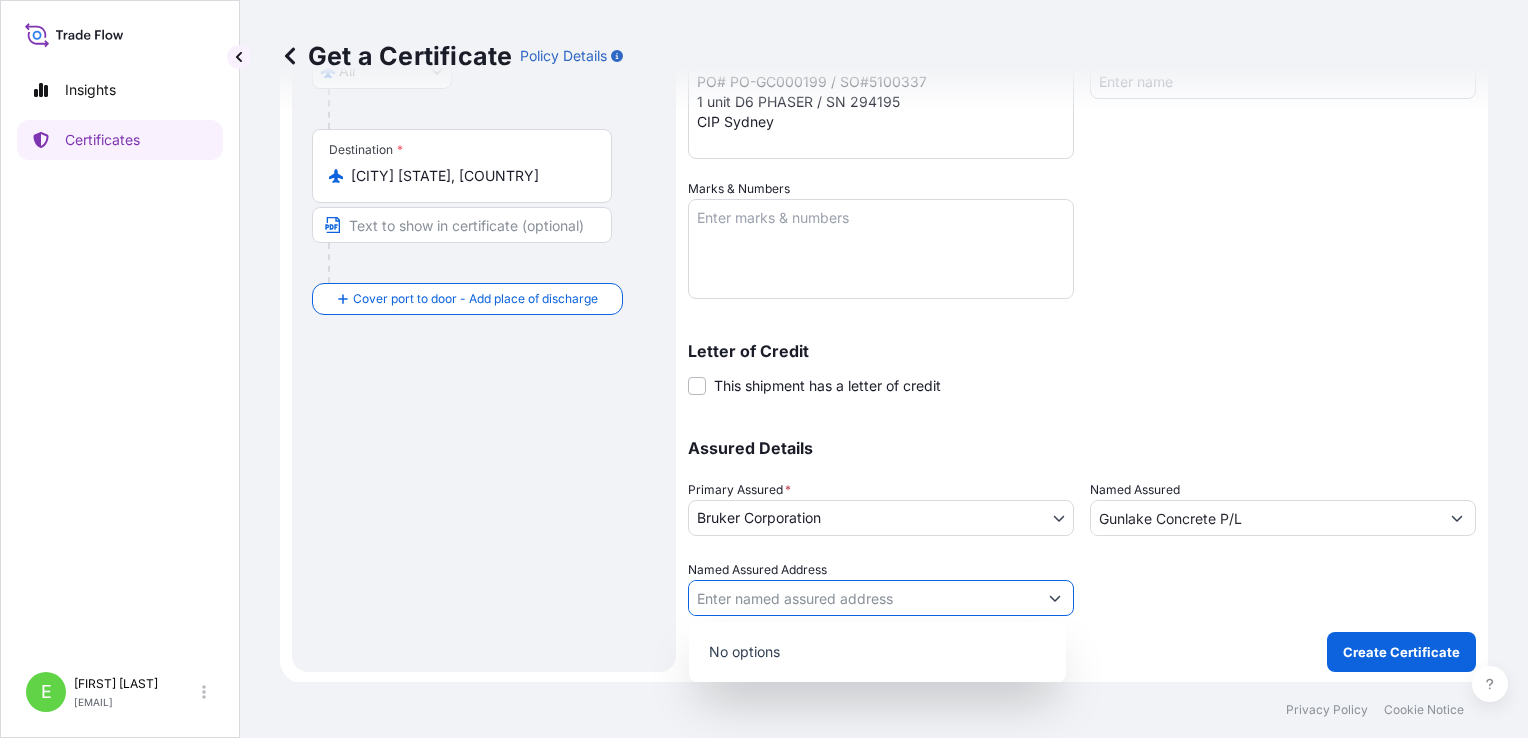type 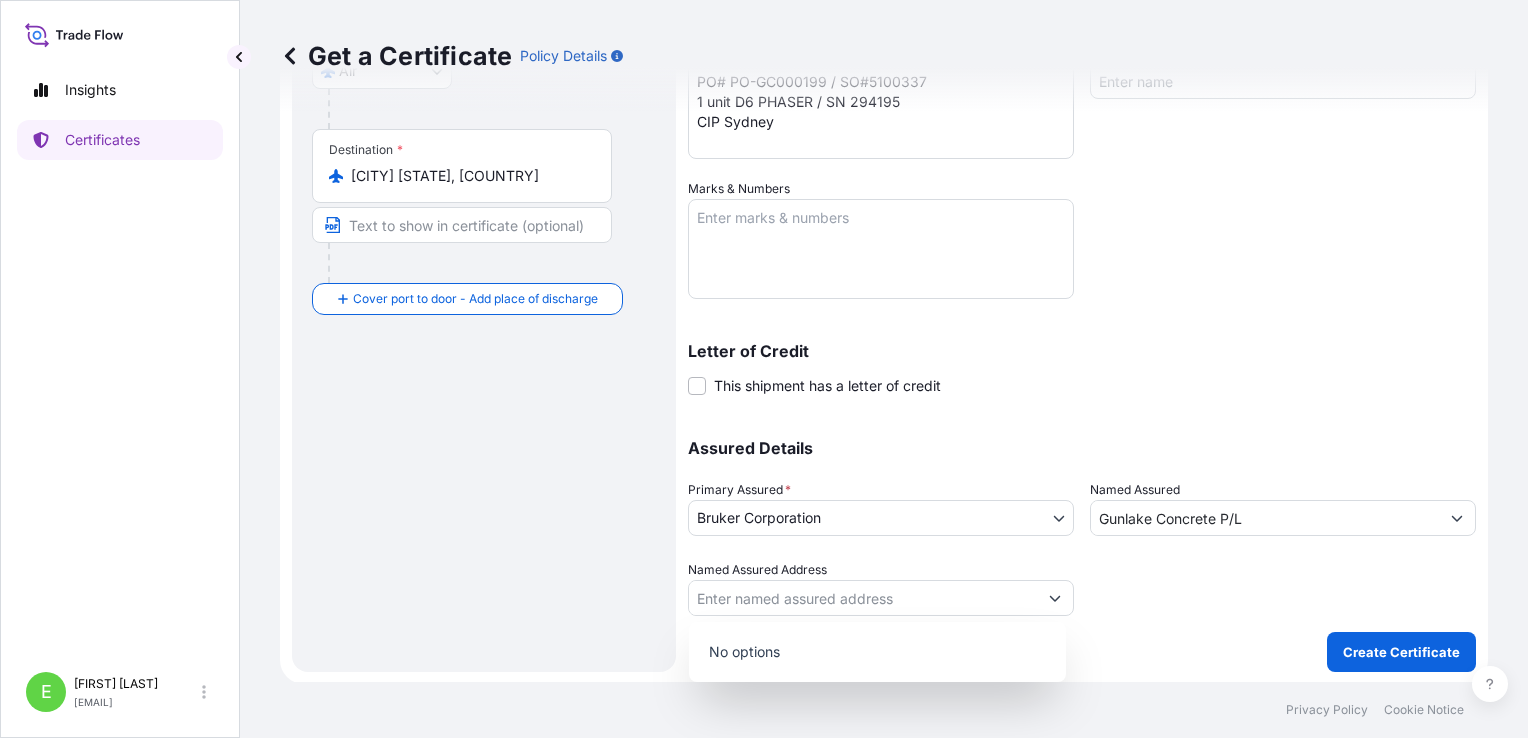 click on "Letter of Credit" at bounding box center (1082, 351) 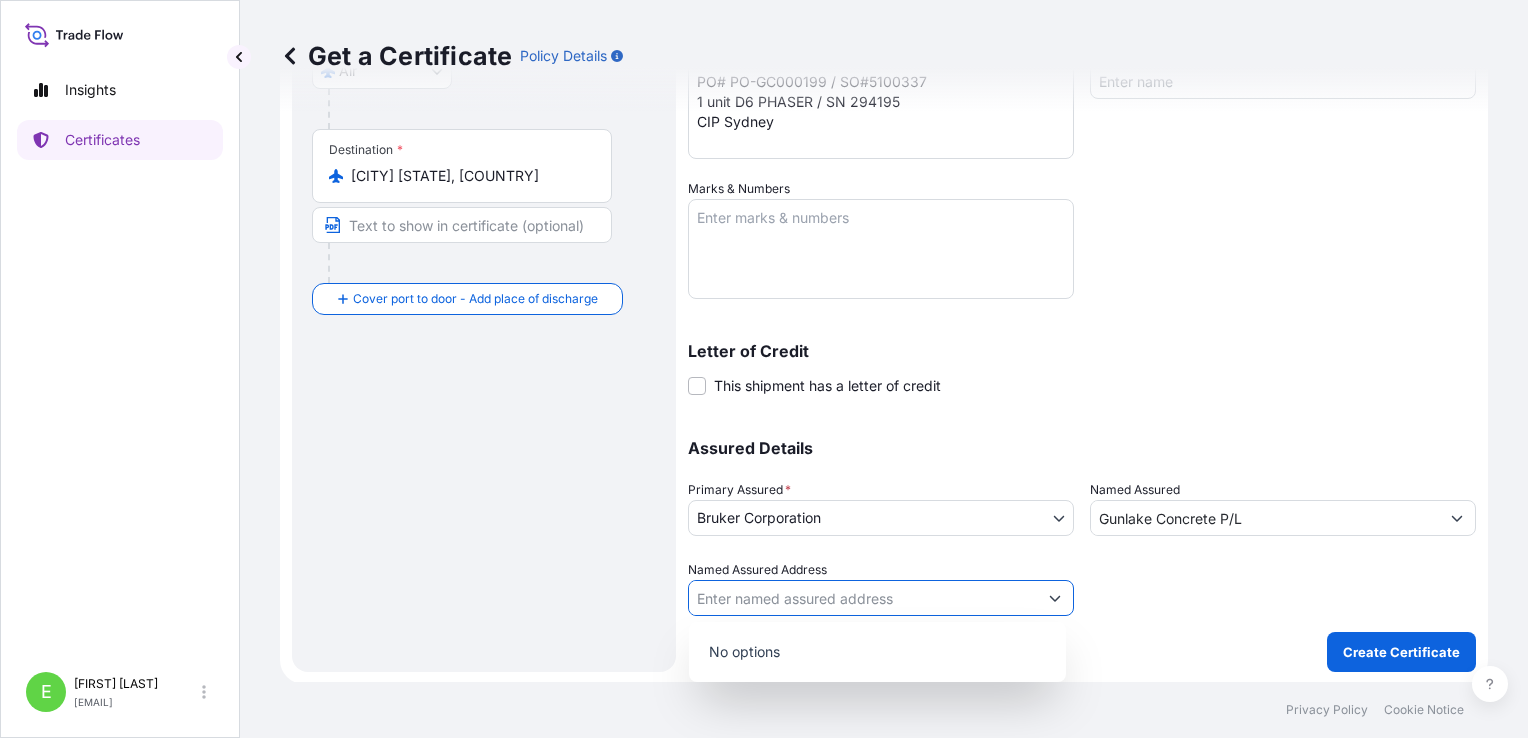 paste on "PO Box [NUMBER], [NUMBER] [CITY] [STATE], [COUNTRY]" 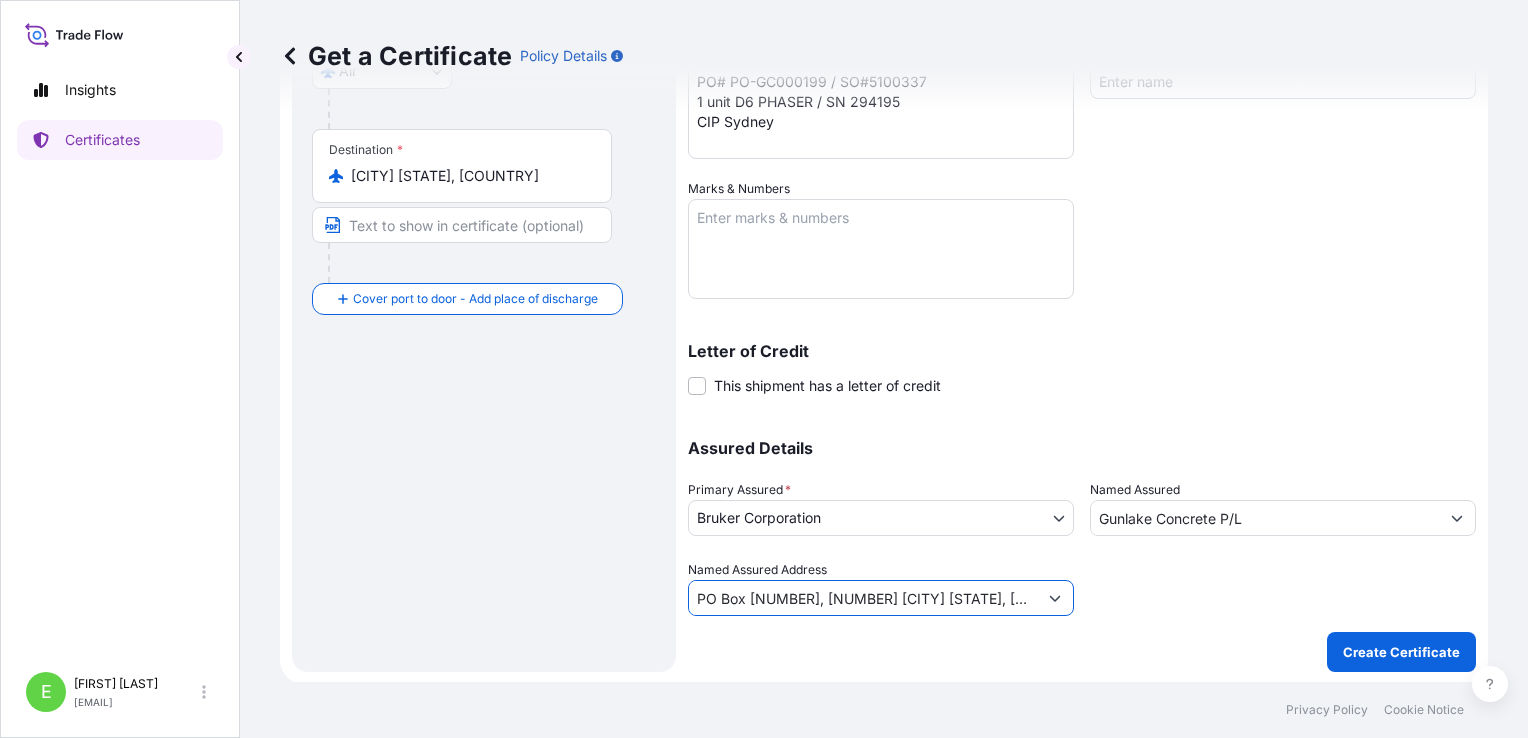 type on "PO Box [NUMBER], [NUMBER] [CITY] [STATE], [COUNTRY]" 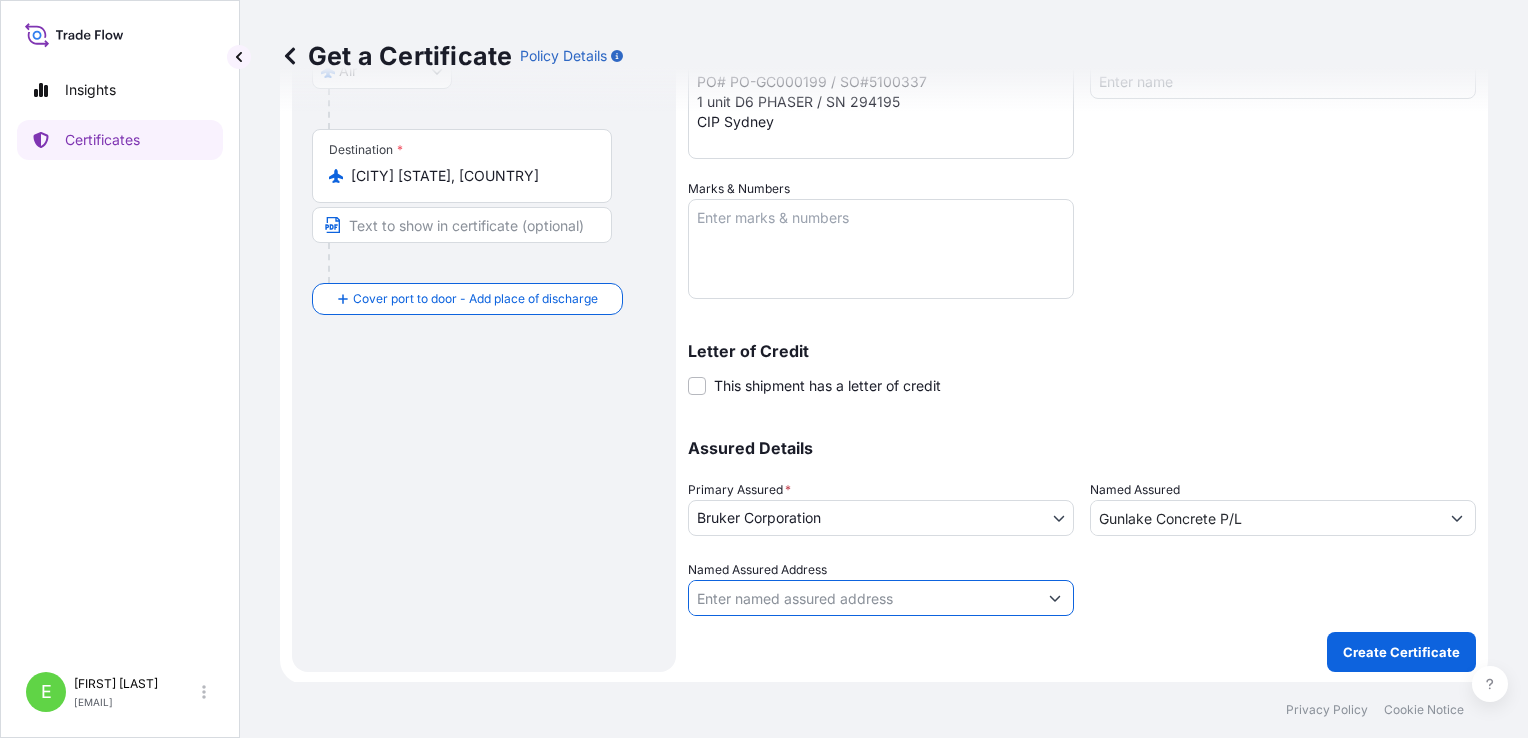 click at bounding box center (1283, 588) 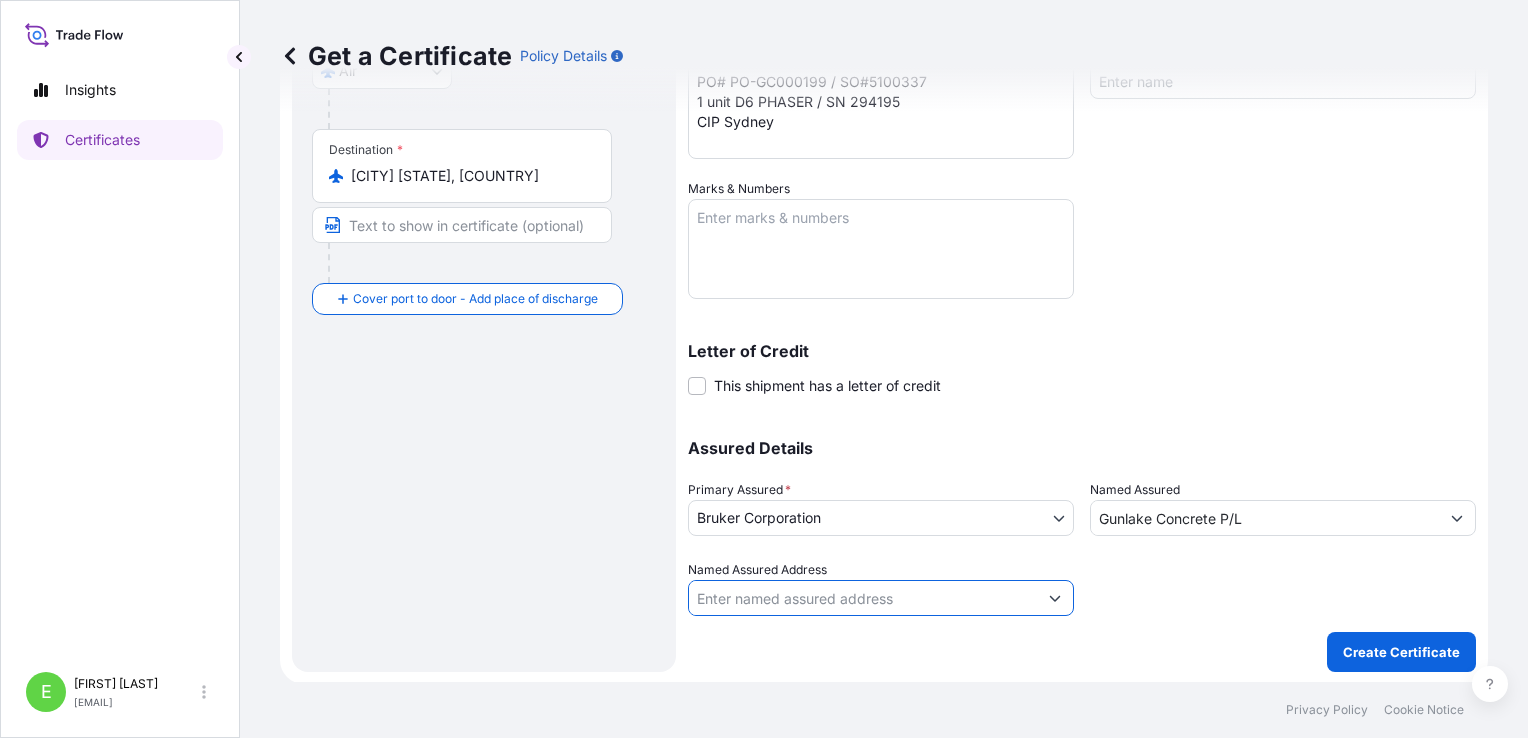 click on "Named Assured Address" at bounding box center (863, 598) 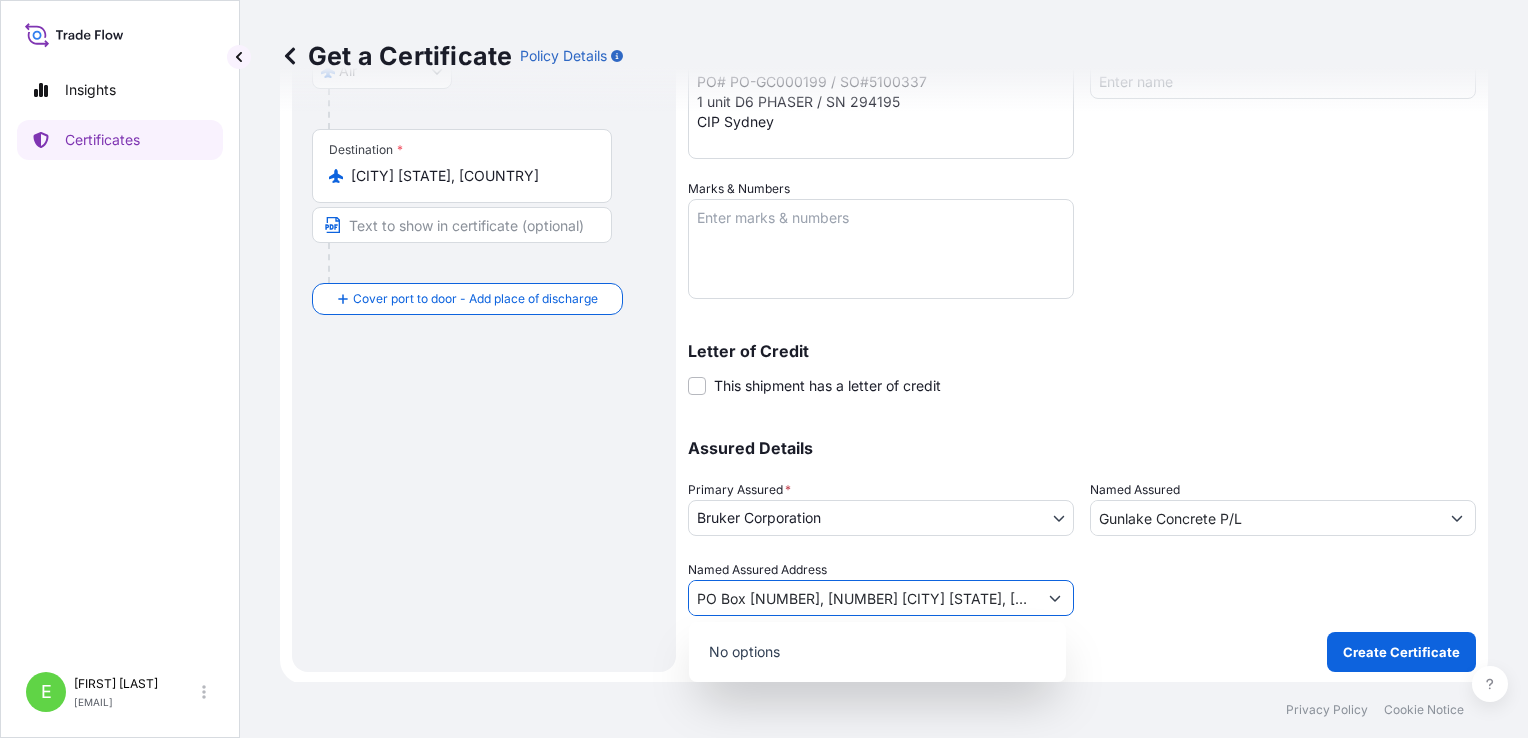 click on "PO Box [NUMBER], [NUMBER] [CITY] [STATE], [COUNTRY]" at bounding box center (863, 598) 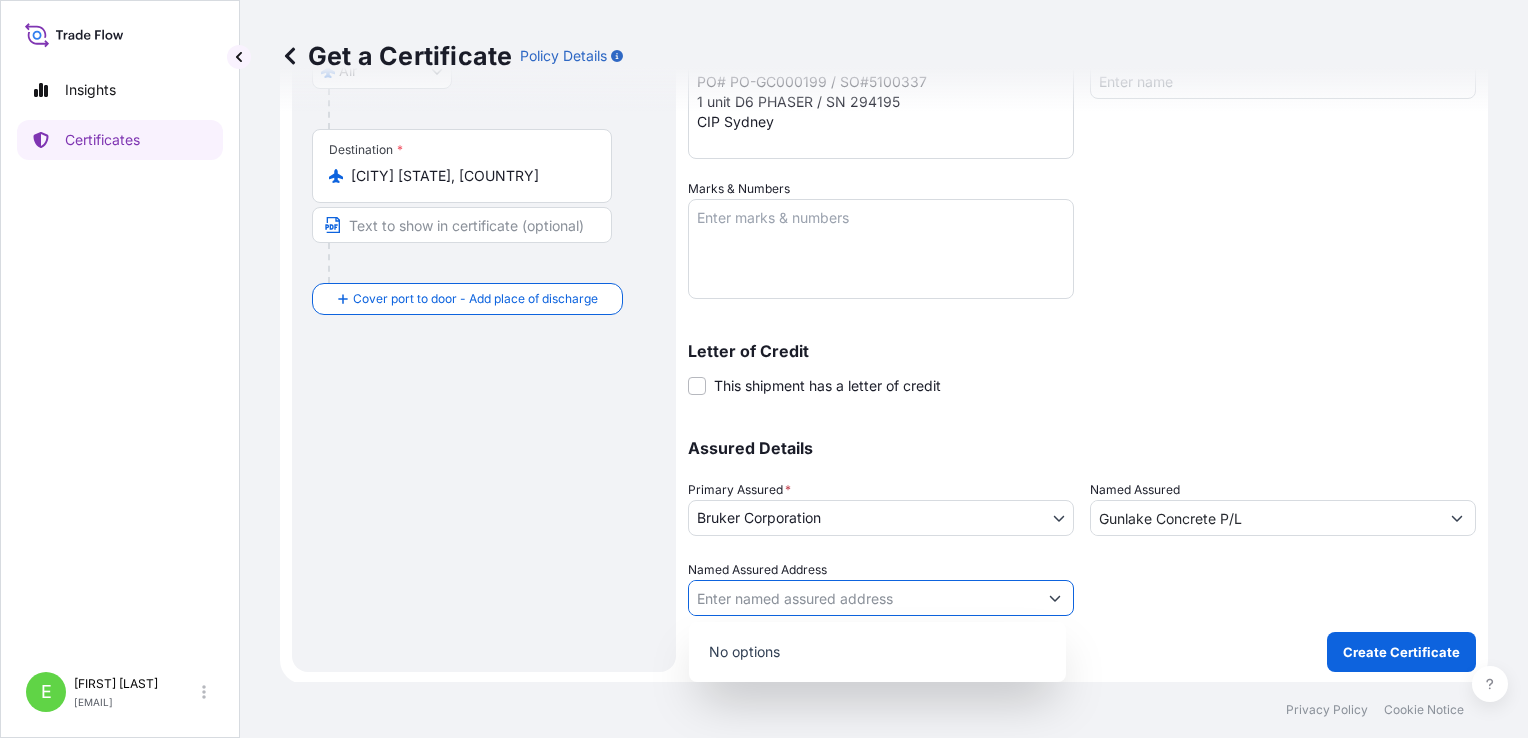 click on "Named Assured Address" at bounding box center [881, 588] 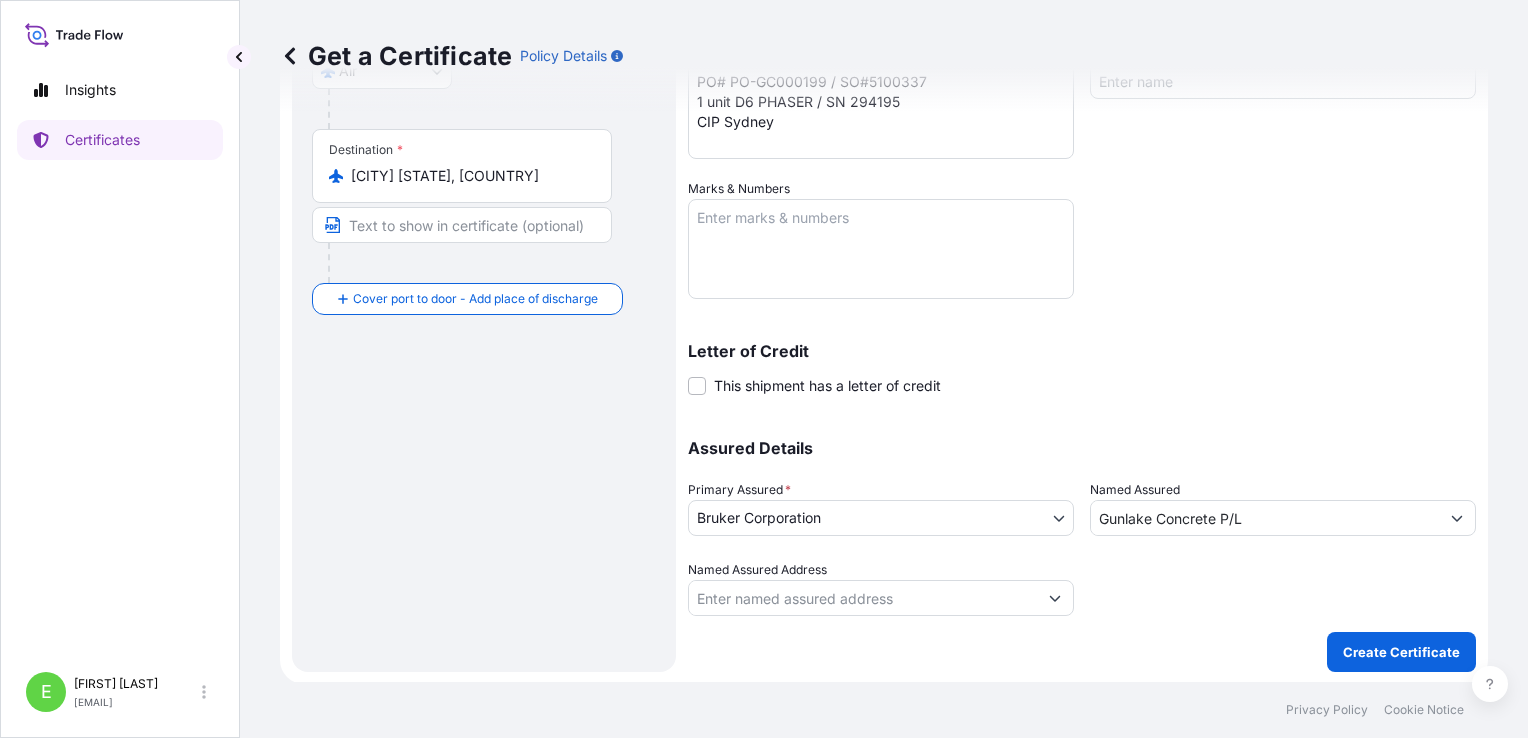click on "Named Assured Address" at bounding box center [863, 598] 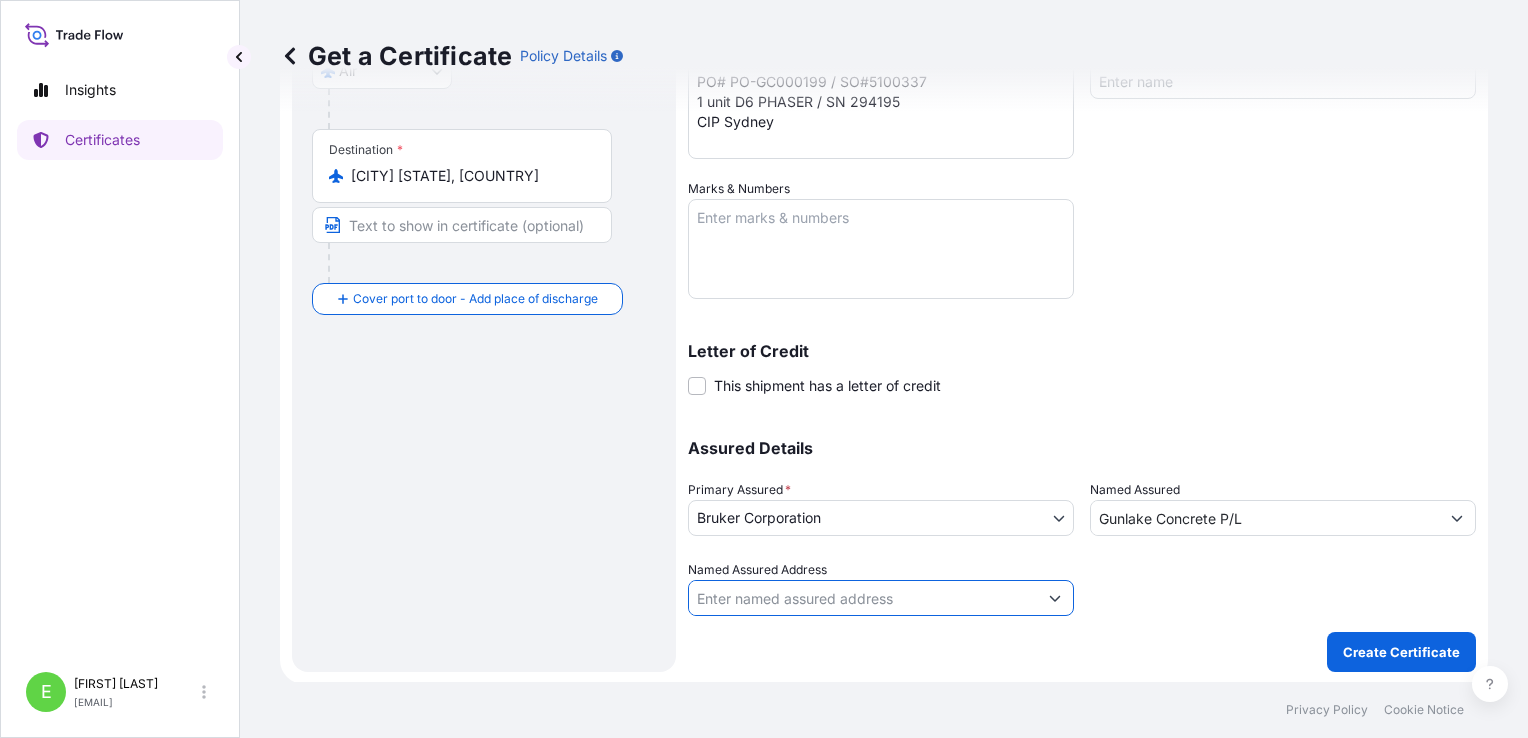 click at bounding box center [1055, 598] 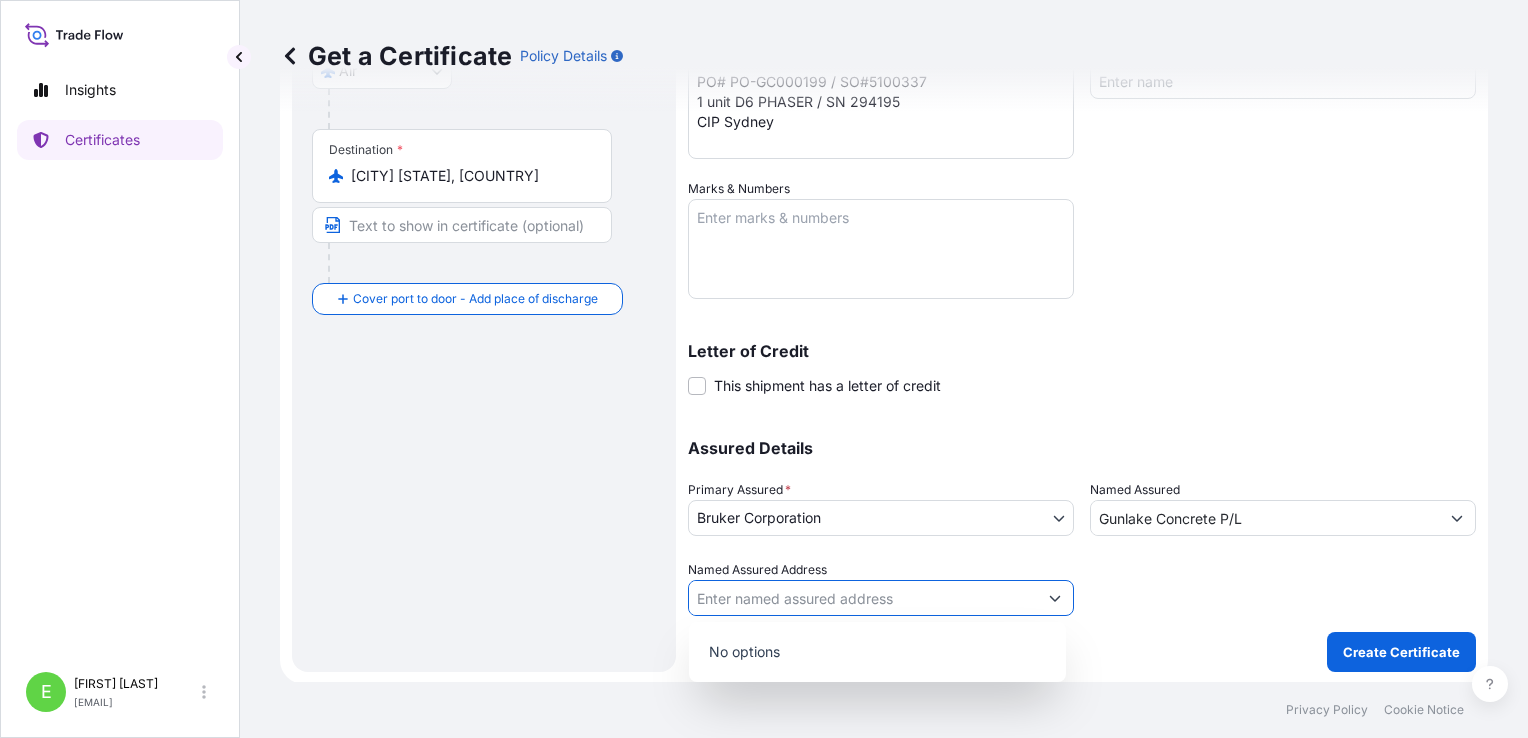 click on "No options" at bounding box center (877, 652) 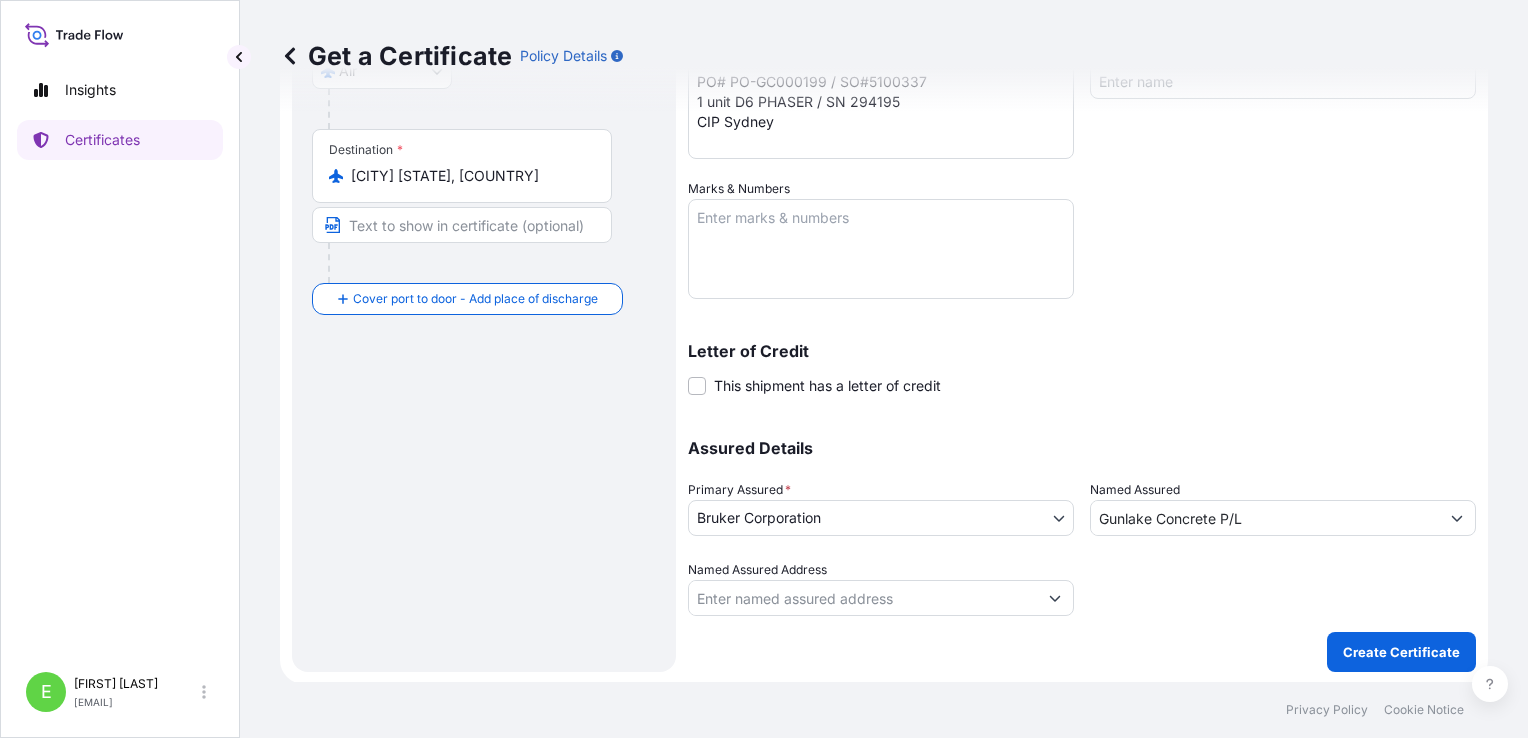 click on "Named Assured Address" at bounding box center (863, 598) 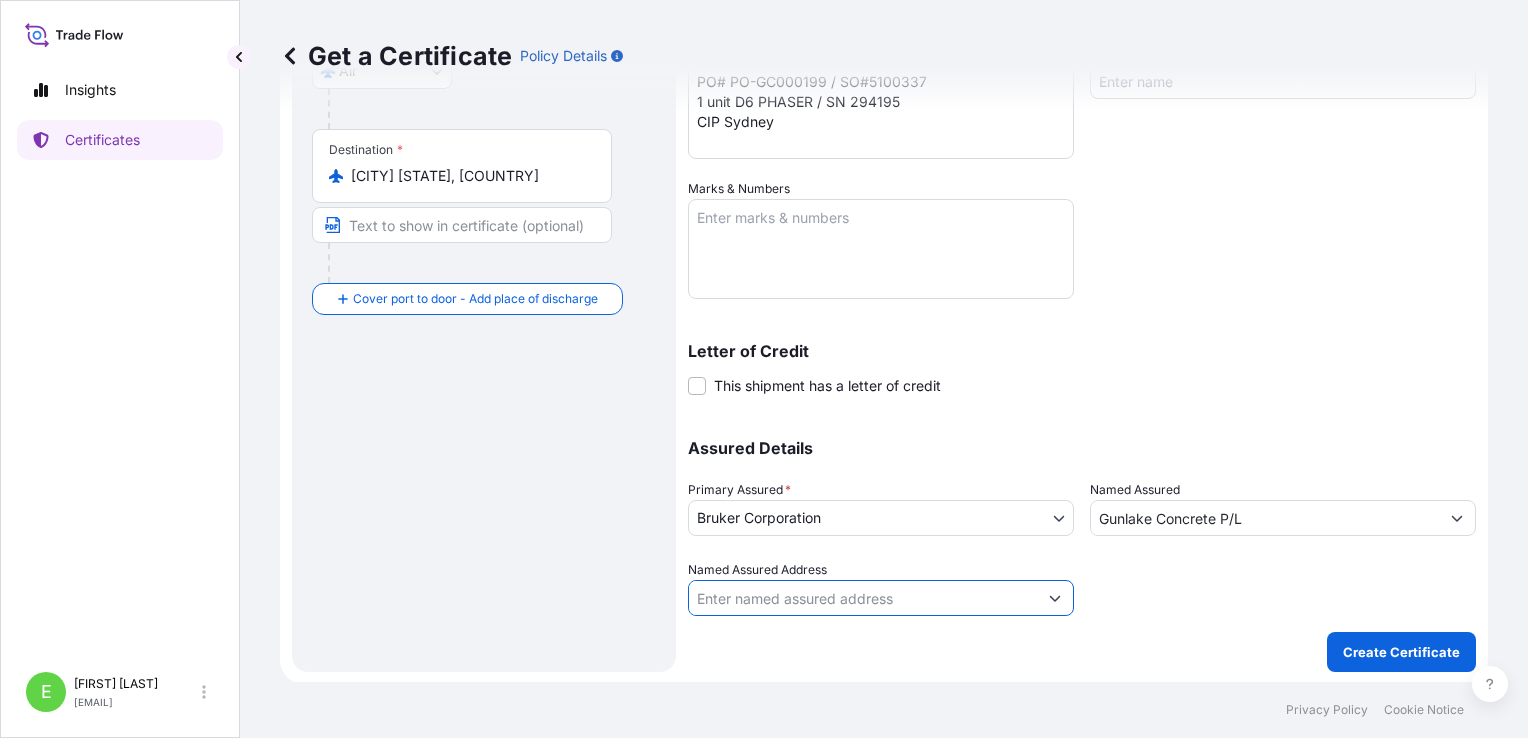 click on "Named Assured Address" at bounding box center [863, 598] 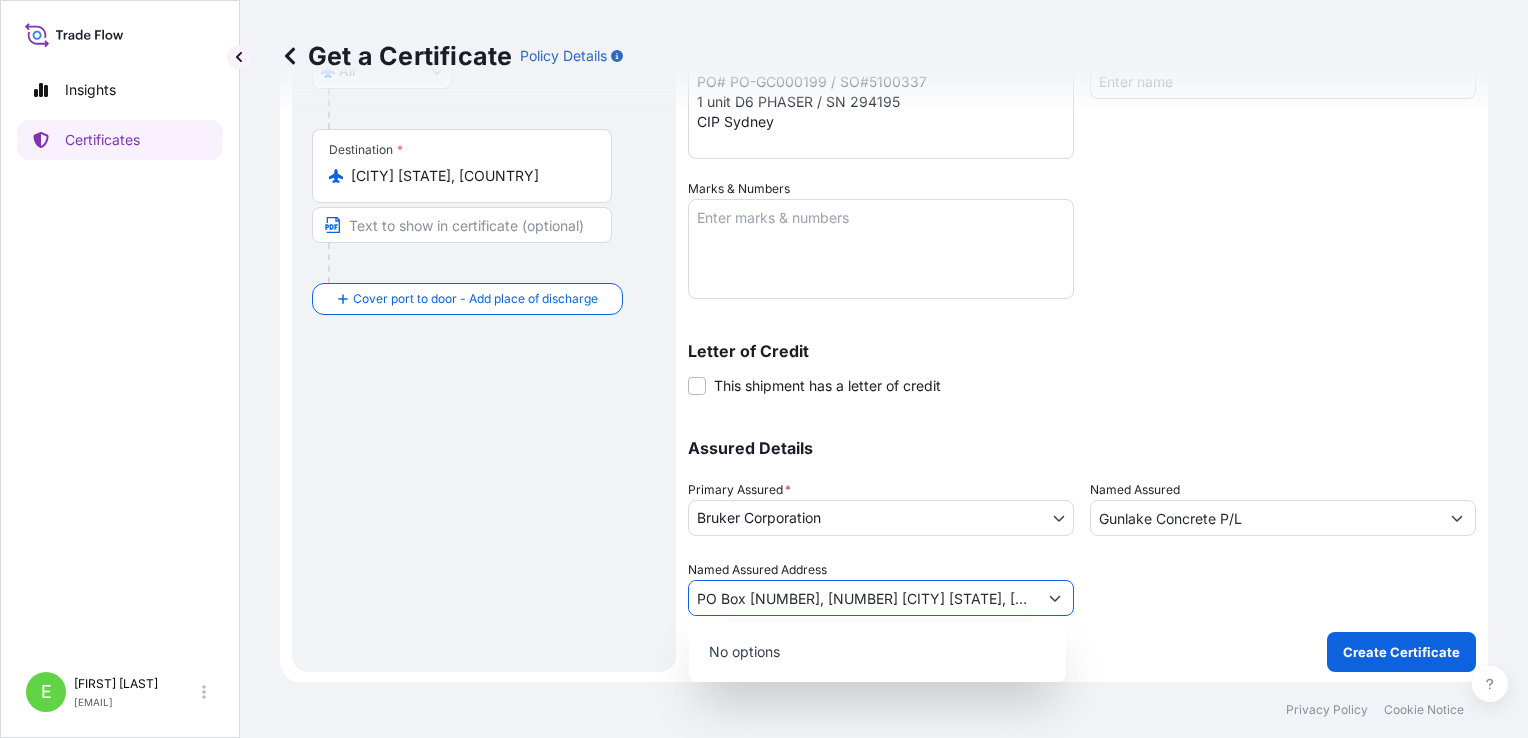 click on "PO Box [NUMBER], [NUMBER] [CITY] [STATE], [COUNTRY]" at bounding box center (863, 598) 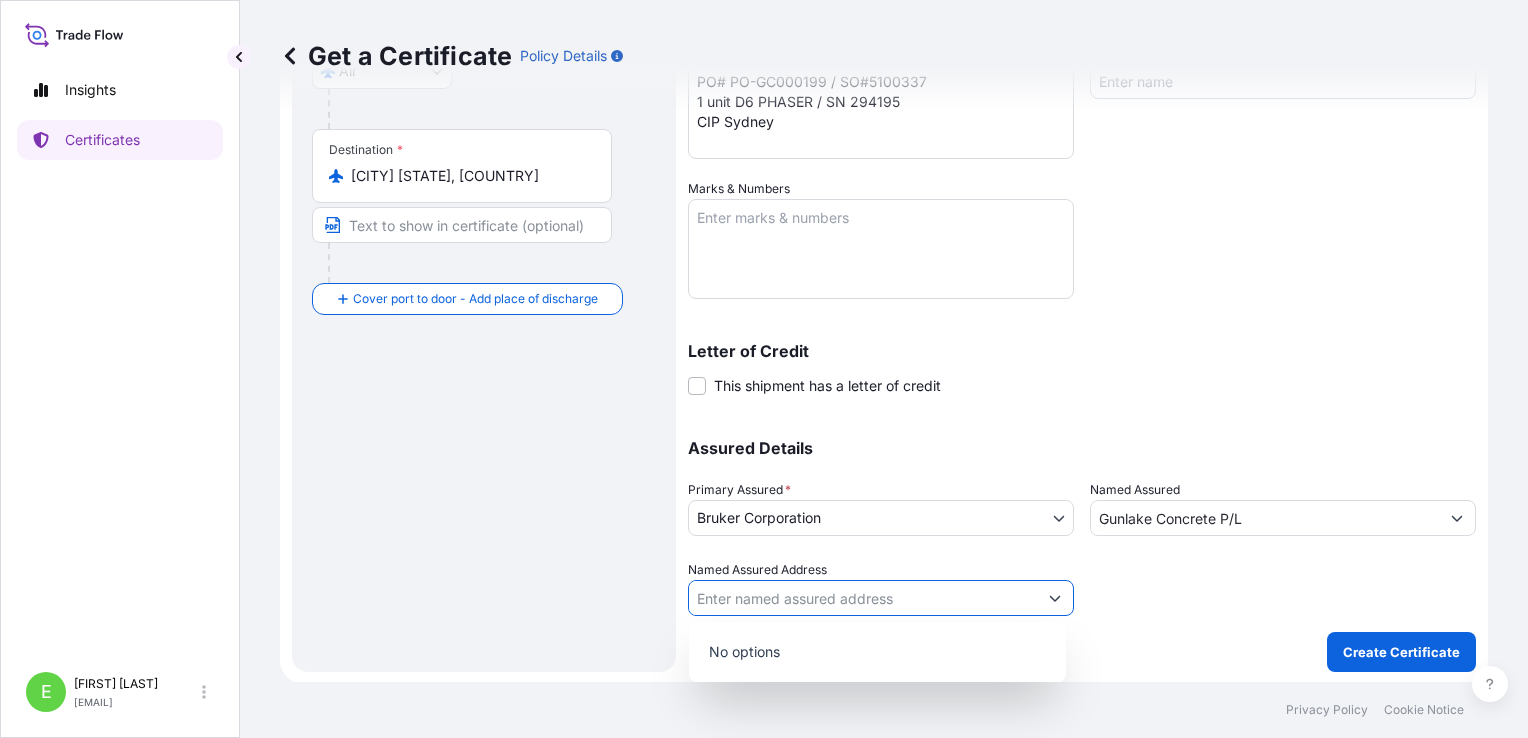 click on "Named Assured Address" at bounding box center [881, 588] 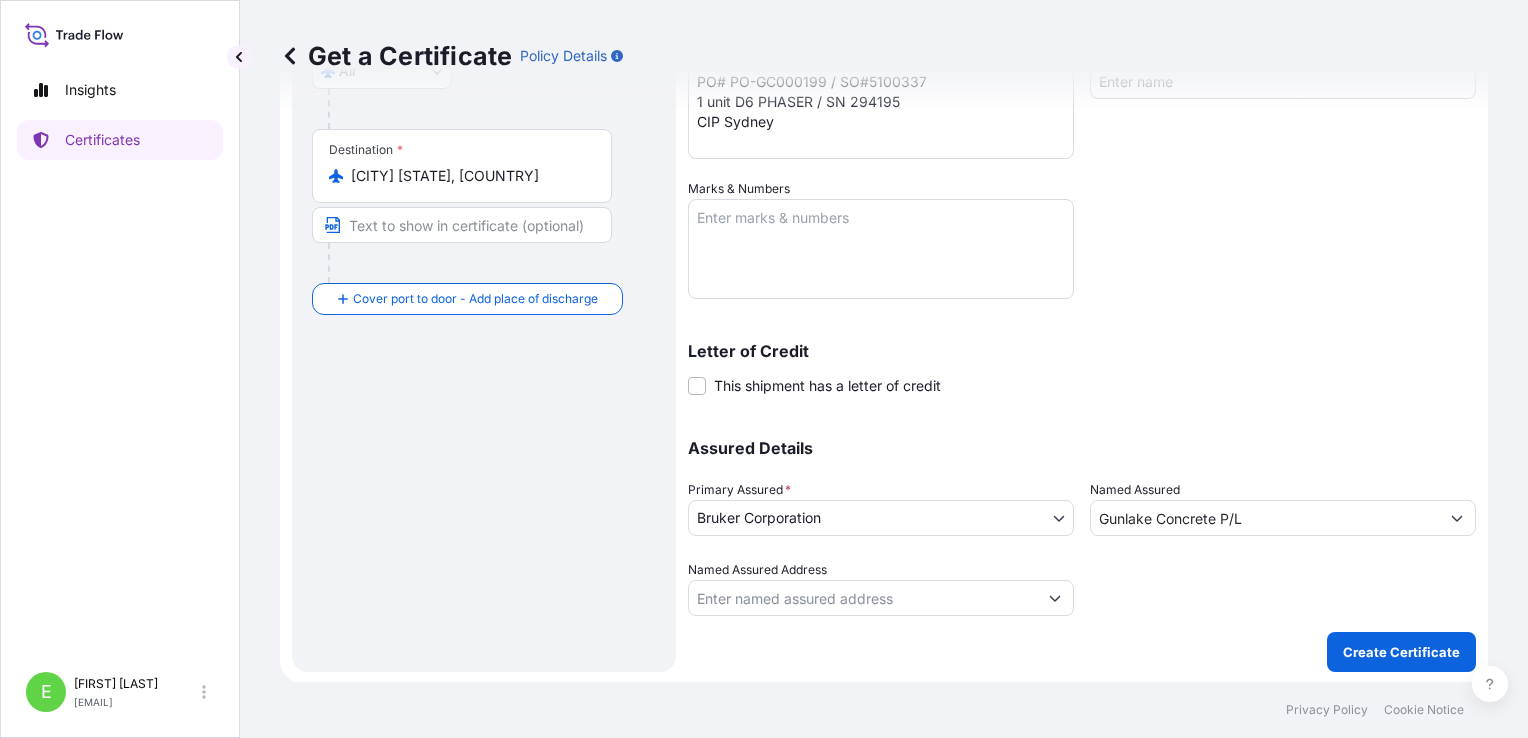 click on "Named Assured Address" at bounding box center [863, 598] 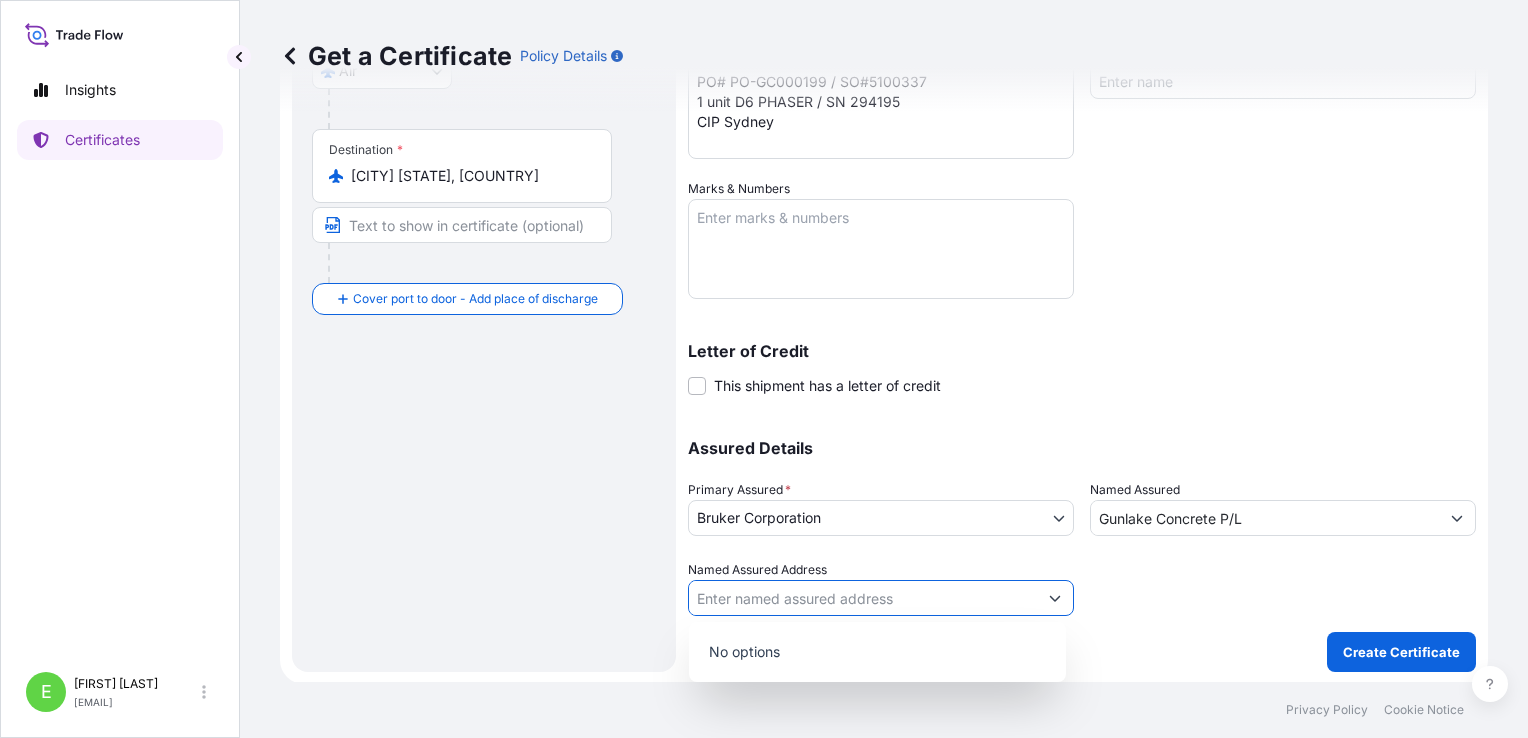click at bounding box center (1055, 598) 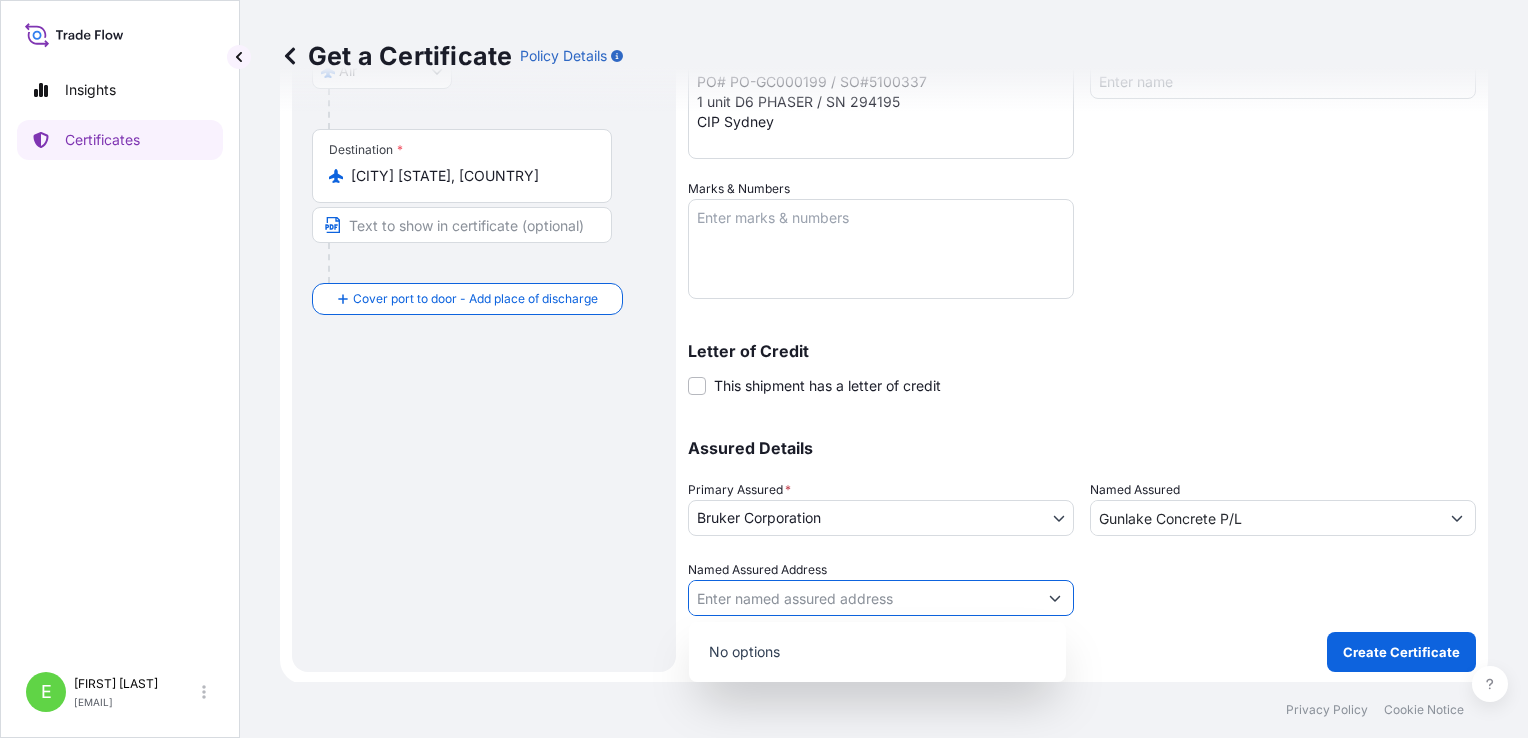 click at bounding box center [1055, 598] 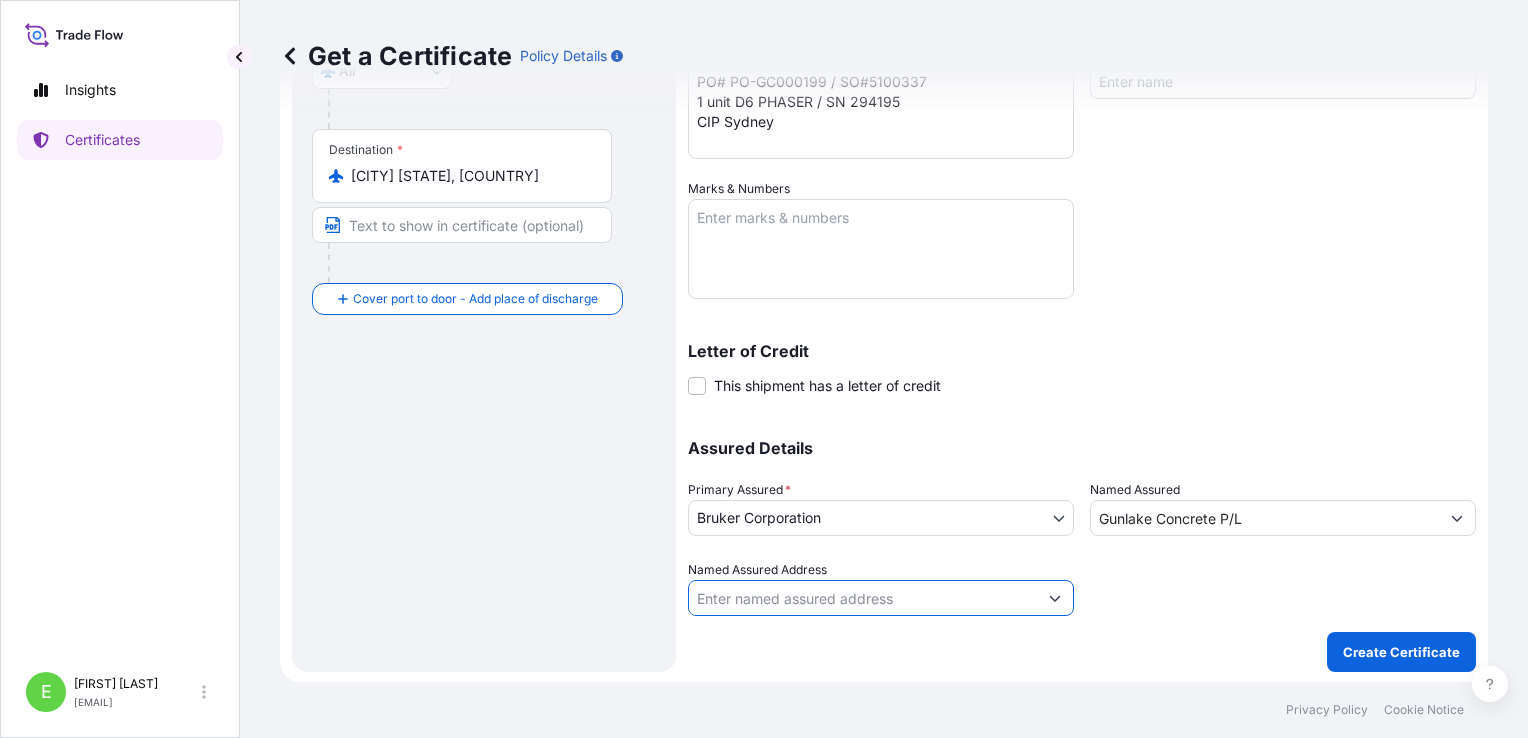 click on "Named Assured Address" at bounding box center [863, 598] 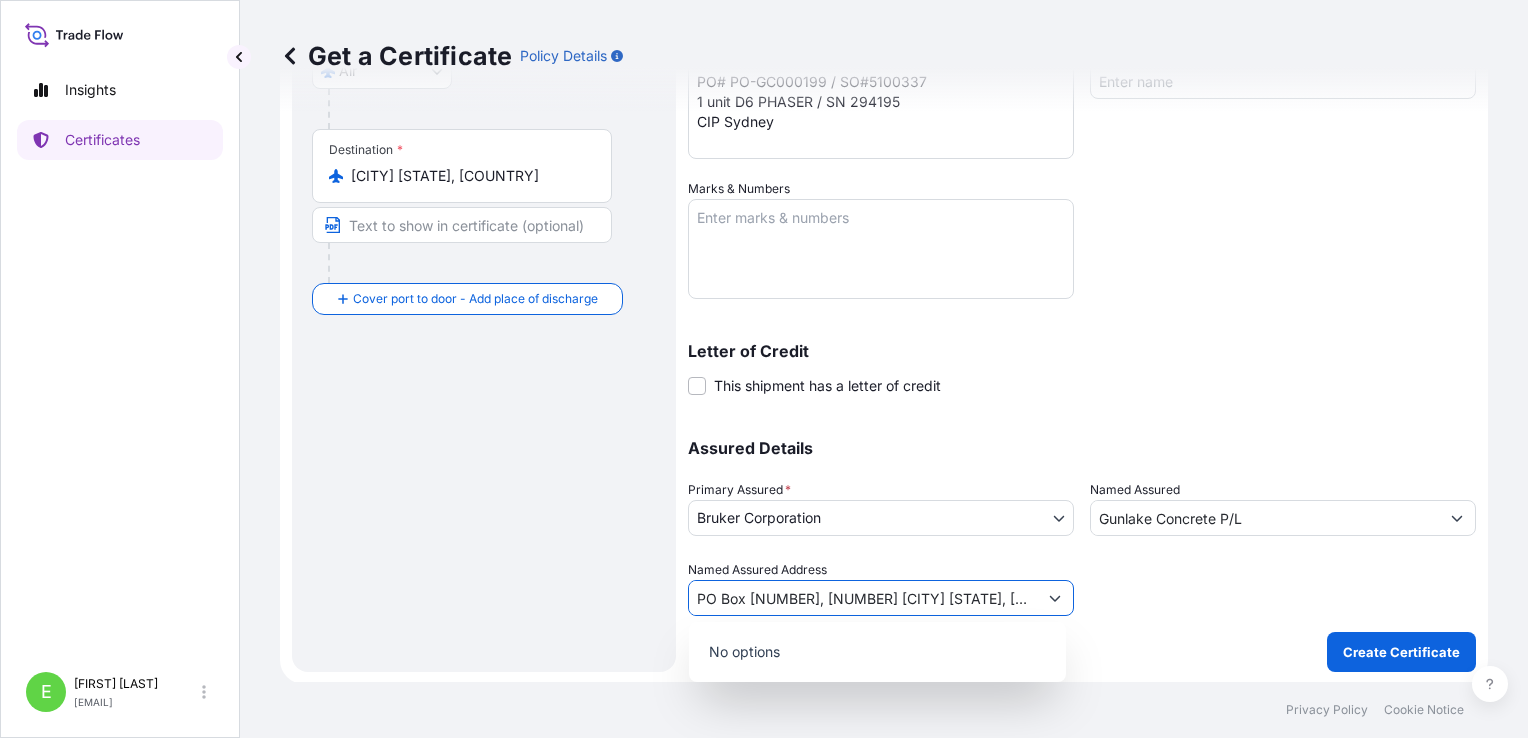 type on "PO Box [NUMBER], [NUMBER] [CITY] [STATE], [COUNTRY]" 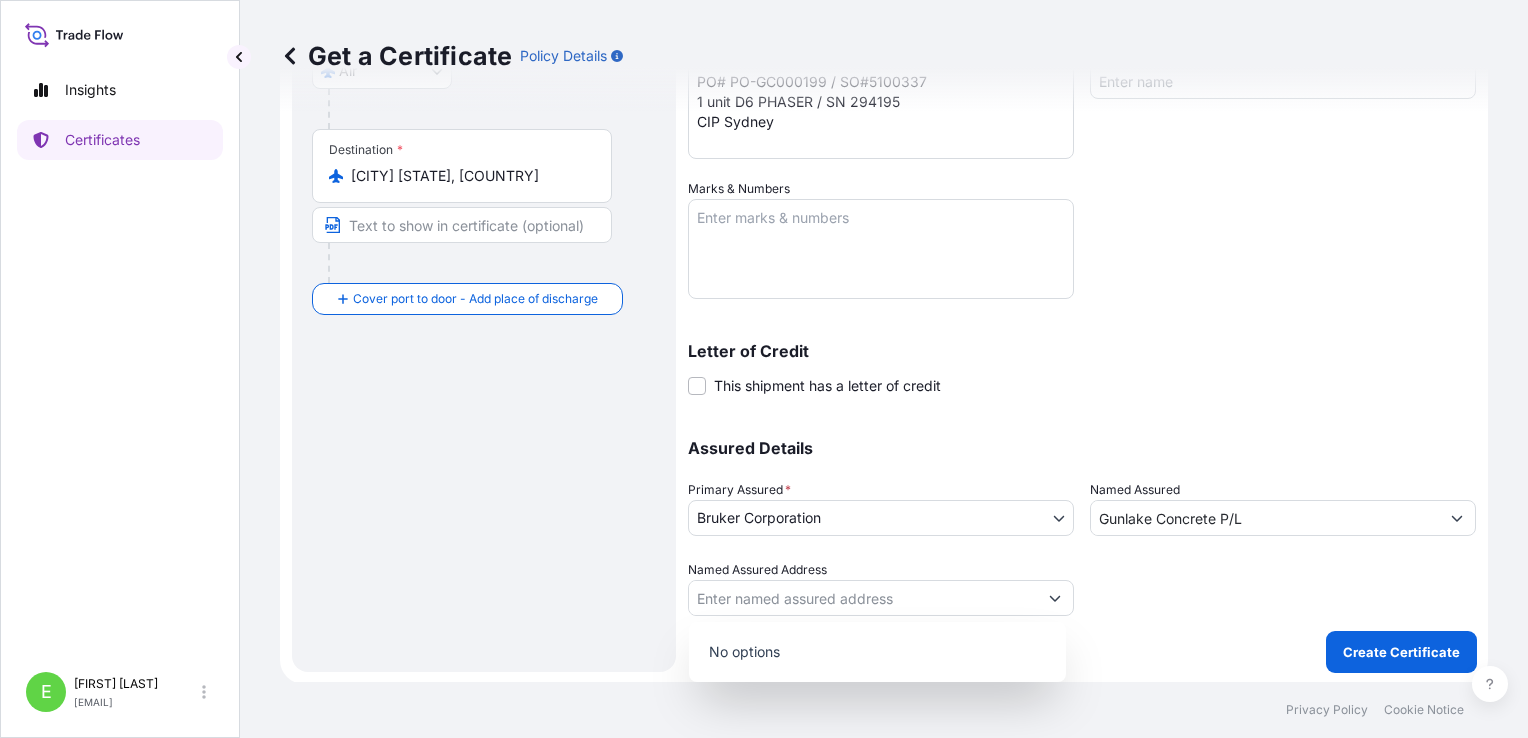 click on "Named Assured Address" at bounding box center [863, 598] 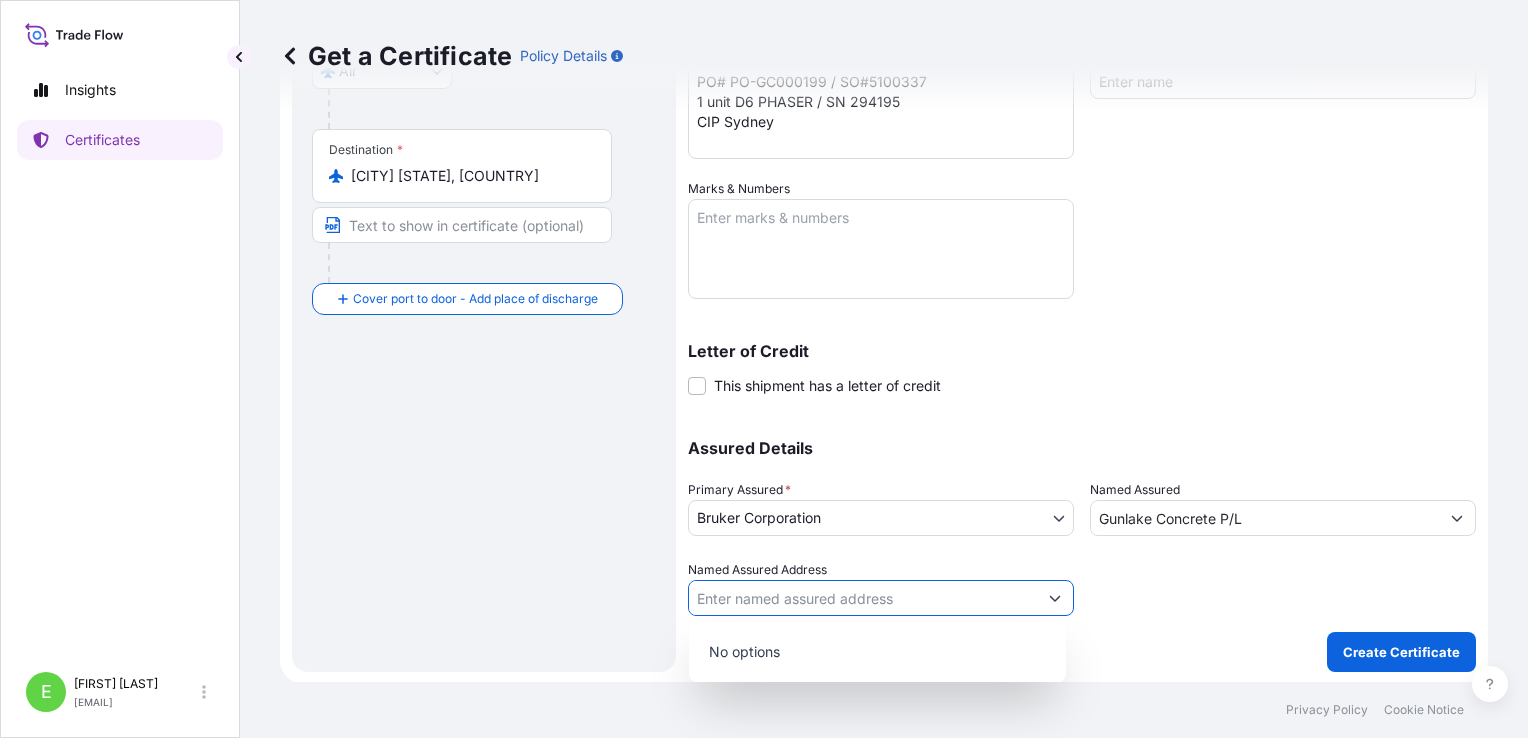 click on "Named Assured Address" at bounding box center [863, 598] 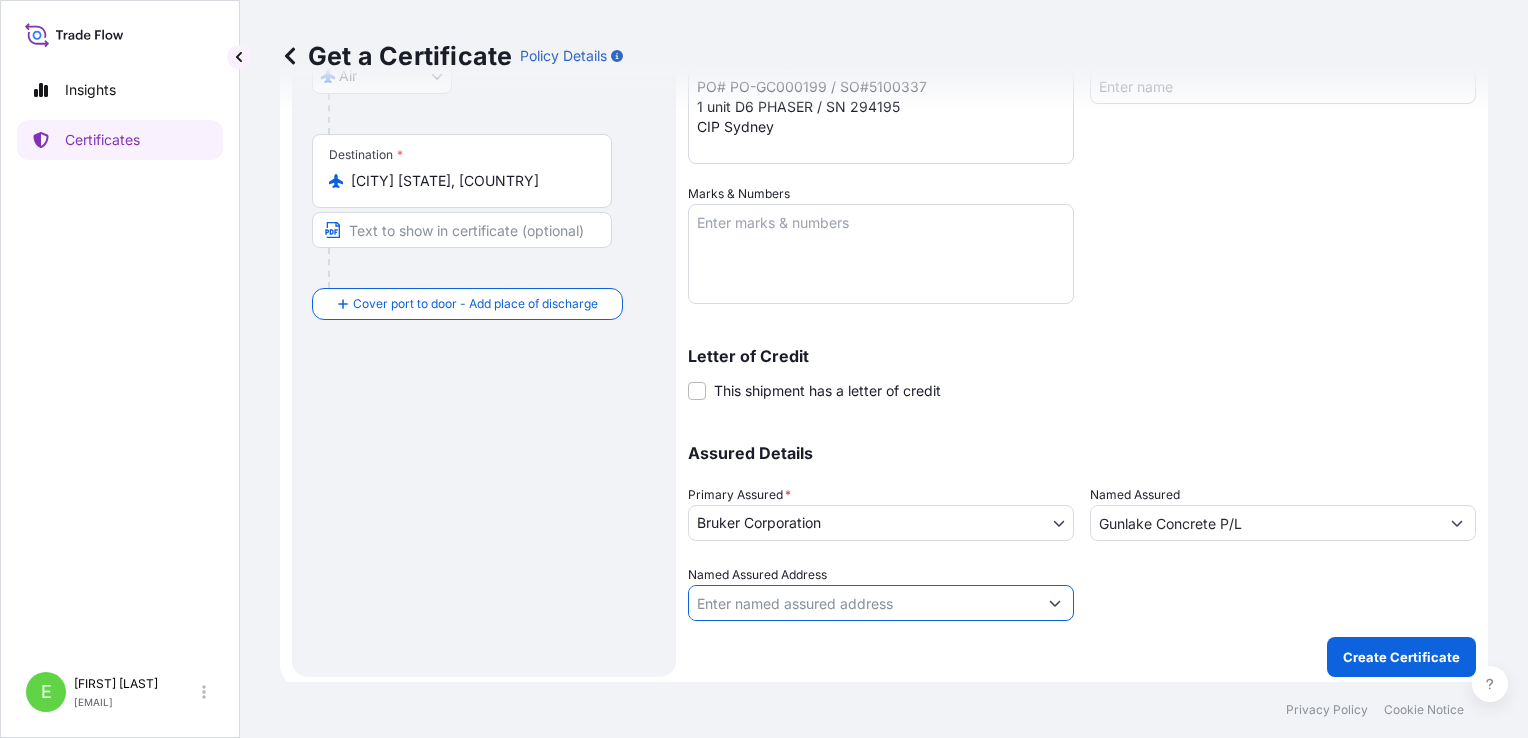 scroll, scrollTop: 385, scrollLeft: 0, axis: vertical 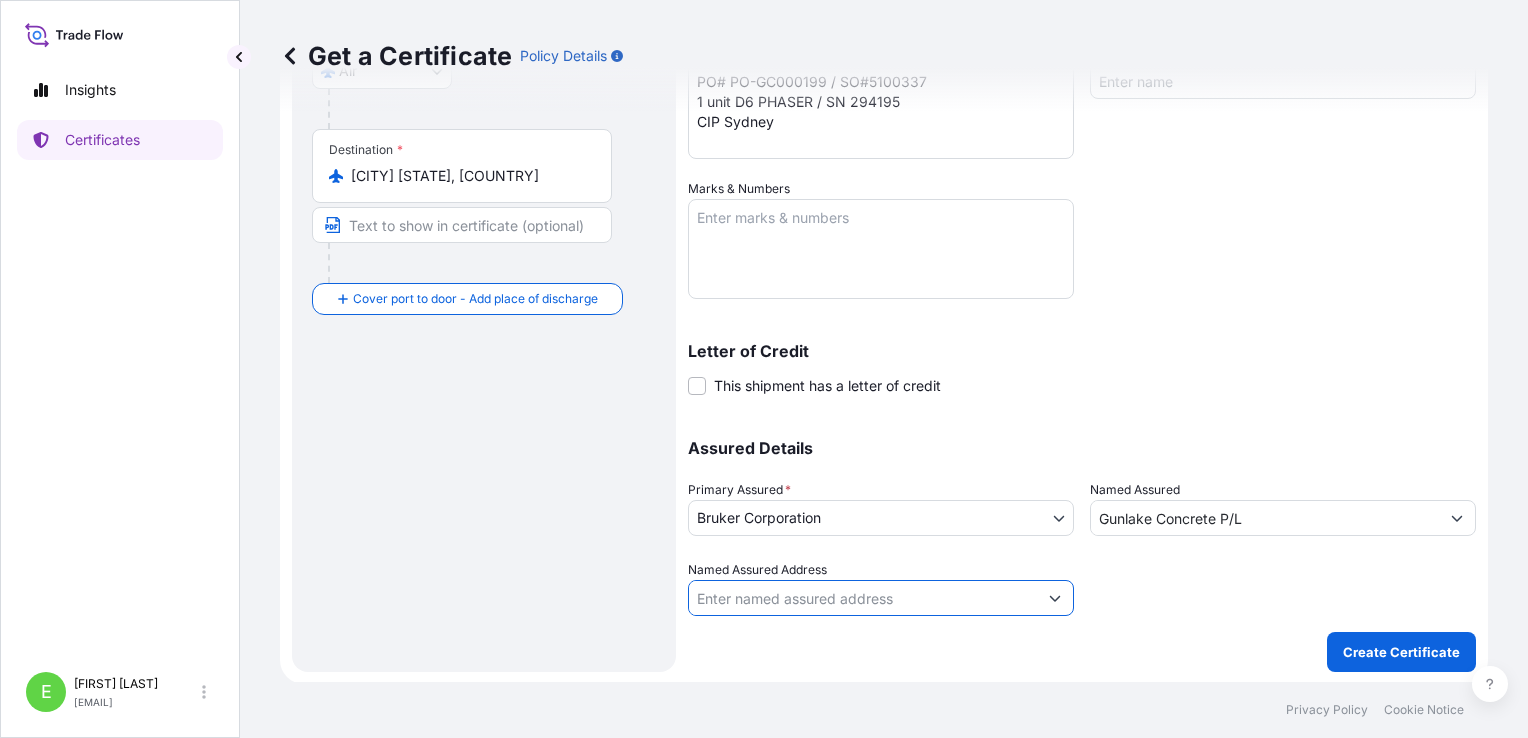 click on "Named Assured Address" at bounding box center [863, 598] 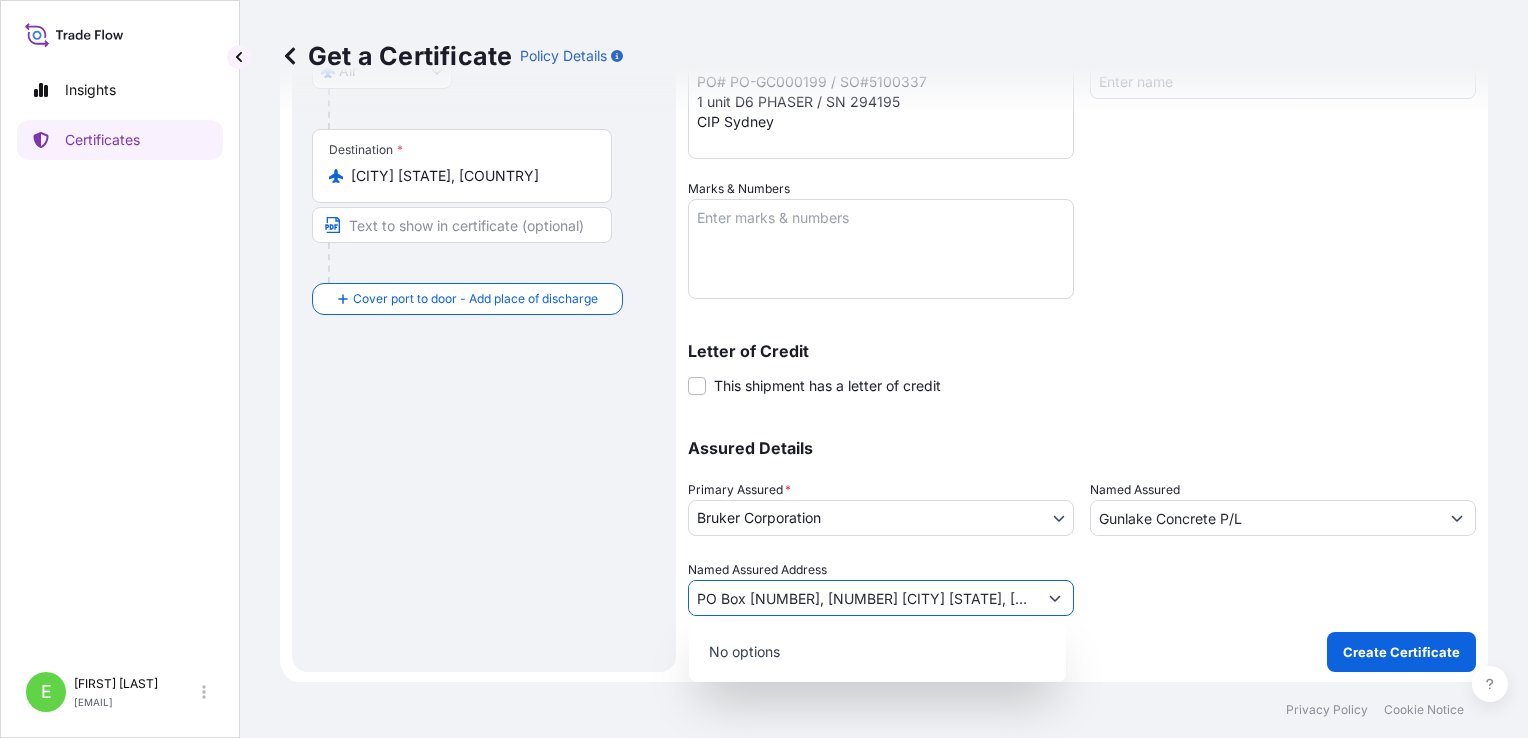 click on "PO Box [NUMBER], [NUMBER] [CITY] [STATE], [COUNTRY]" at bounding box center [863, 598] 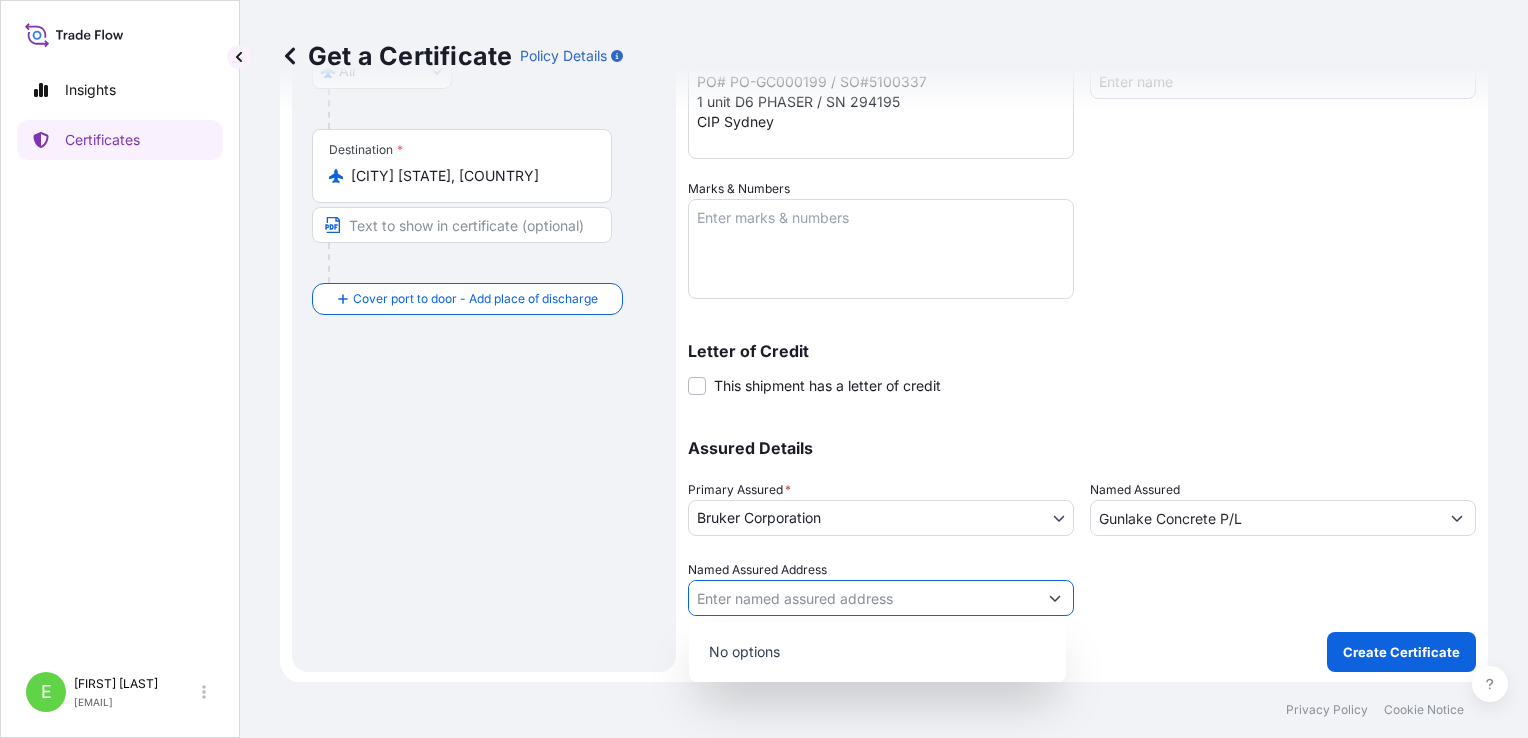 click on "Gunlake Concrete P/L" at bounding box center (1265, 518) 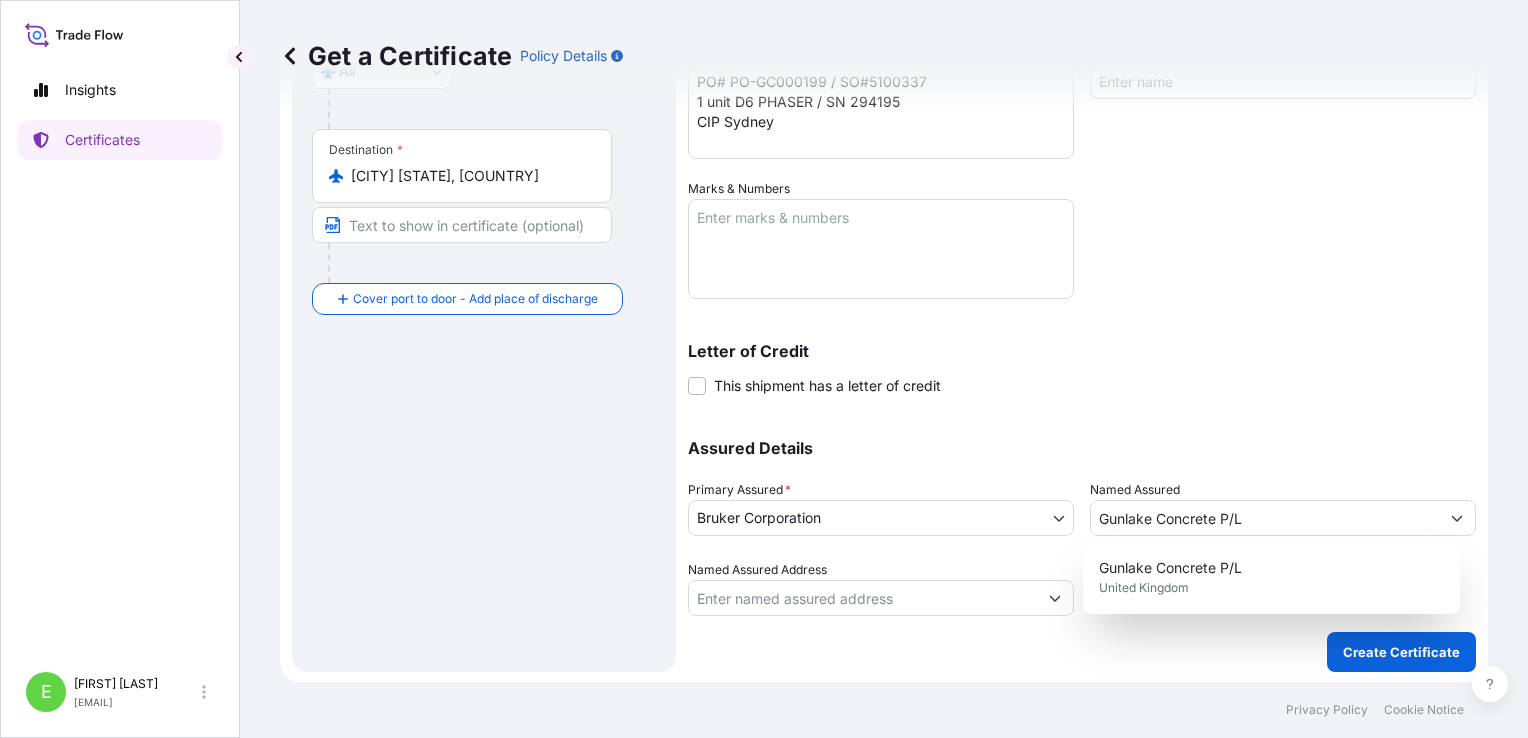 click on "Letter of Credit This shipment has a letter of credit Letter of credit * Letter of credit may not exceed 12000 characters" at bounding box center [1082, 369] 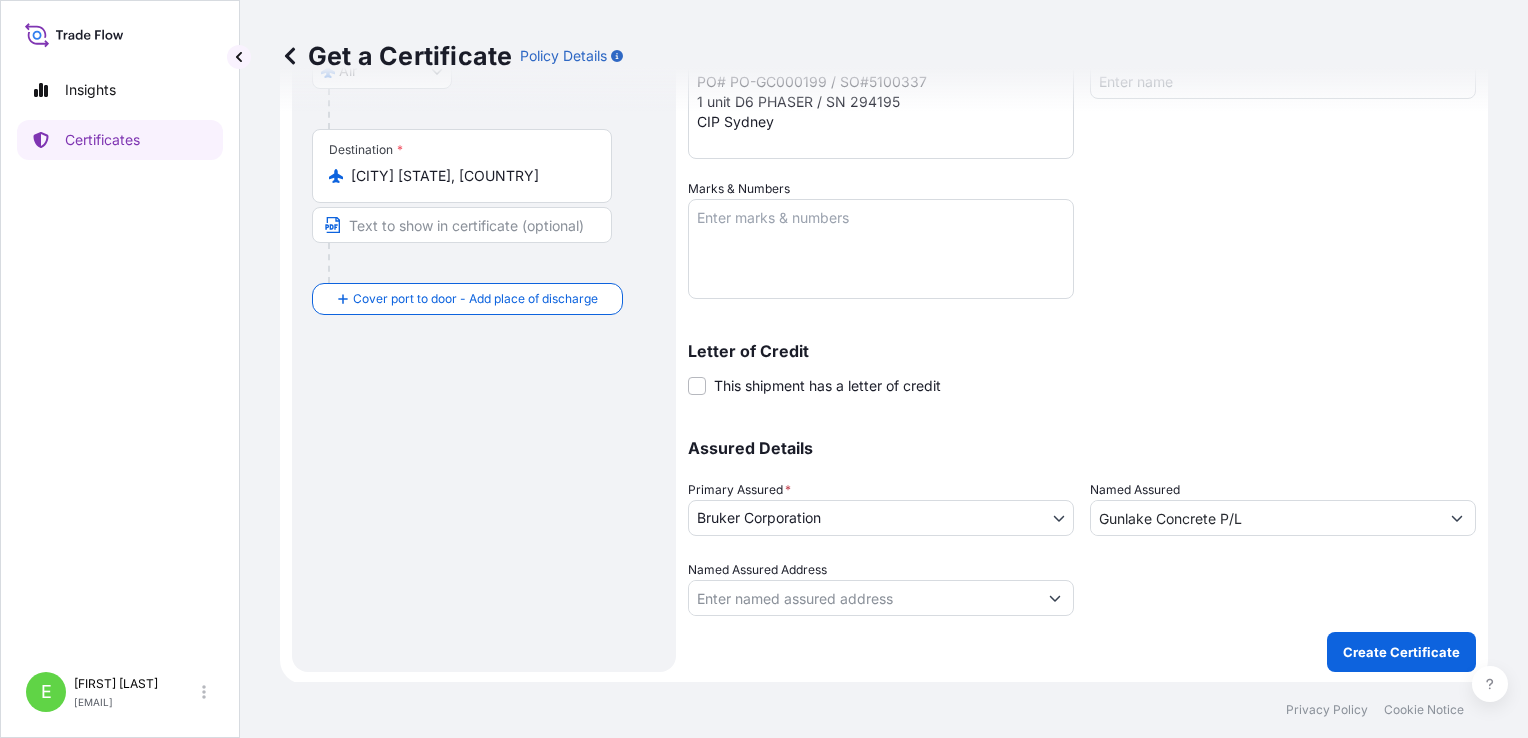click on "Named Assured Address" at bounding box center (863, 598) 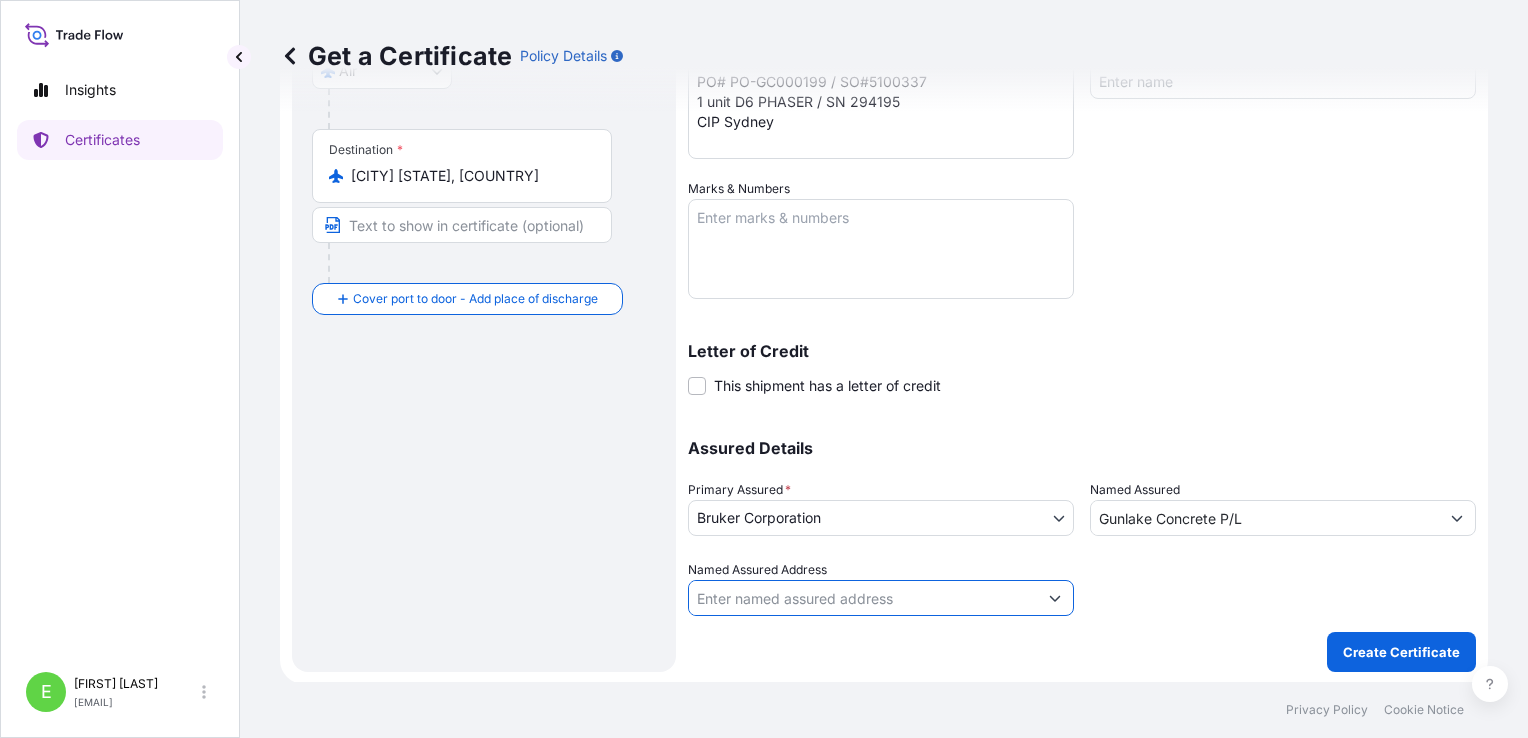 paste on "PO Box [NUMBER], [NUMBER] [CITY] [STATE], [COUNTRY]" 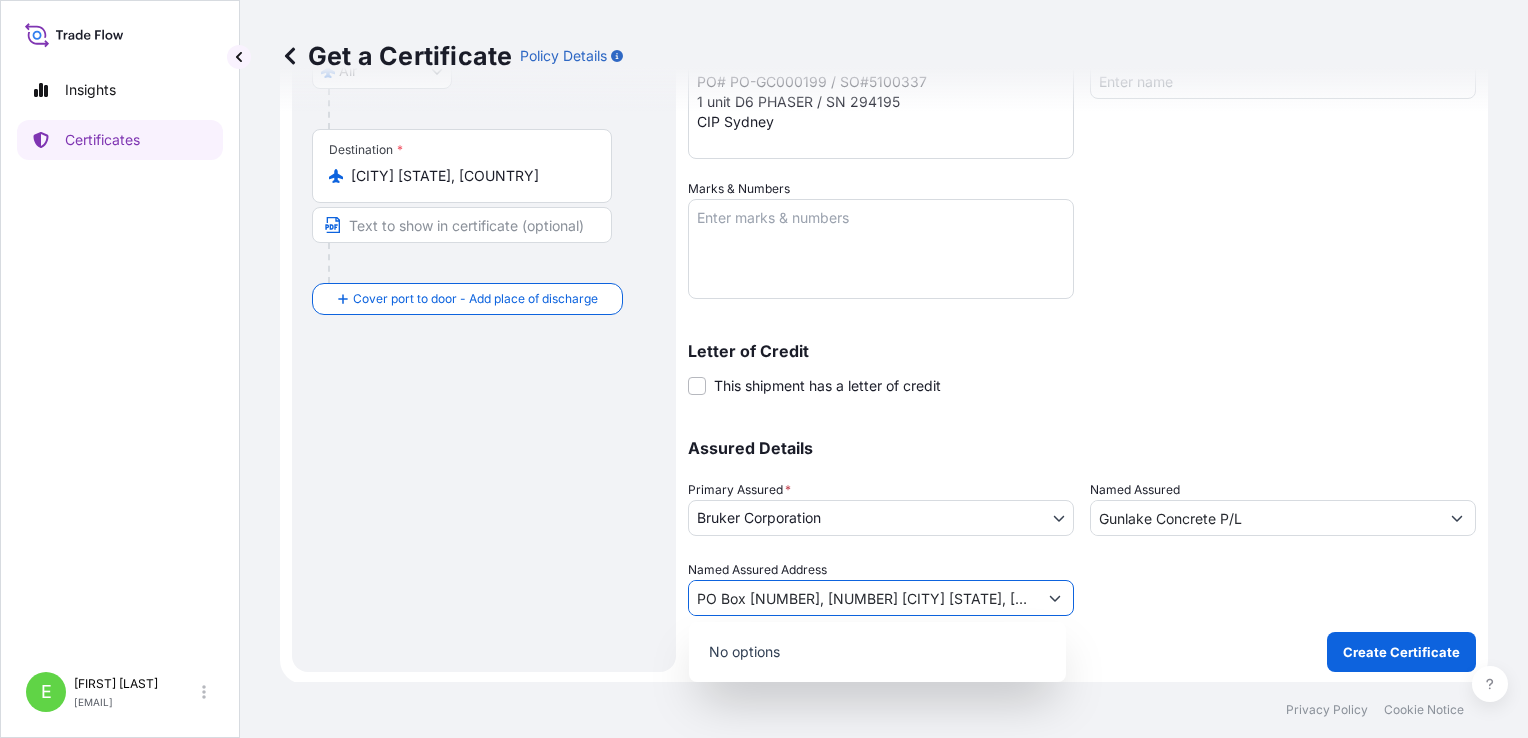 type on "PO Box [NUMBER], [NUMBER] [CITY] [STATE], [COUNTRY]" 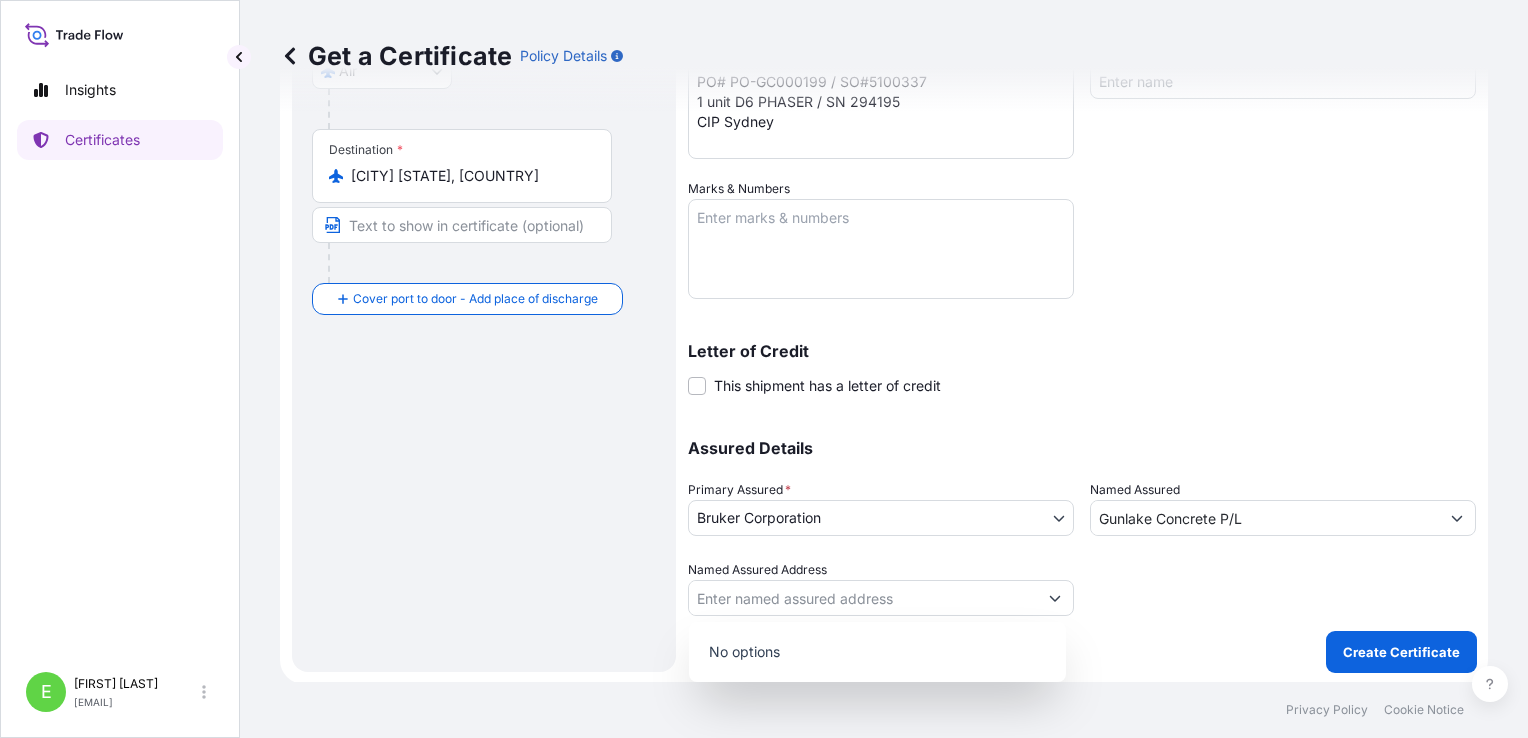 click on "Named Assured Address" at bounding box center [863, 598] 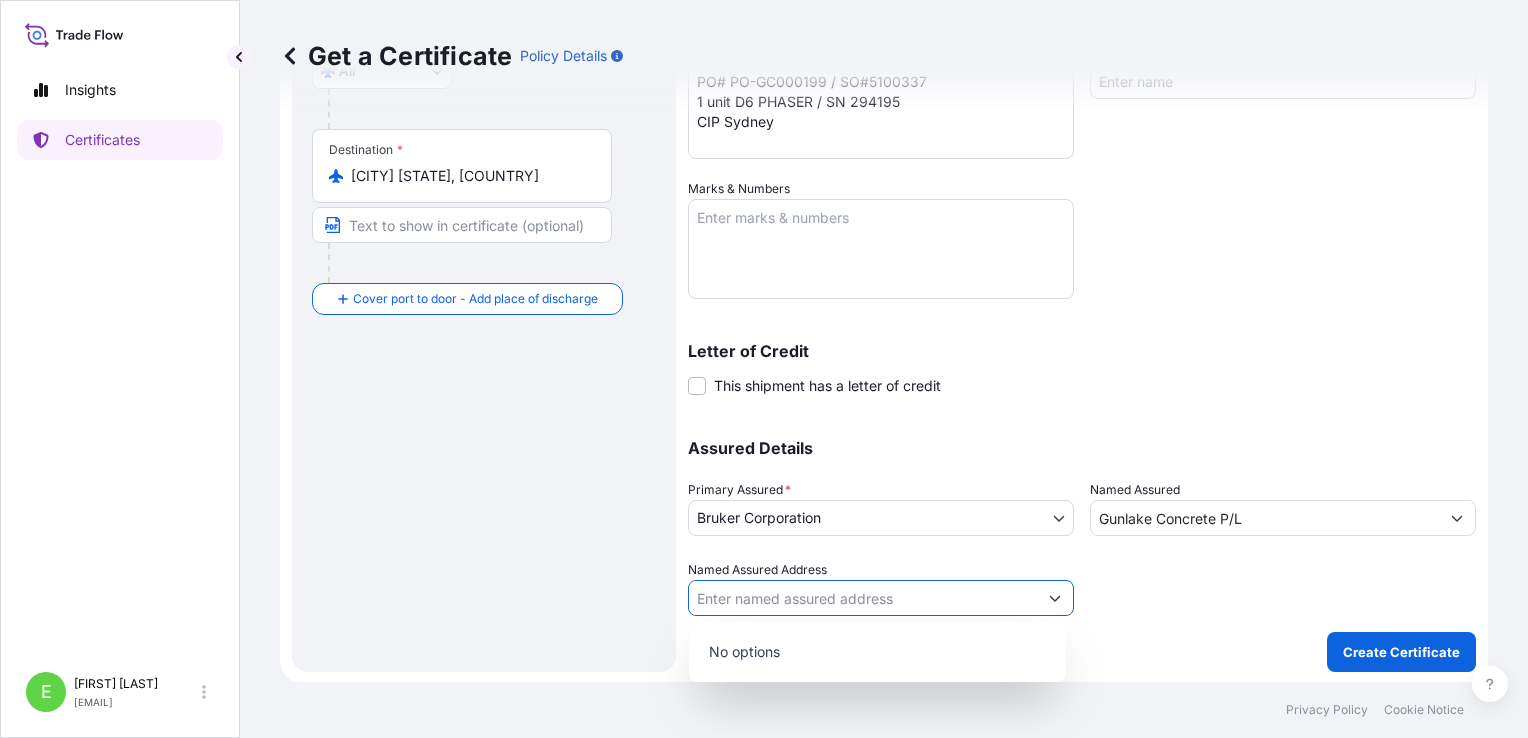 paste on "PO Box [NUMBER], [NUMBER] [CITY] [STATE], [COUNTRY]" 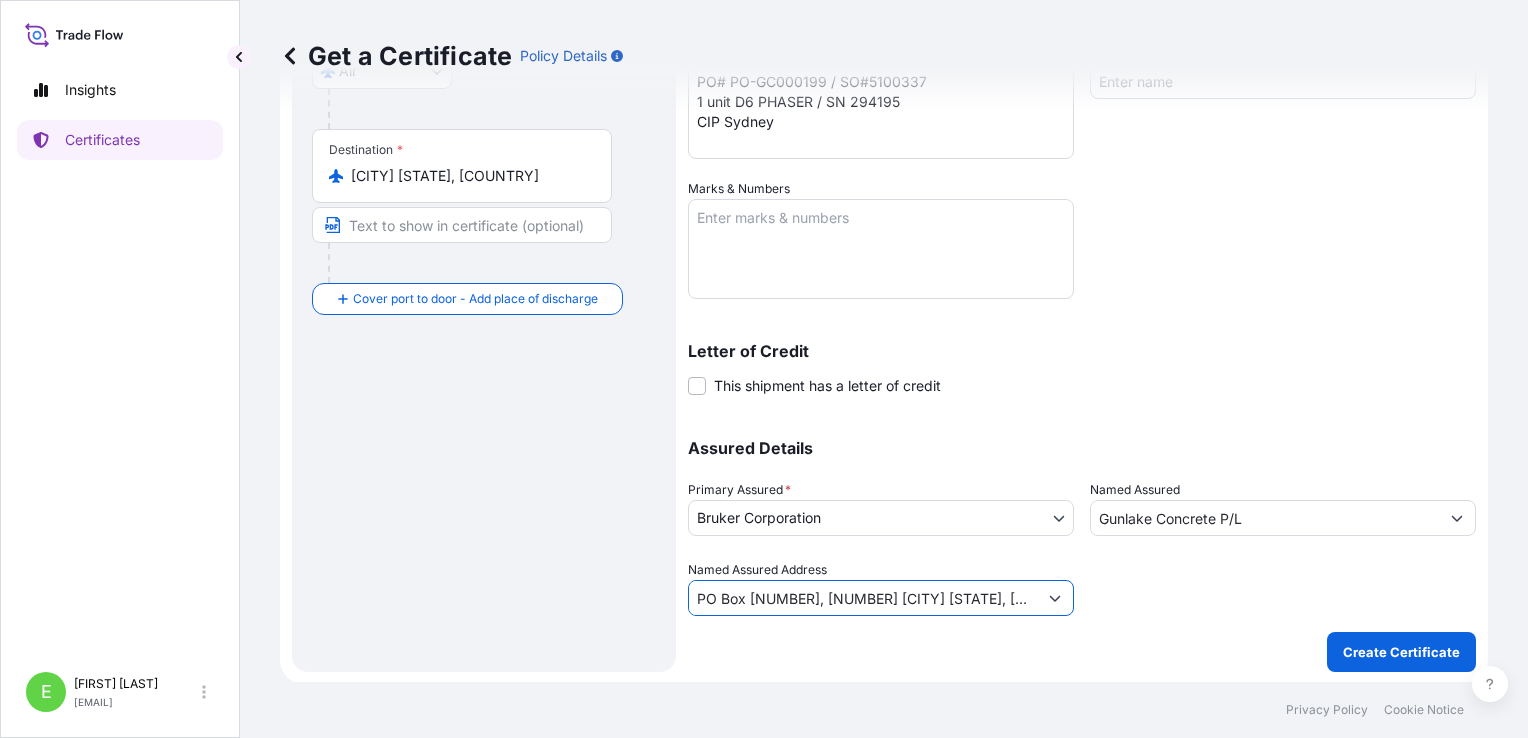 type on "PO Box [NUMBER], [NUMBER] [CITY] [STATE], [COUNTRY]" 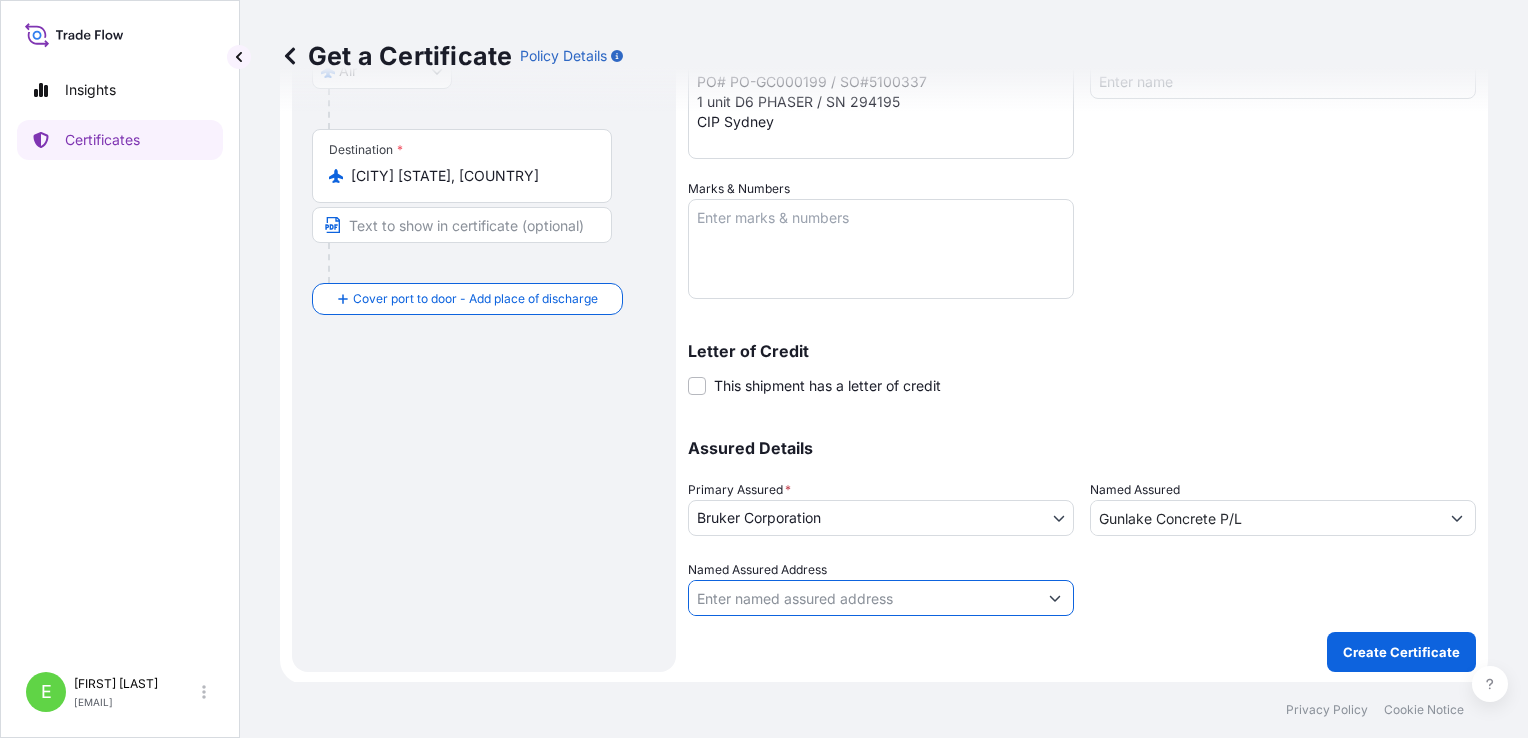 click at bounding box center (1283, 588) 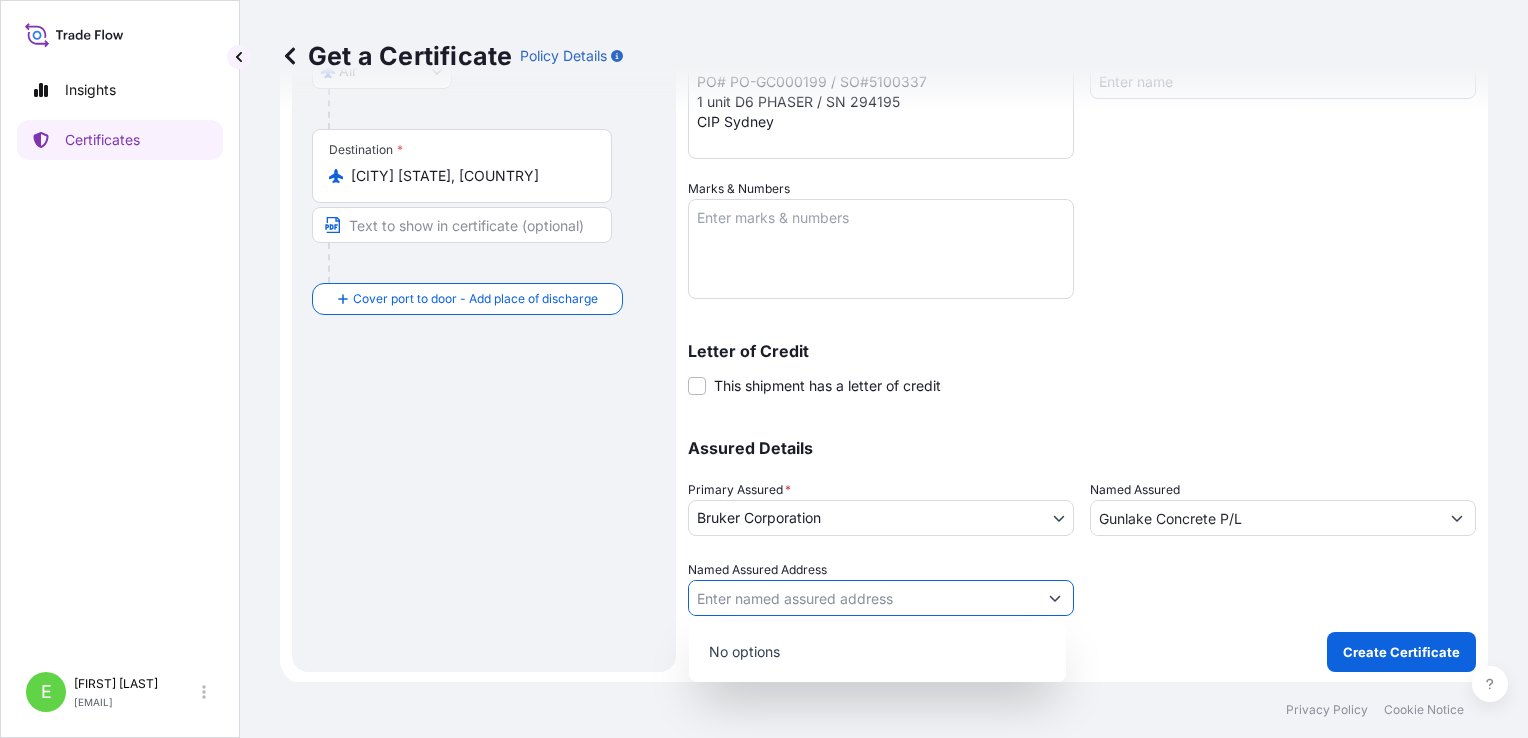 click at bounding box center (1055, 598) 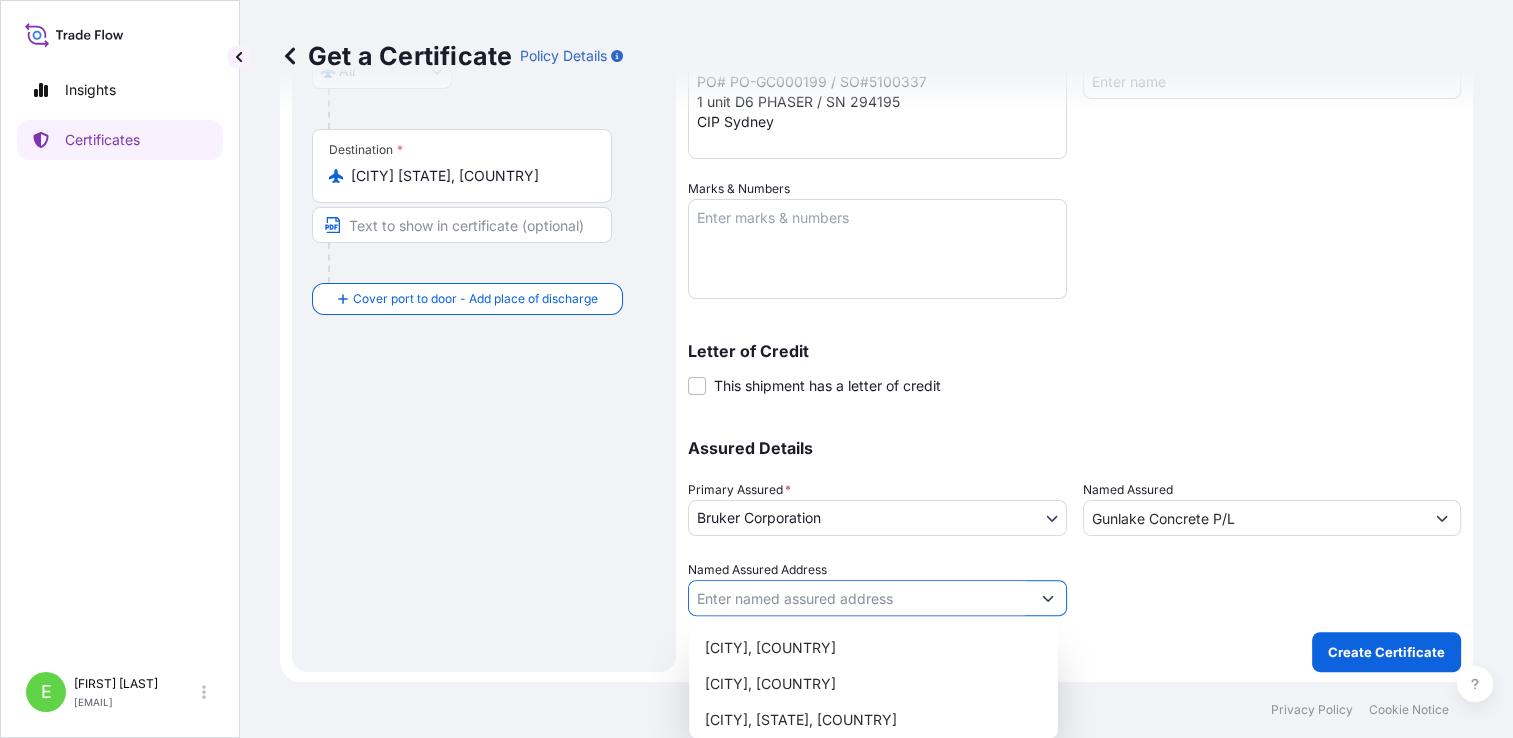 type on "b" 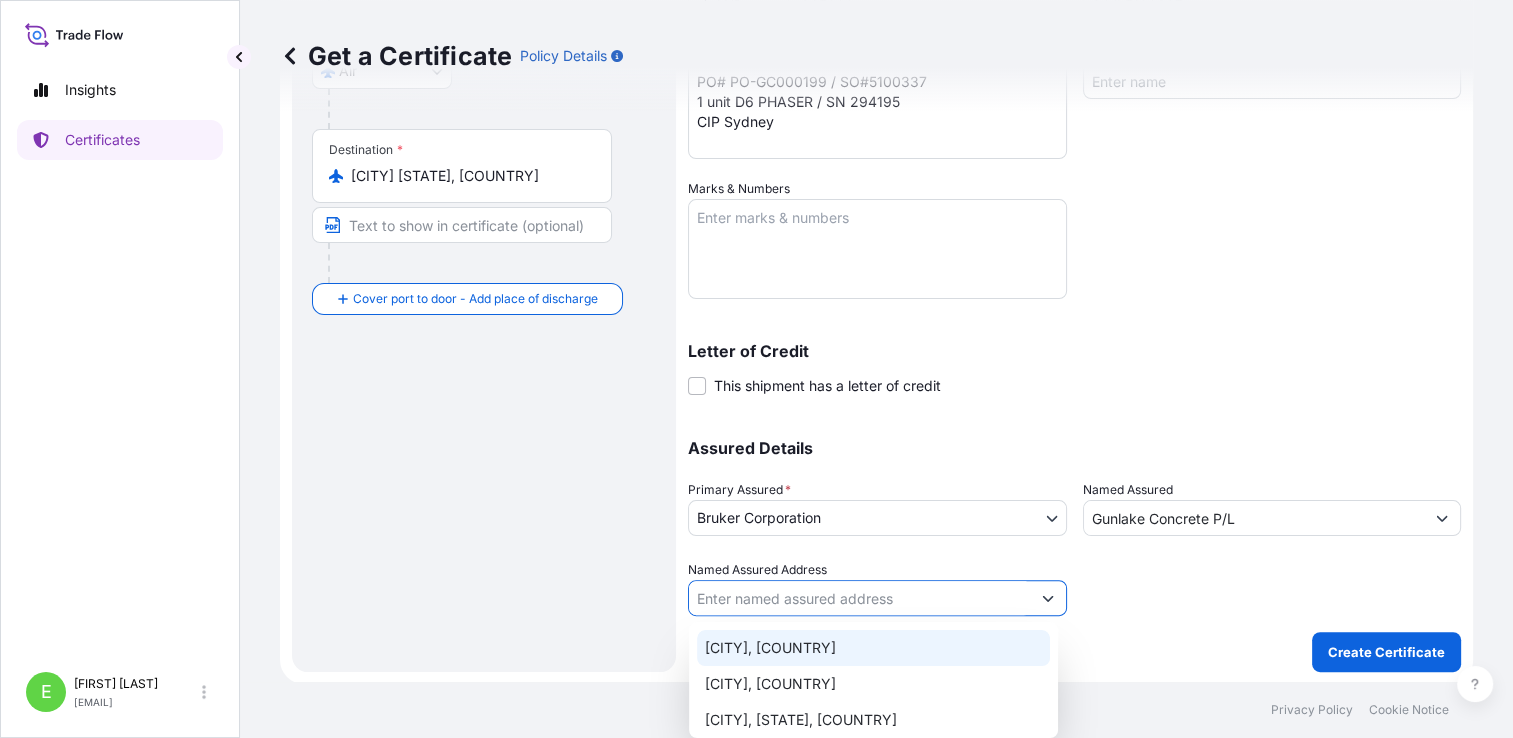 click on "Named Assured Address" at bounding box center (859, 598) 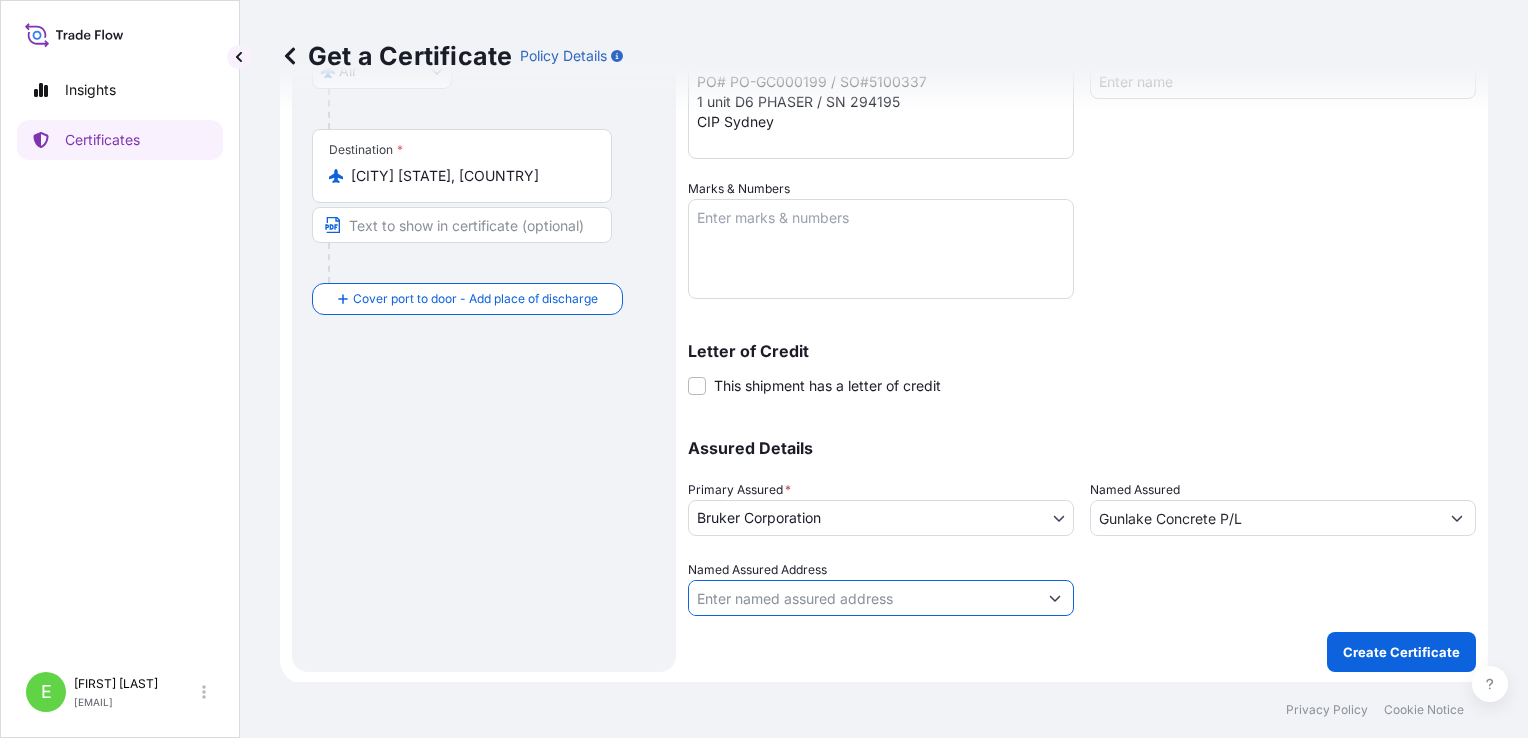 click on "Named Assured Address" at bounding box center (863, 598) 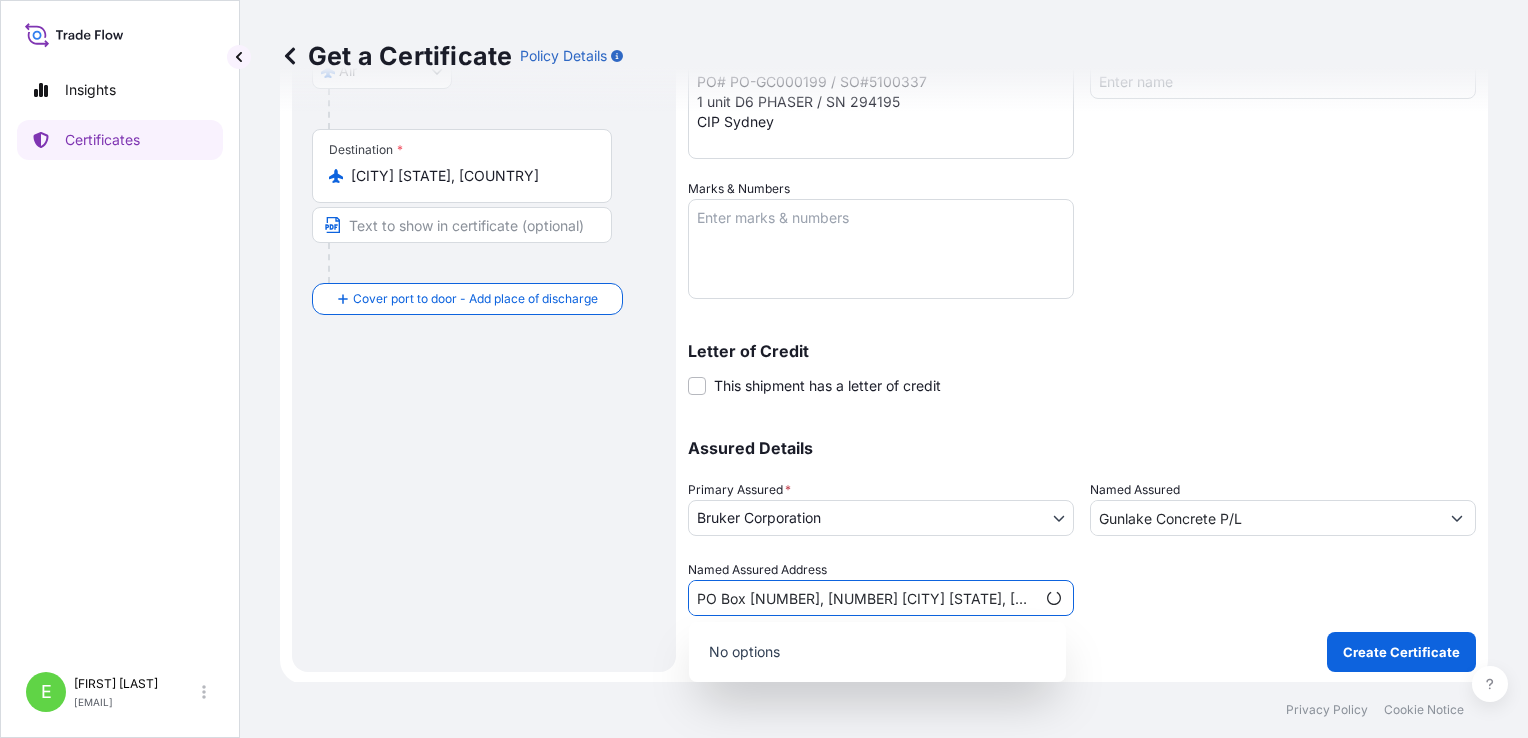 click on "PO Box [NUMBER], [NUMBER] [CITY] [STATE], [COUNTRY]" at bounding box center [862, 598] 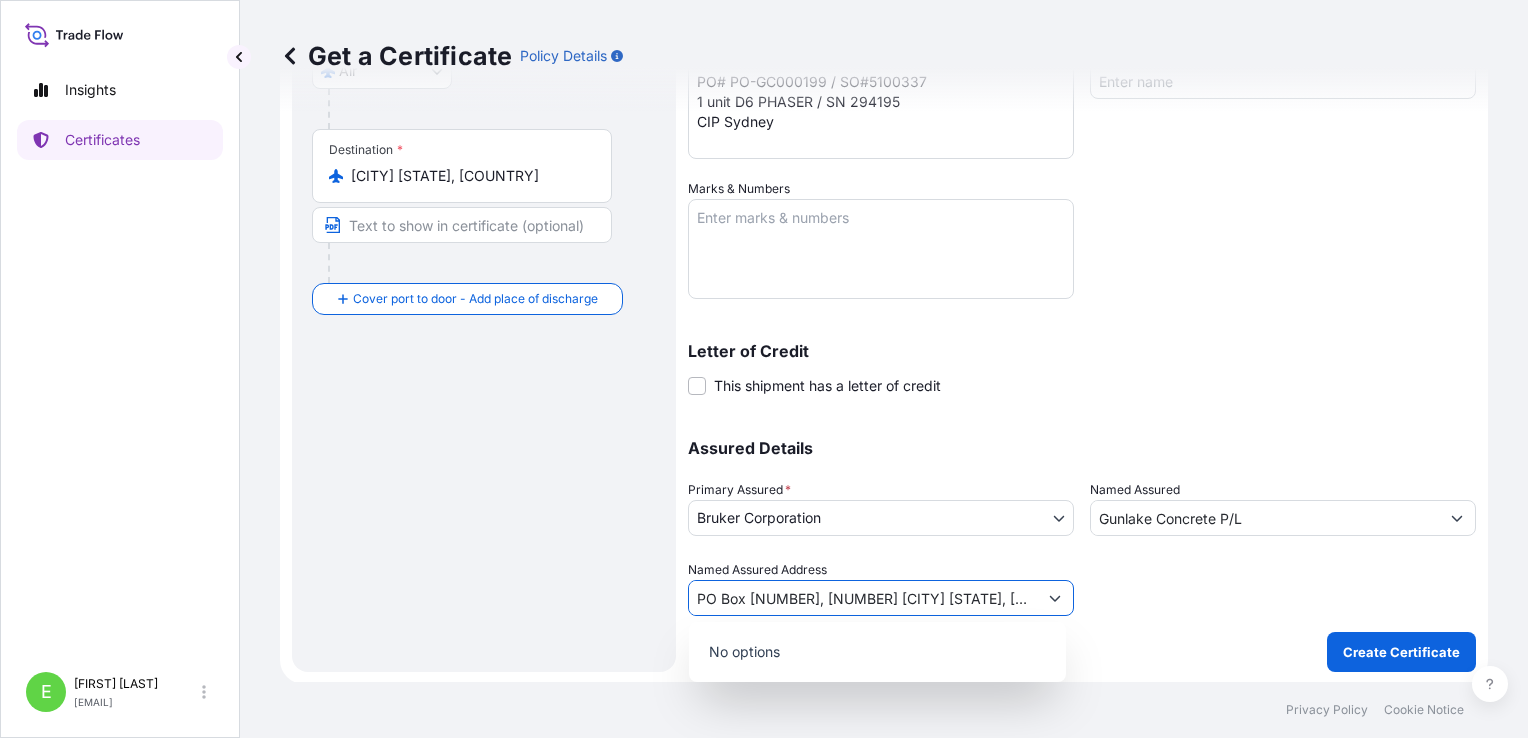 drag, startPoint x: 821, startPoint y: 599, endPoint x: 643, endPoint y: 604, distance: 178.0702 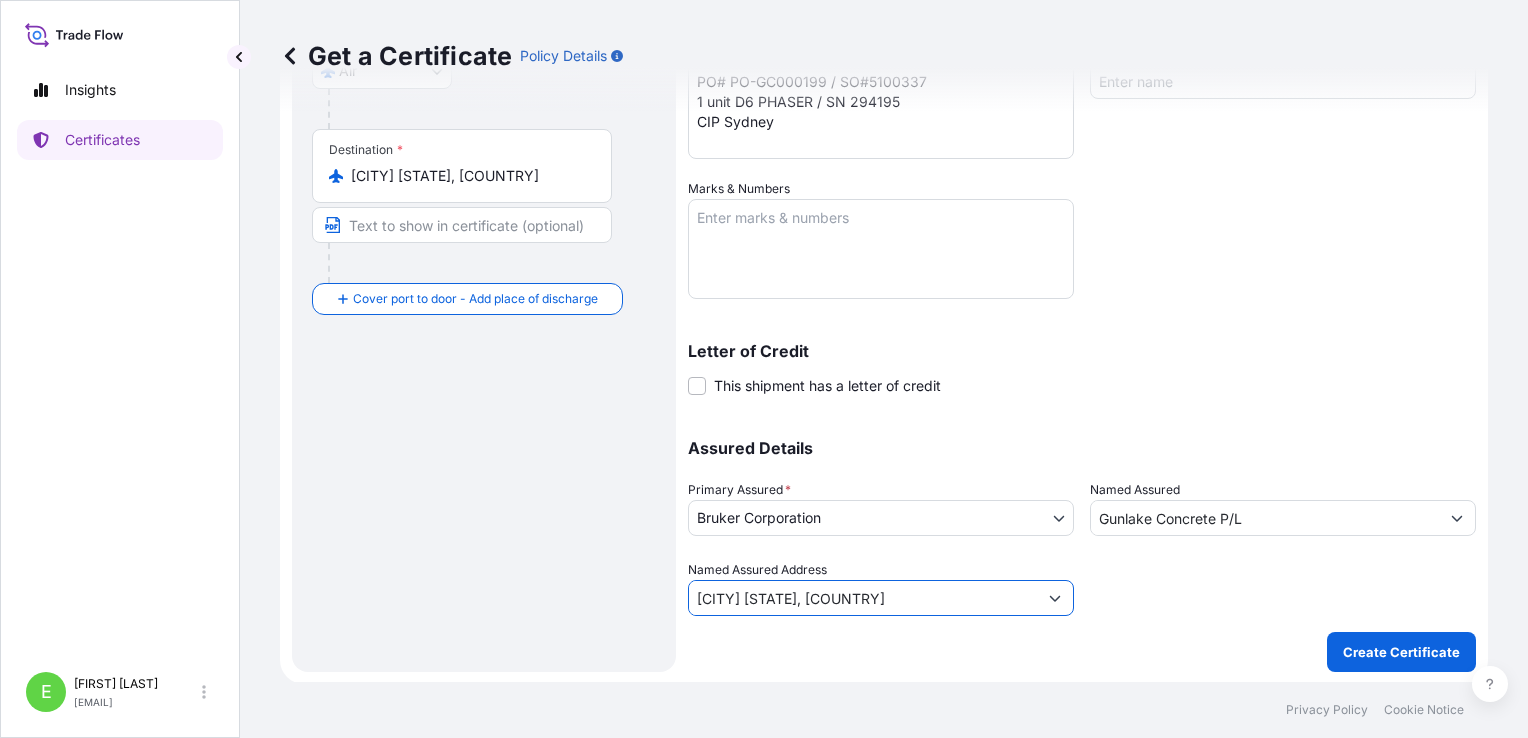 type on "[CITY] [STATE], [COUNTRY]" 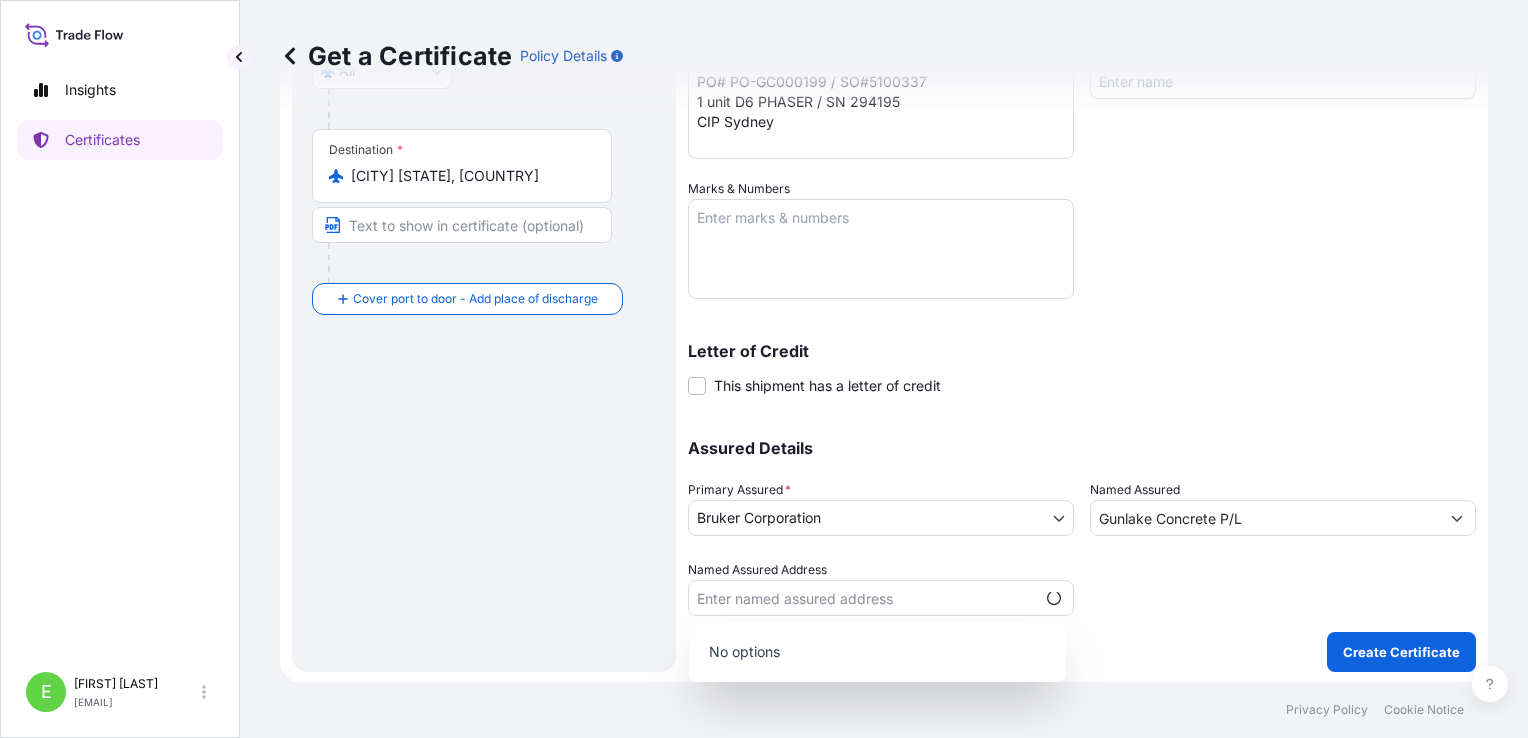 click on "No options" at bounding box center (877, 652) 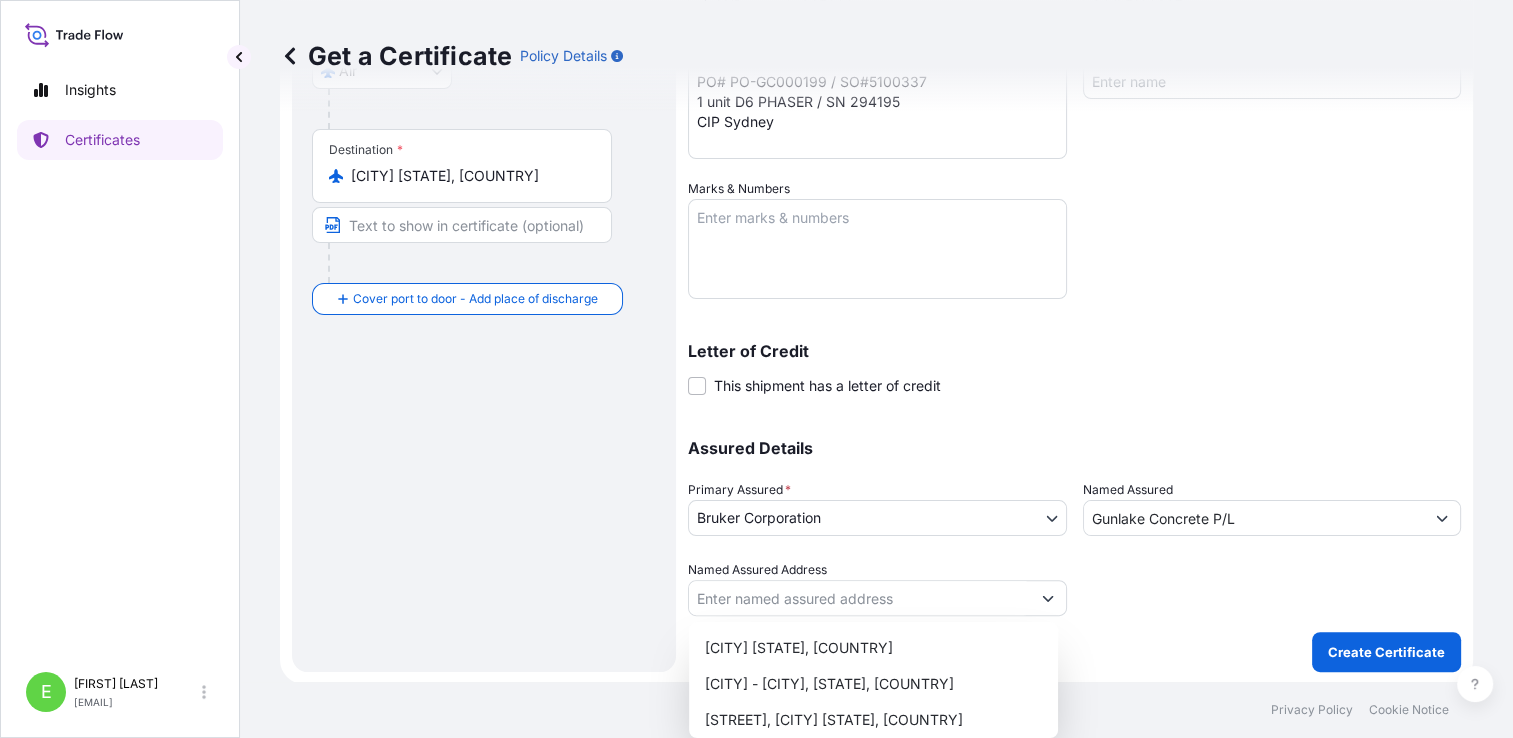 click on "Named Assured Address" at bounding box center [859, 598] 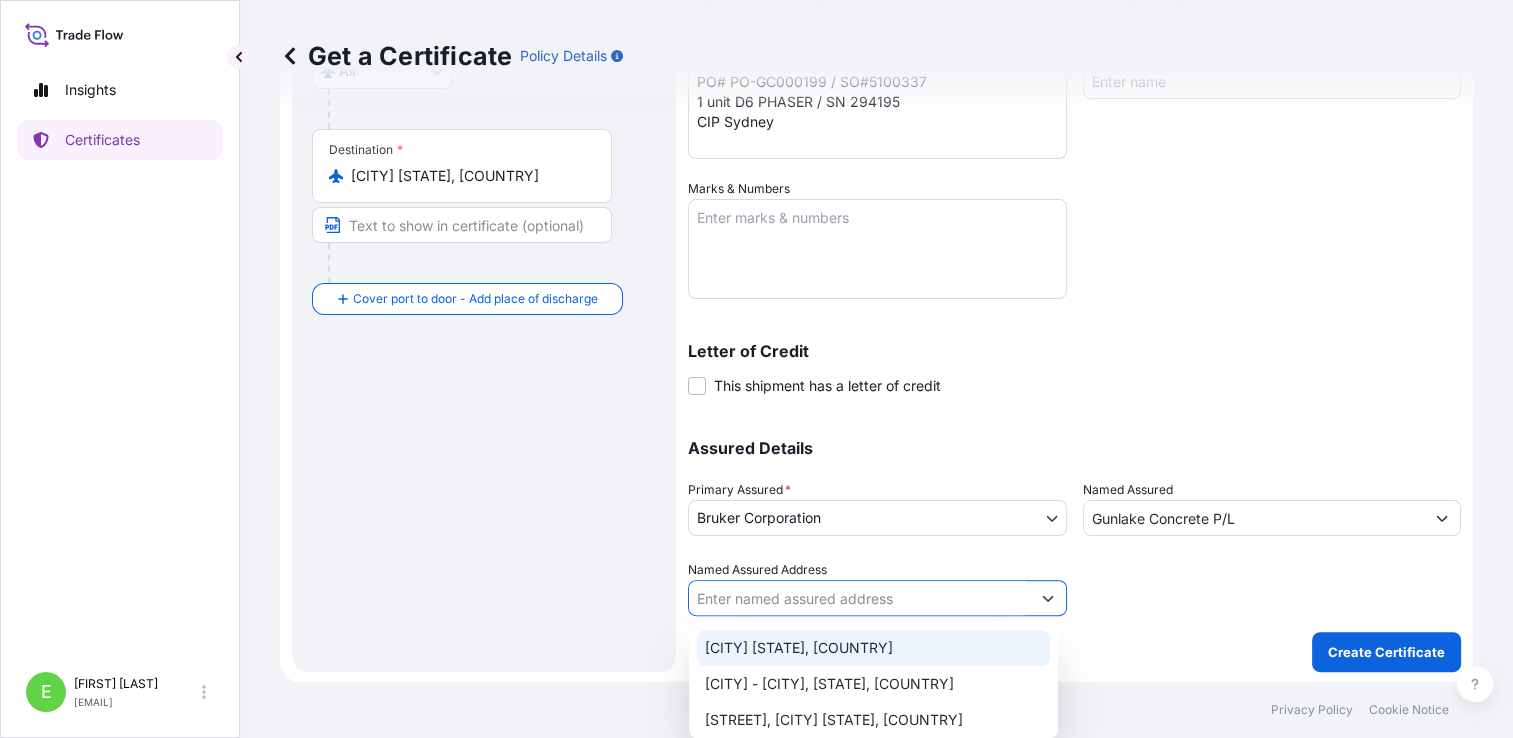 click on "[CITY] [STATE], [COUNTRY]" at bounding box center [873, 648] 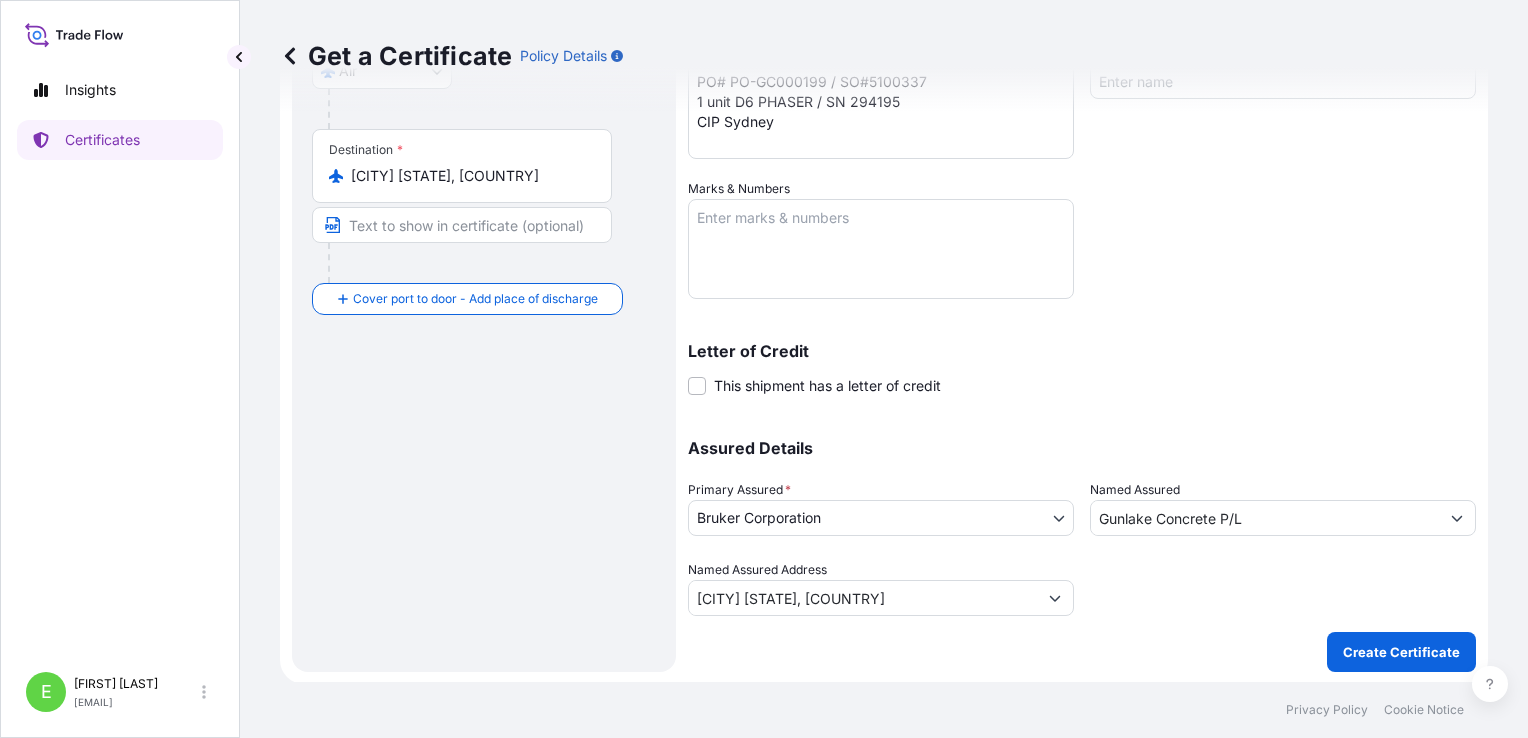 click on "Shipment Details Issue date * 8 / 8 / 2025 Date of Departure * 8 / 9 / 2025 Date of Arrival 8 / 10 / 2025 Commodity * High Performance Scientific Instruments Packing Category Commercial Invoice Value    * $ AUD 265000 Reference SO# 5100337 Description of Cargo * PO# PO-GC000199 / SO#5100337
1 unit D6 PHASER / SN 294195
CIP Sydney Flight Number Marks & Numbers Letter of Credit This shipment has a letter of credit Letter of credit * Letter of credit may not exceed 12000 characters Assured Details Primary Assured * Bruker Corporation Bruker Corporation Named Assured Gunlake Concrete P/L Named Assured Address [STREET], [CITY] [STATE], [COUNTRY] Create Certificate" at bounding box center [1082, 205] 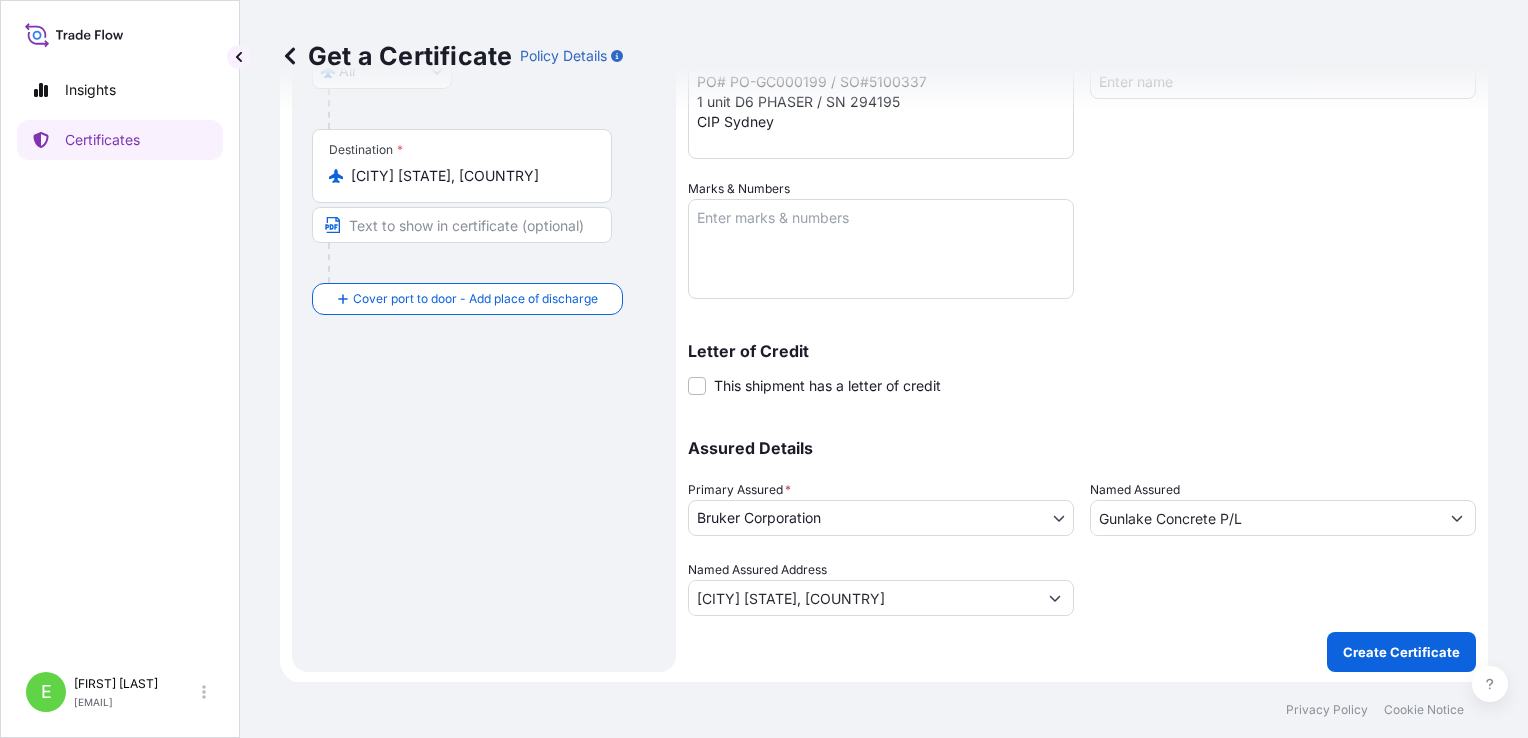 scroll, scrollTop: 385, scrollLeft: 0, axis: vertical 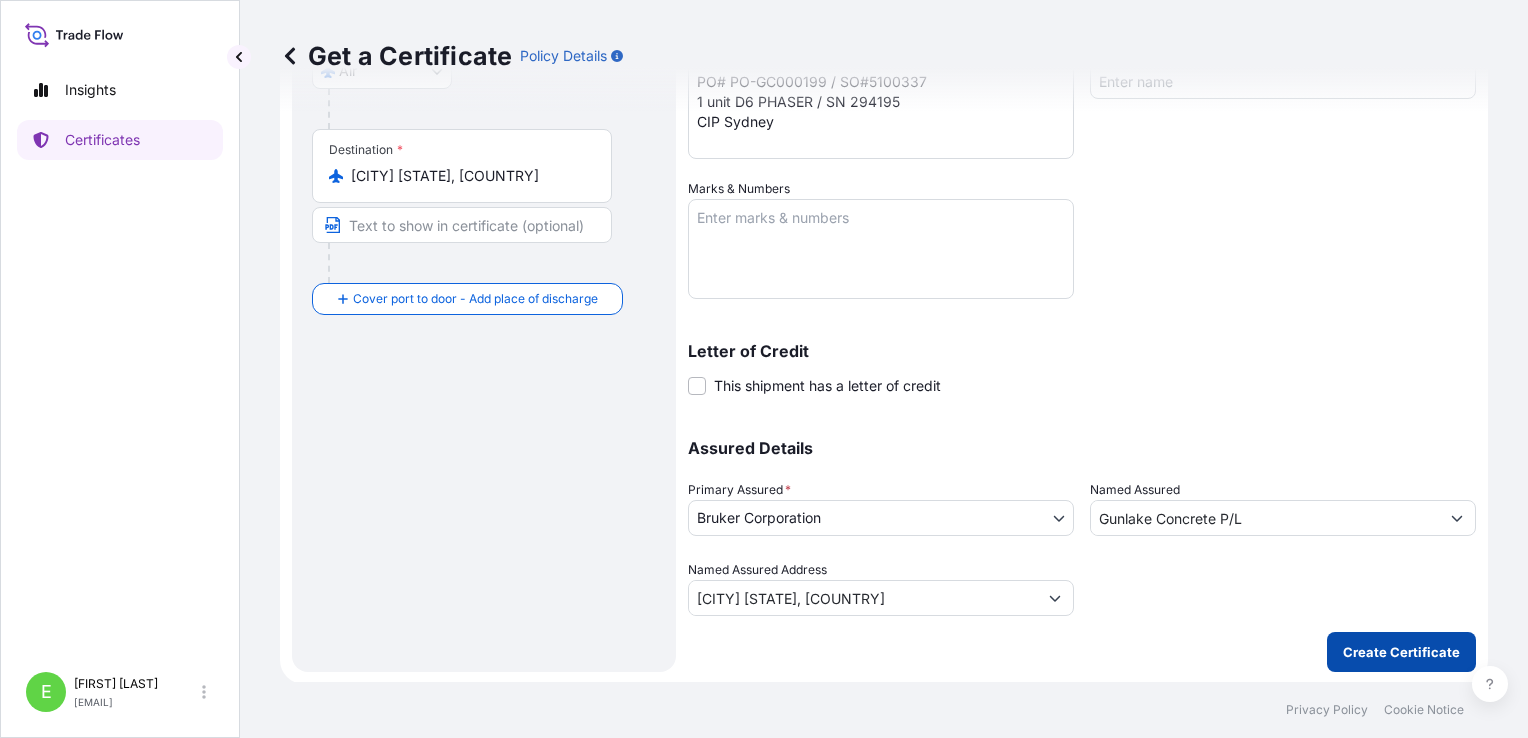click on "Create Certificate" at bounding box center (1401, 652) 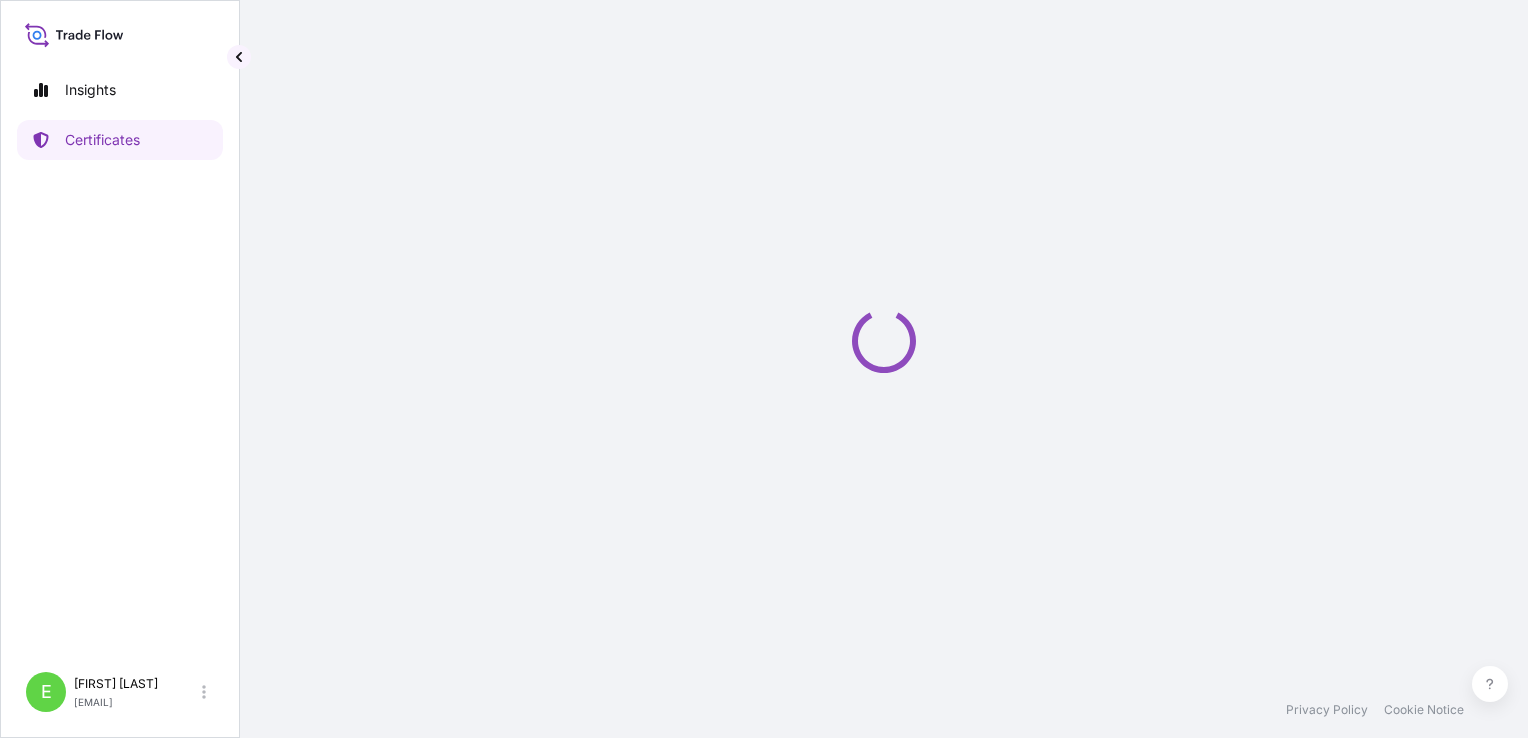 scroll, scrollTop: 0, scrollLeft: 0, axis: both 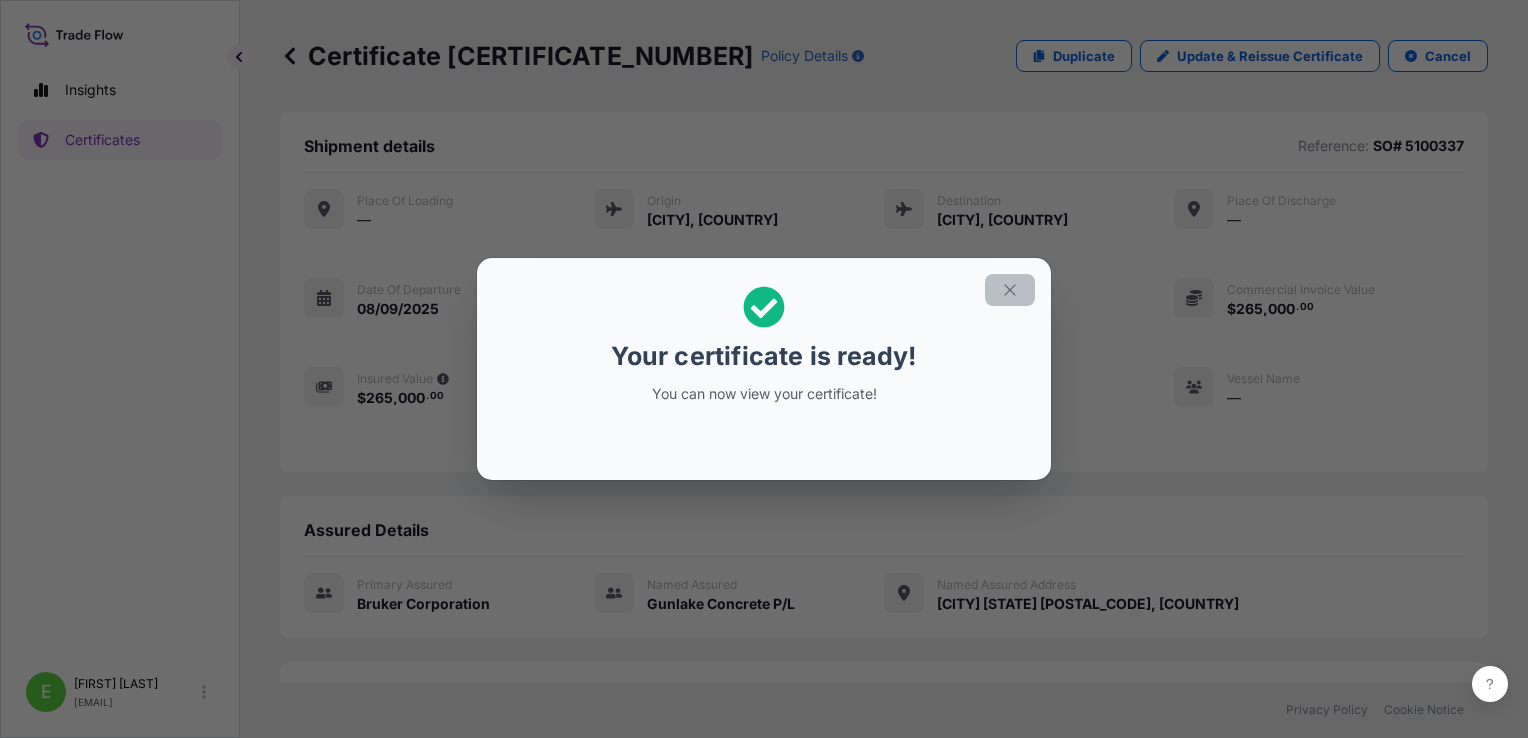 click 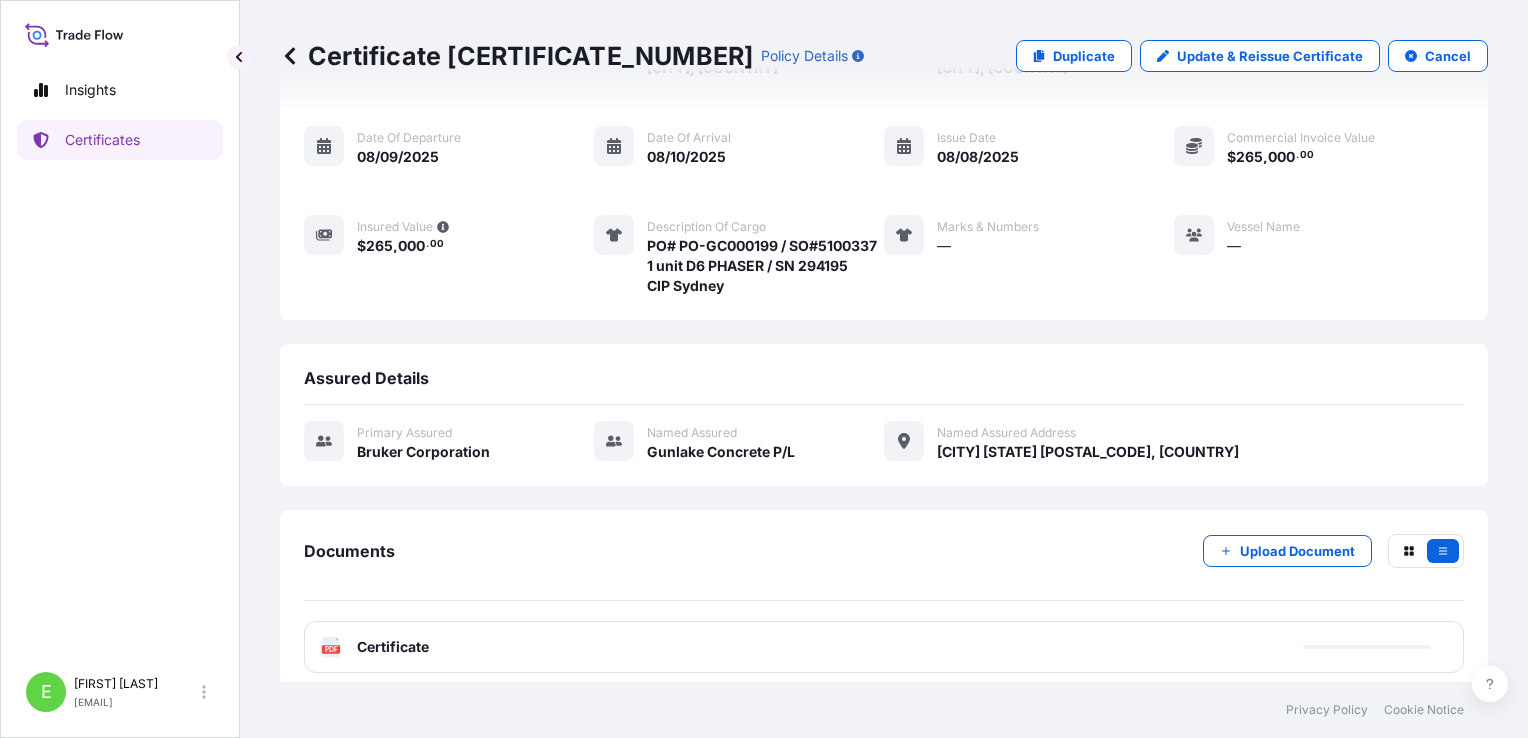 scroll, scrollTop: 161, scrollLeft: 0, axis: vertical 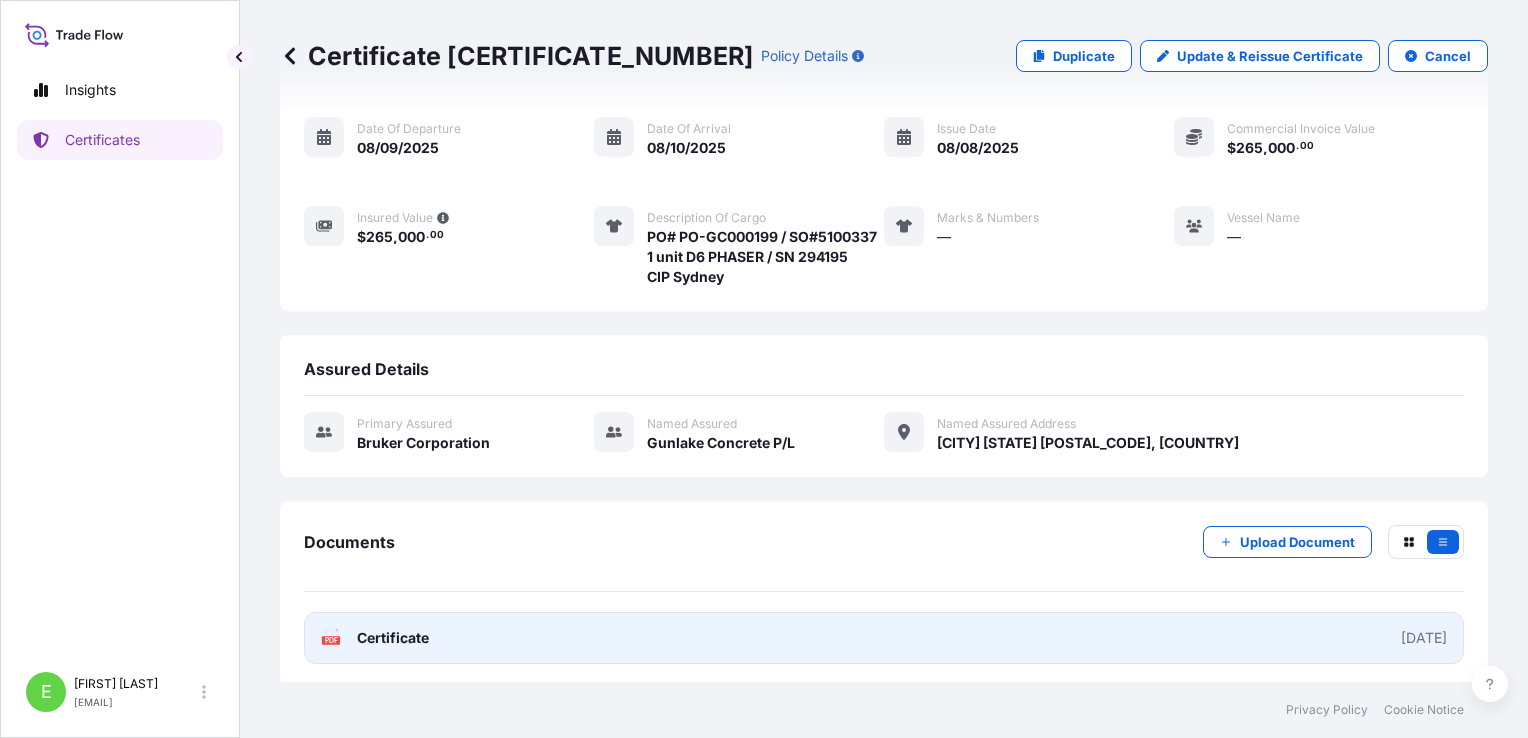 click on "PDF Certificate [DATE]" at bounding box center (884, 638) 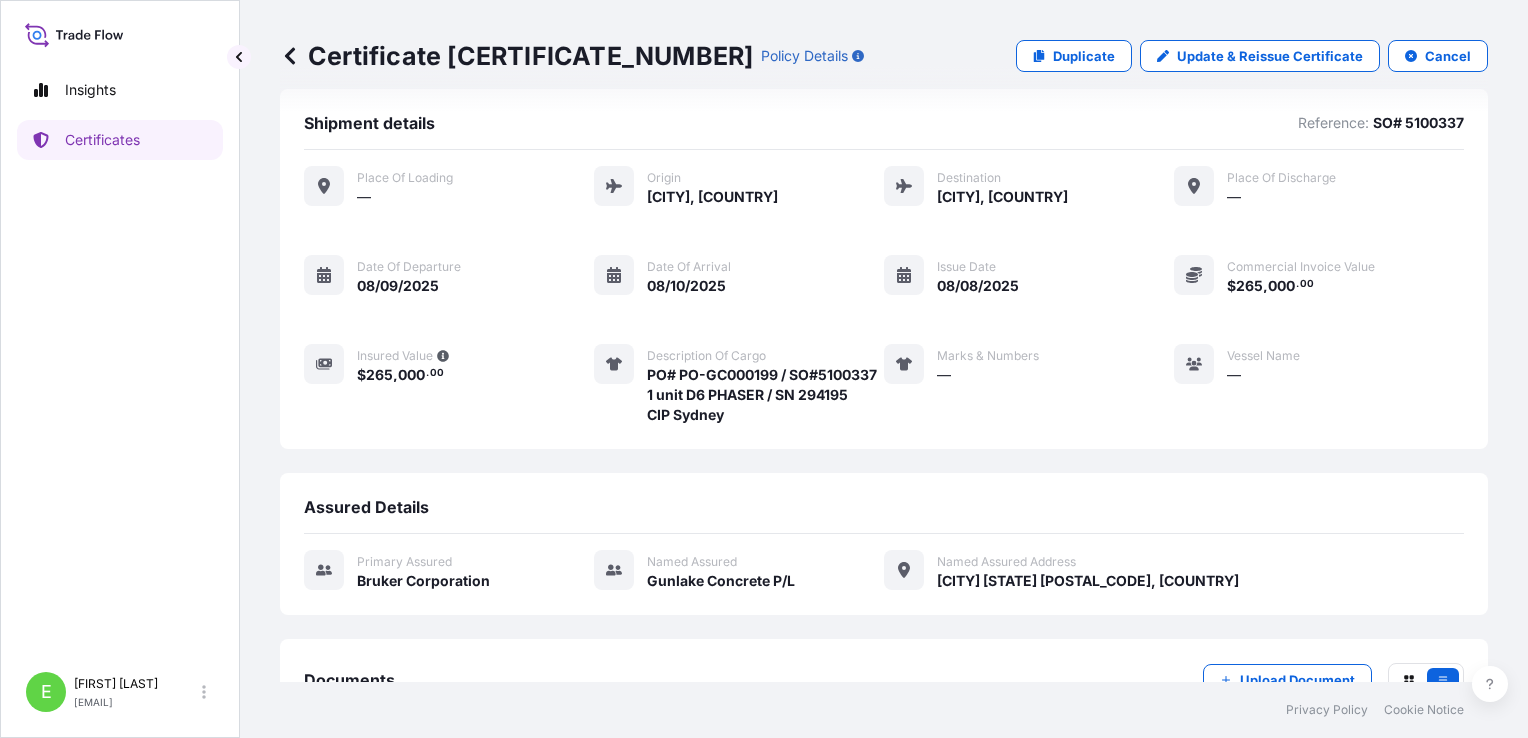 scroll, scrollTop: 0, scrollLeft: 0, axis: both 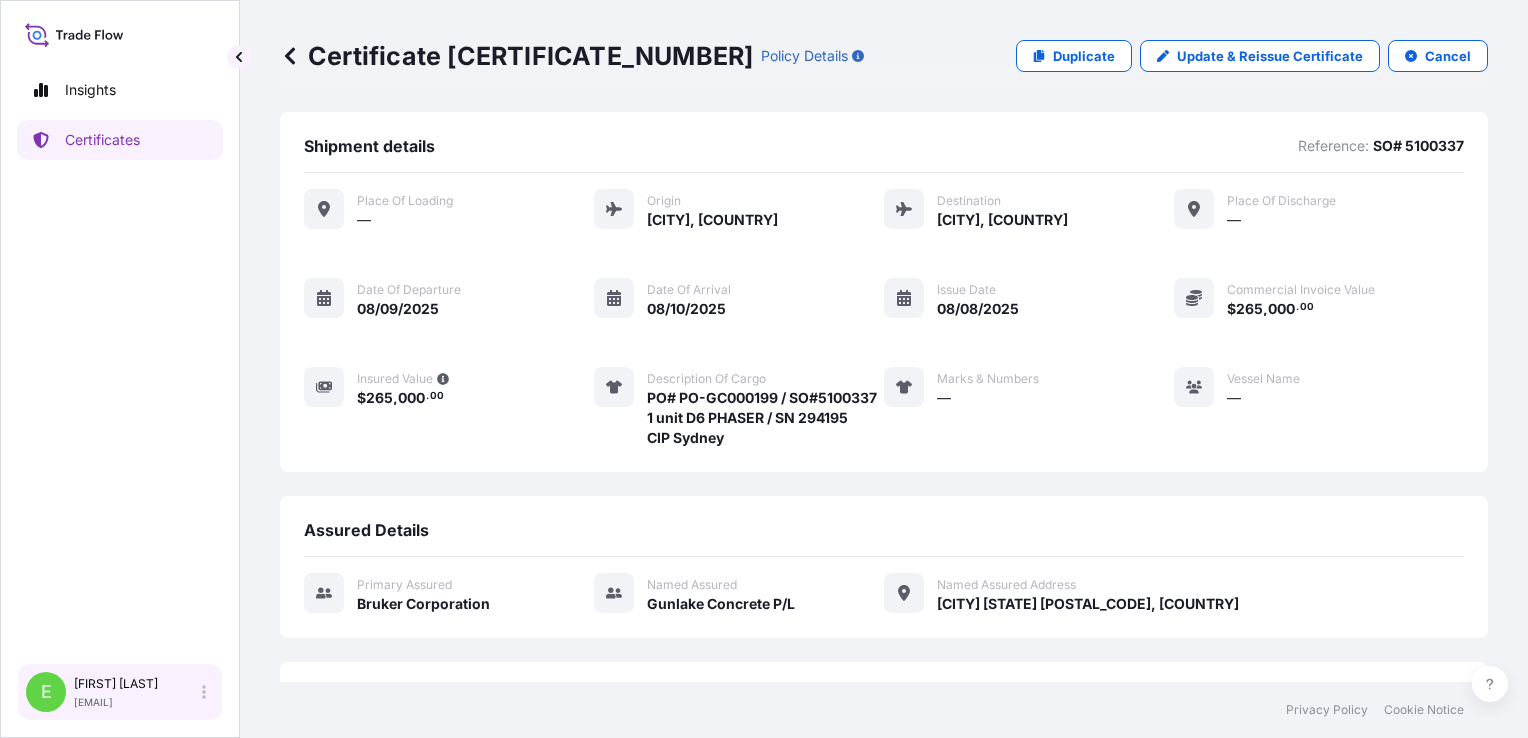 click on "[FIRST]   [LAST]" at bounding box center [116, 684] 